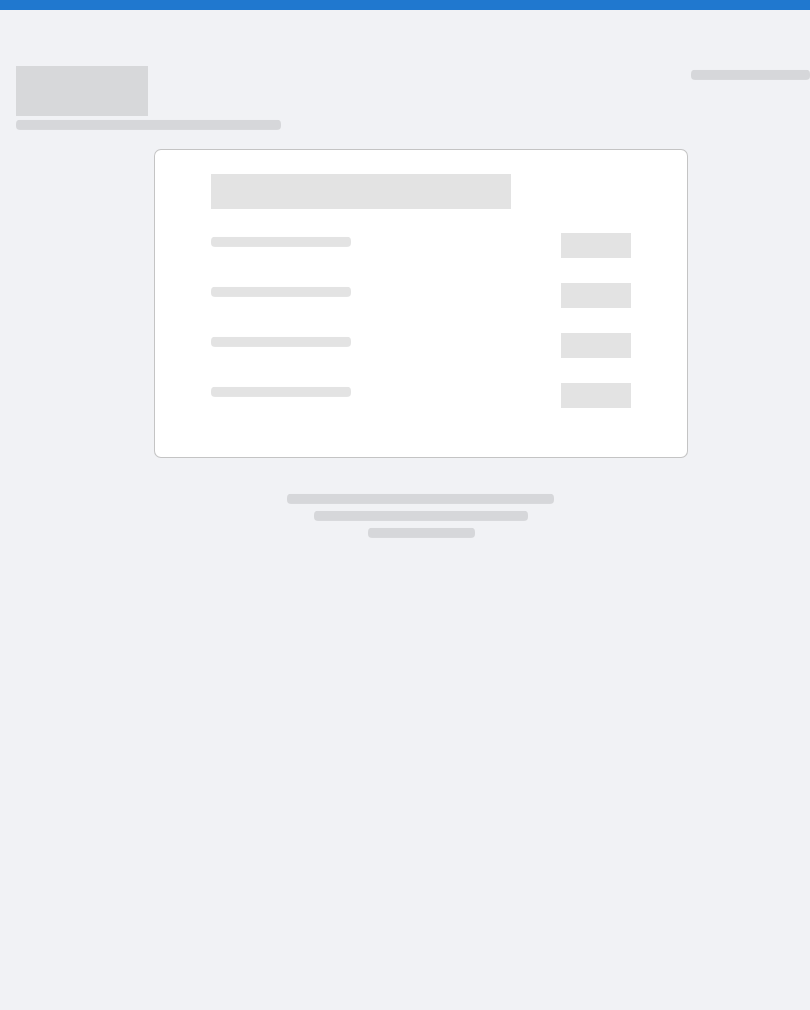 scroll, scrollTop: 0, scrollLeft: 0, axis: both 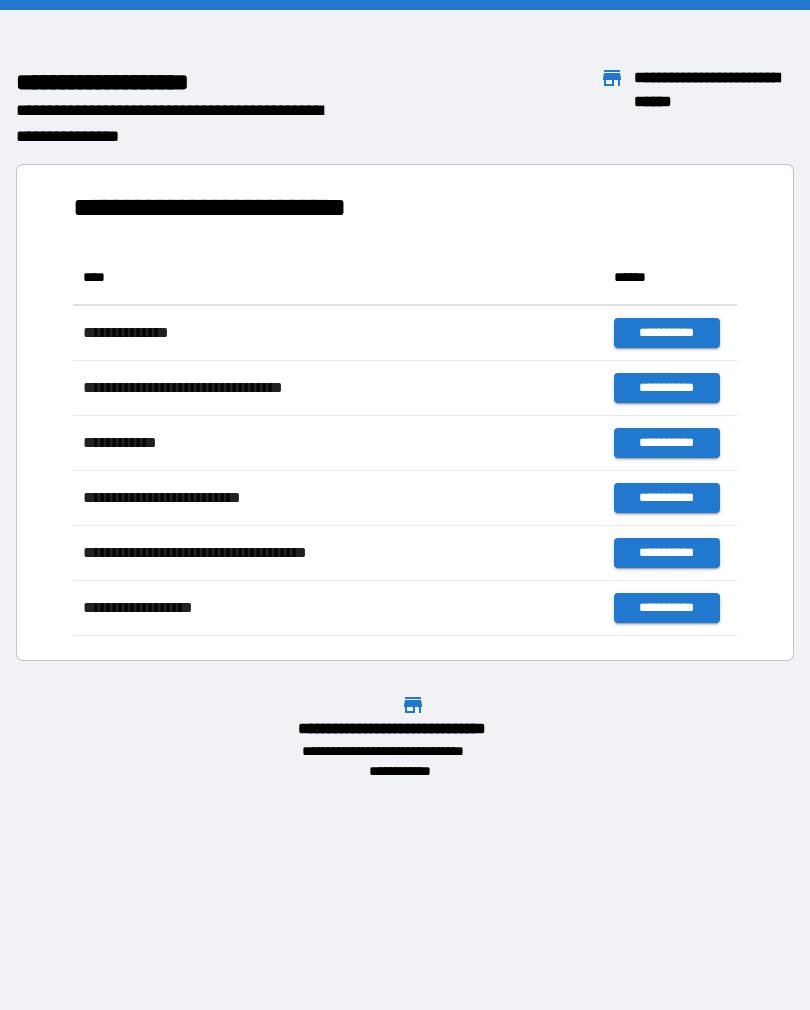 click on "[FIRST] [LAST] [CITY] [STATE] [POSTAL_CODE] [STREET] [NUMBER] [COUNTRY] [ADDRESS] [PHONE] [EMAIL] [SSN] [CREDIT_CARD] [PASSPORT] [DRIVER_LICENSE] [BIRTH_DATE] [AGE] [TIME]" at bounding box center [405, 412] 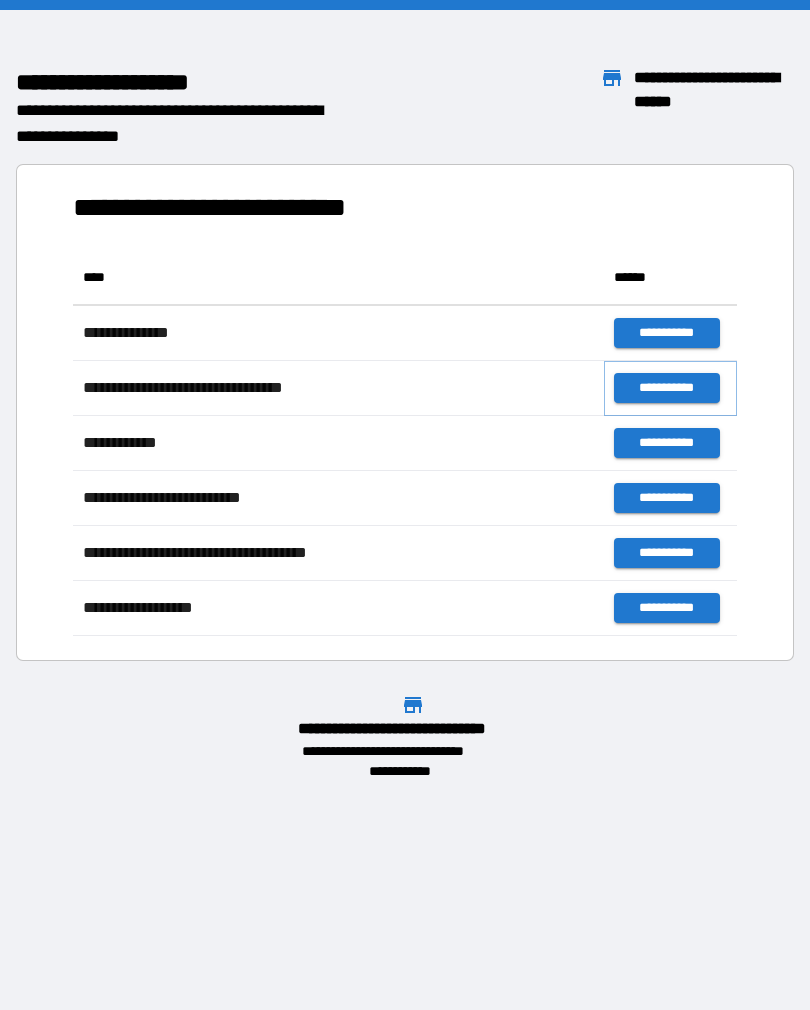 click on "**********" at bounding box center [666, 388] 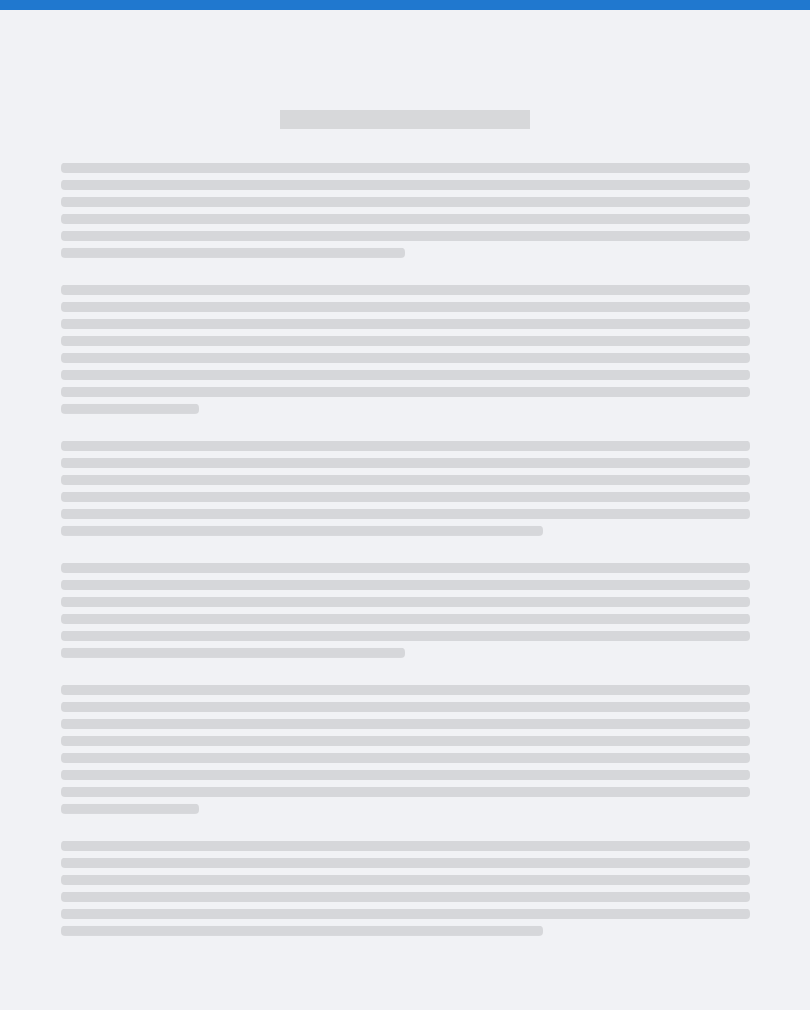 click at bounding box center (405, 549) 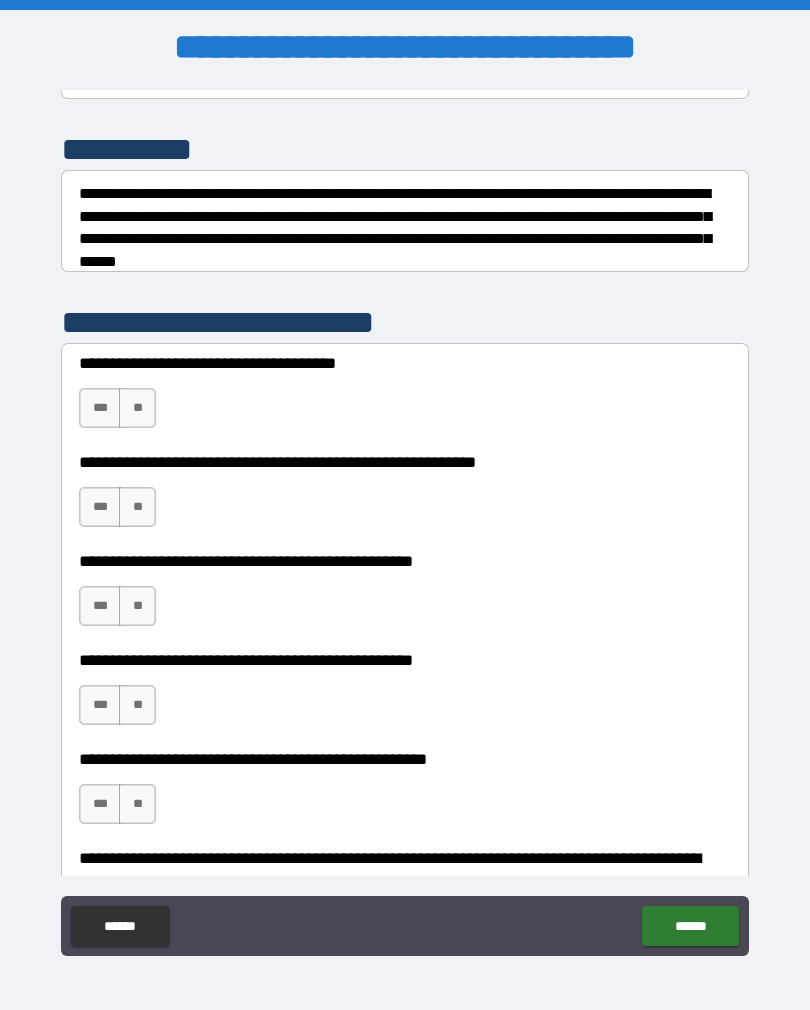 scroll, scrollTop: 238, scrollLeft: 0, axis: vertical 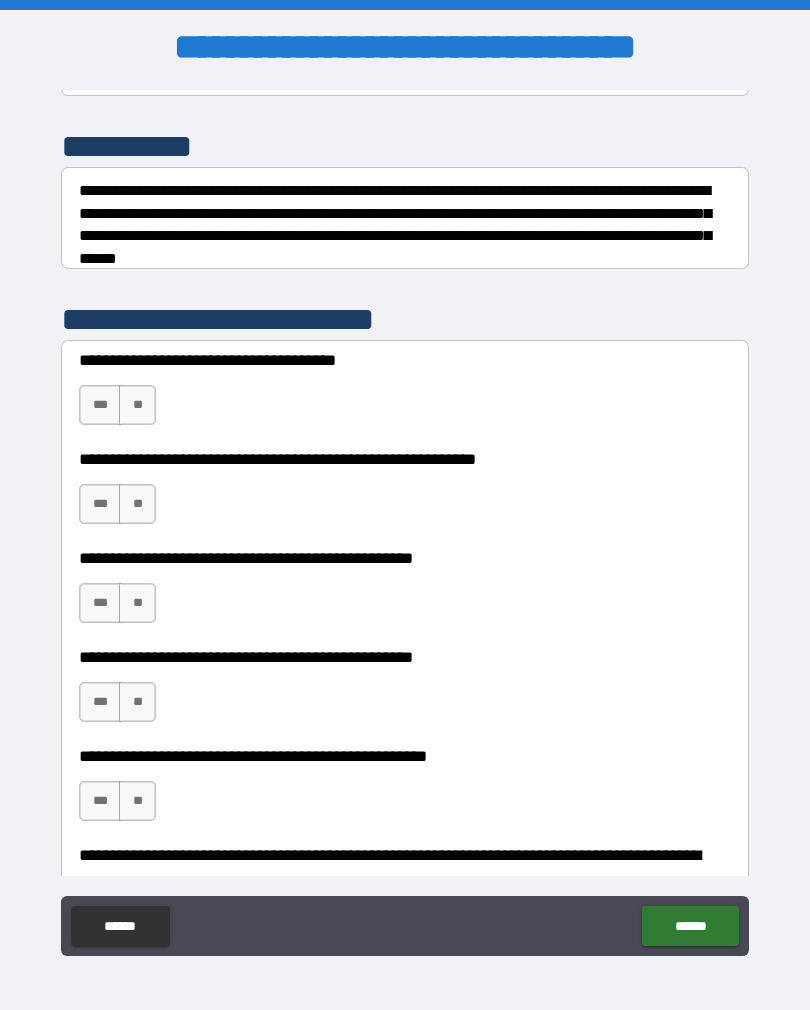 click on "**" at bounding box center [137, 405] 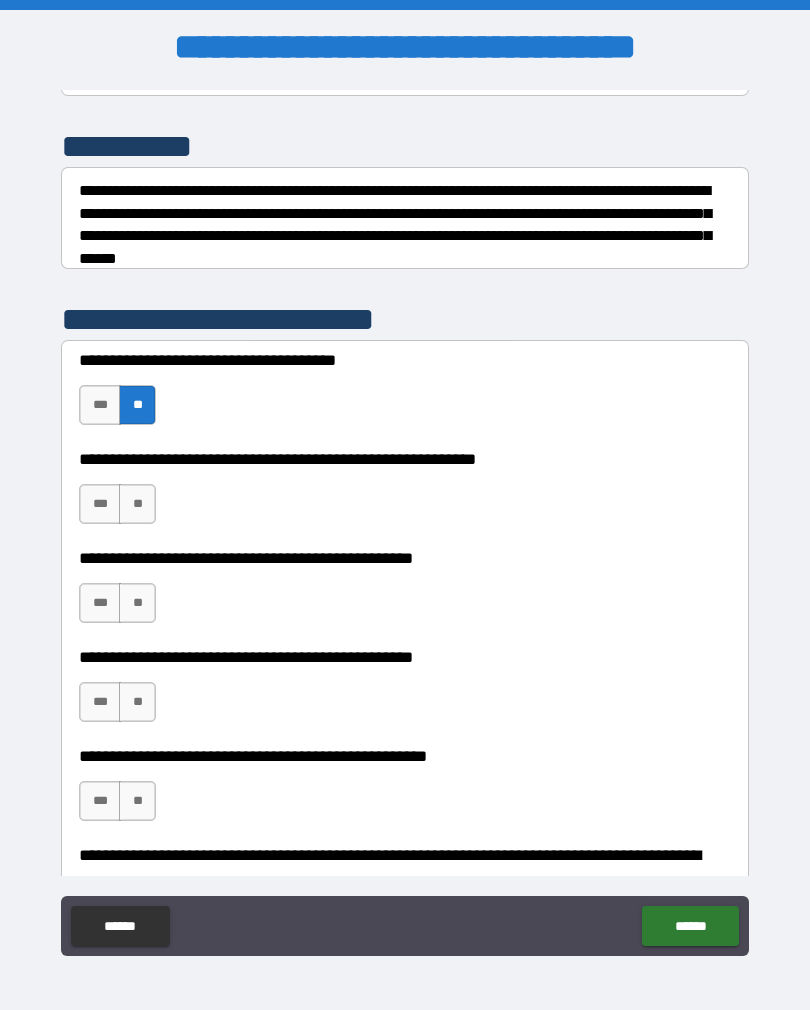 click on "***" at bounding box center (100, 504) 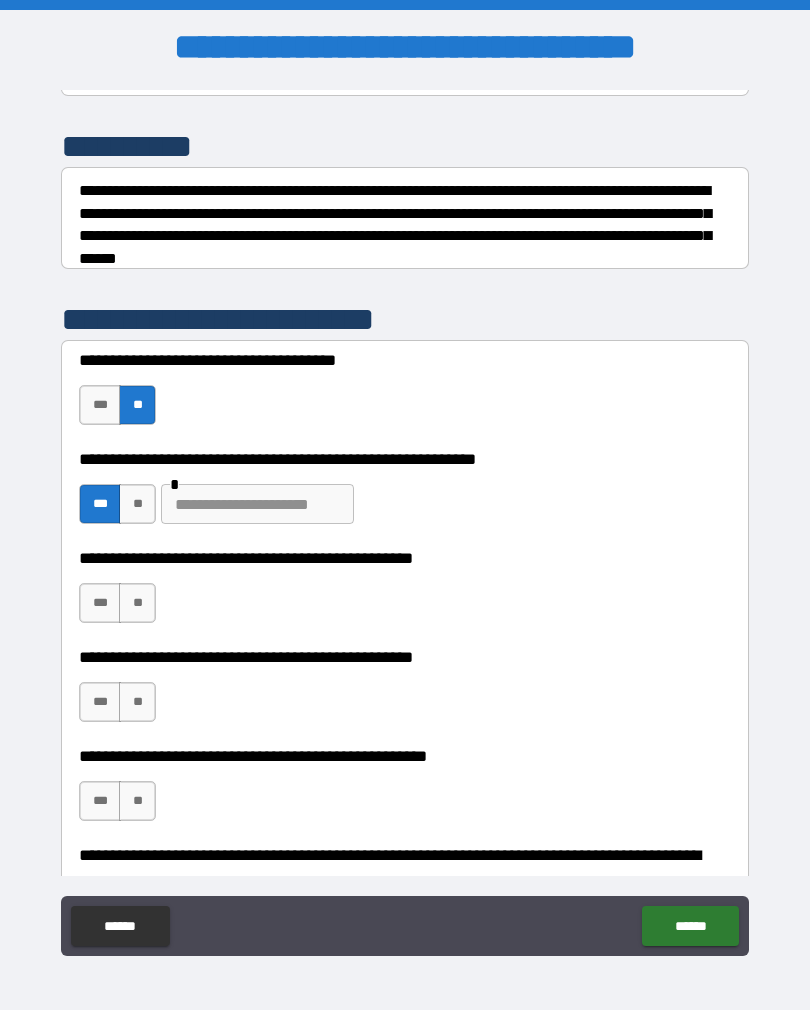 click at bounding box center [257, 504] 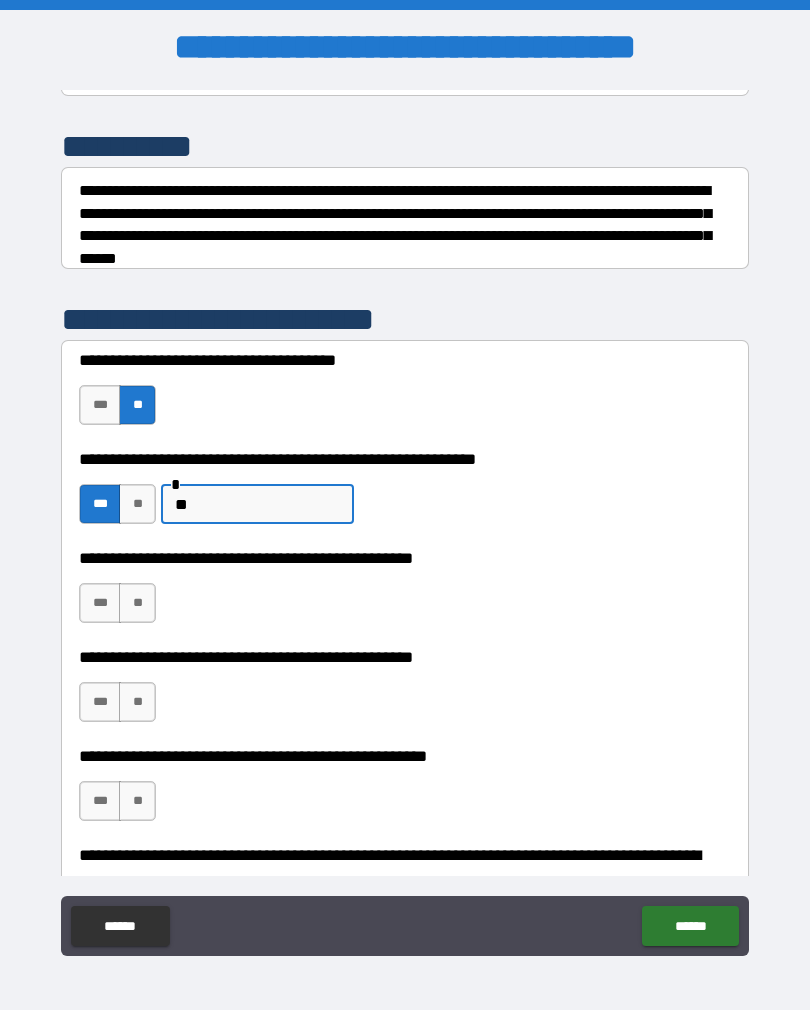 type on "*" 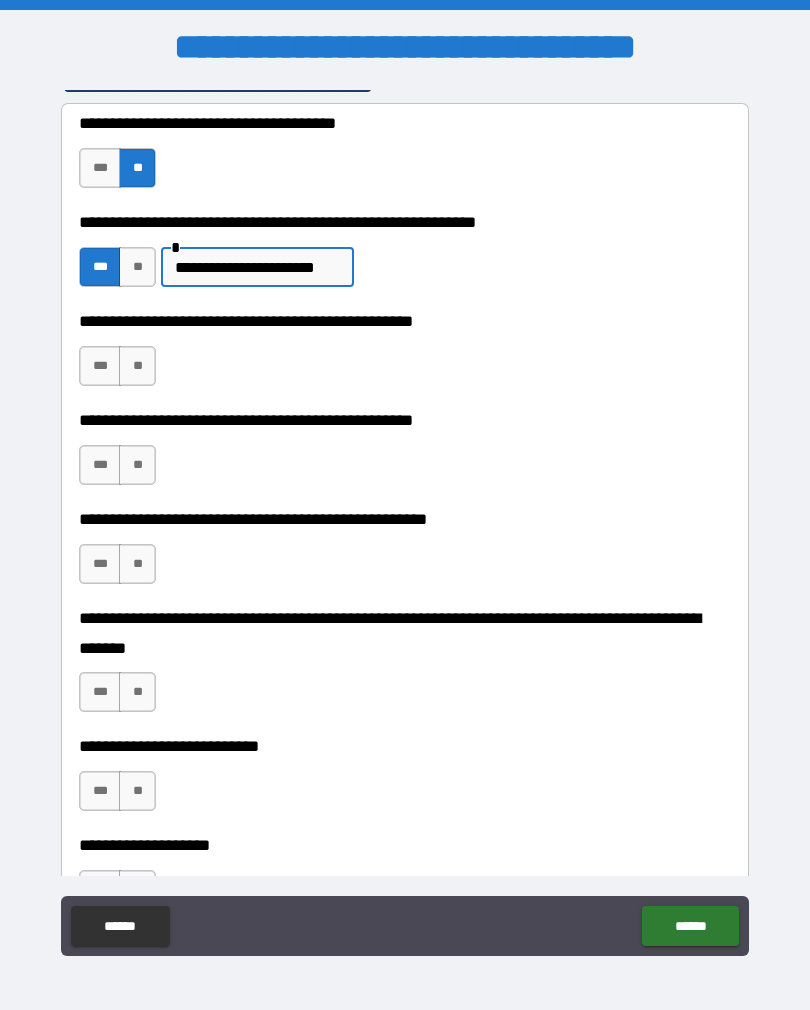 scroll, scrollTop: 478, scrollLeft: 0, axis: vertical 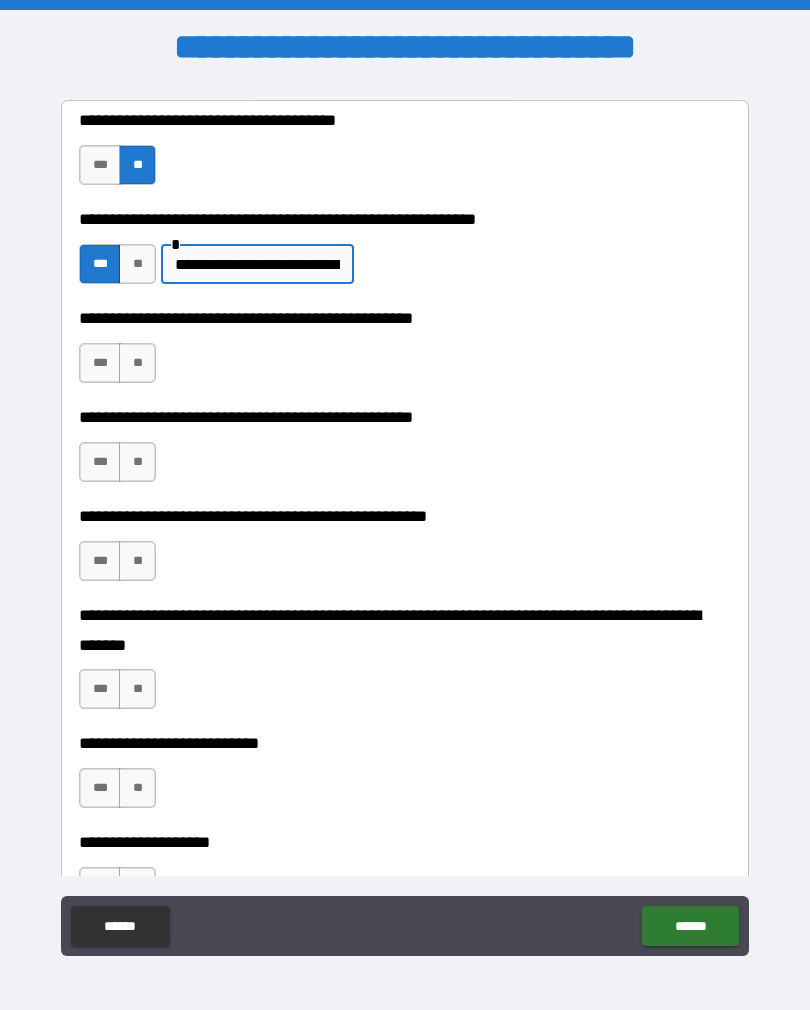 type on "**********" 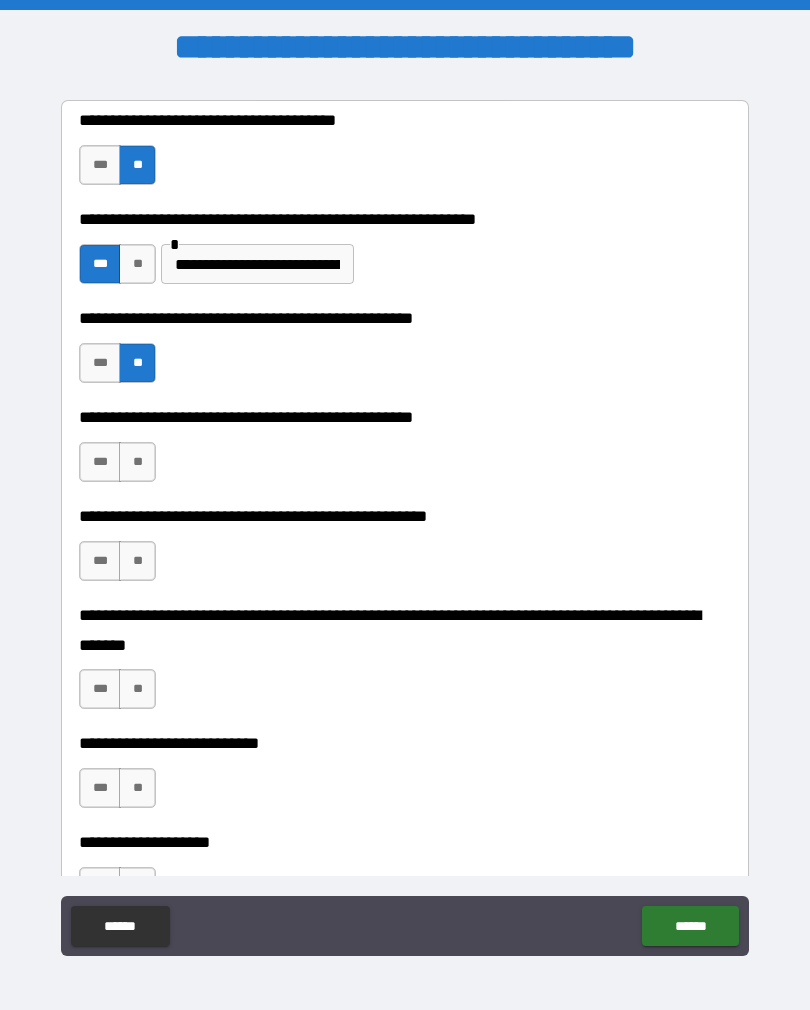 click on "***" at bounding box center [100, 462] 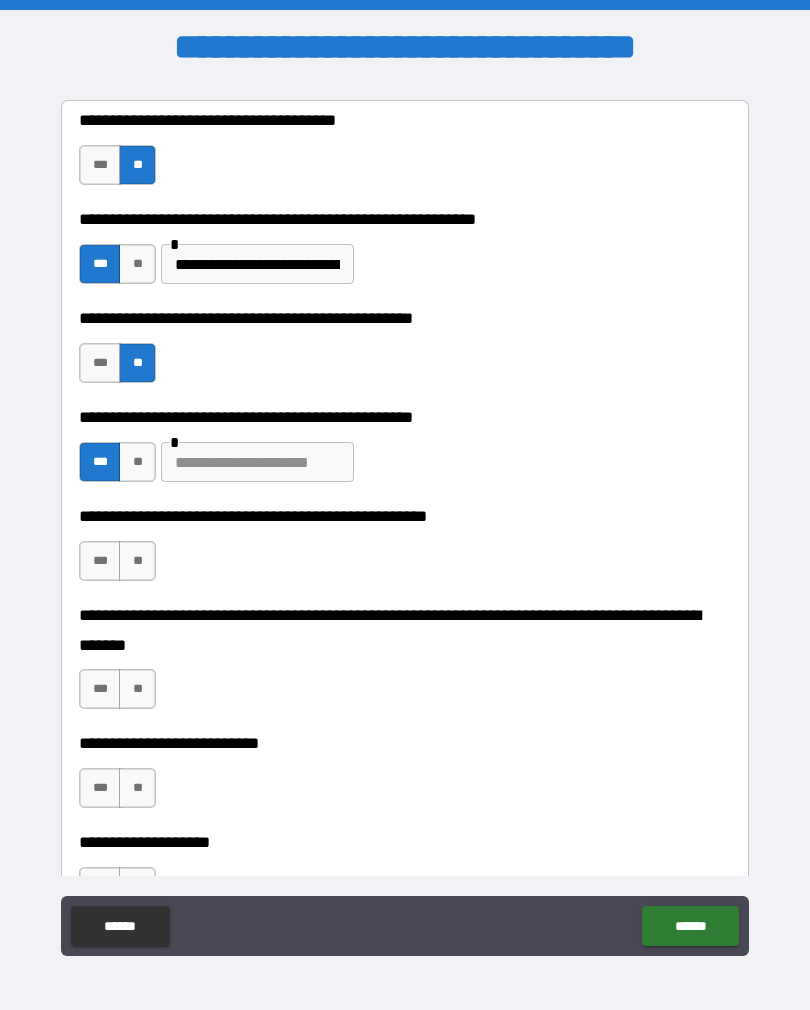 click at bounding box center [257, 462] 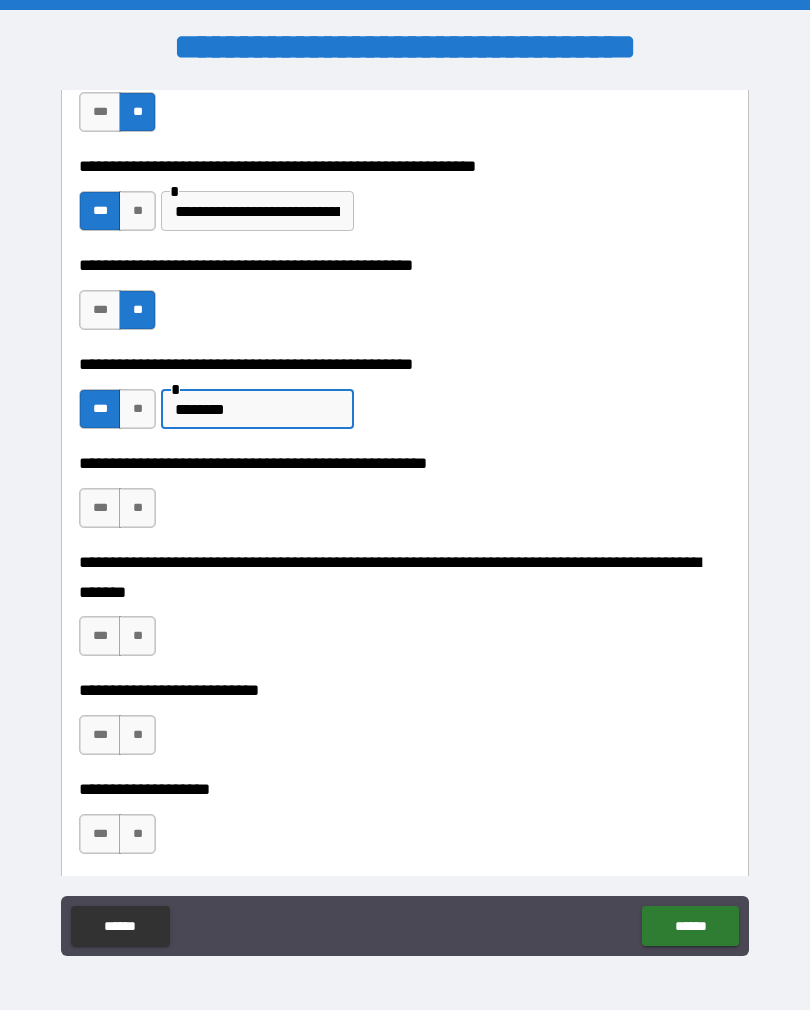 scroll, scrollTop: 606, scrollLeft: 0, axis: vertical 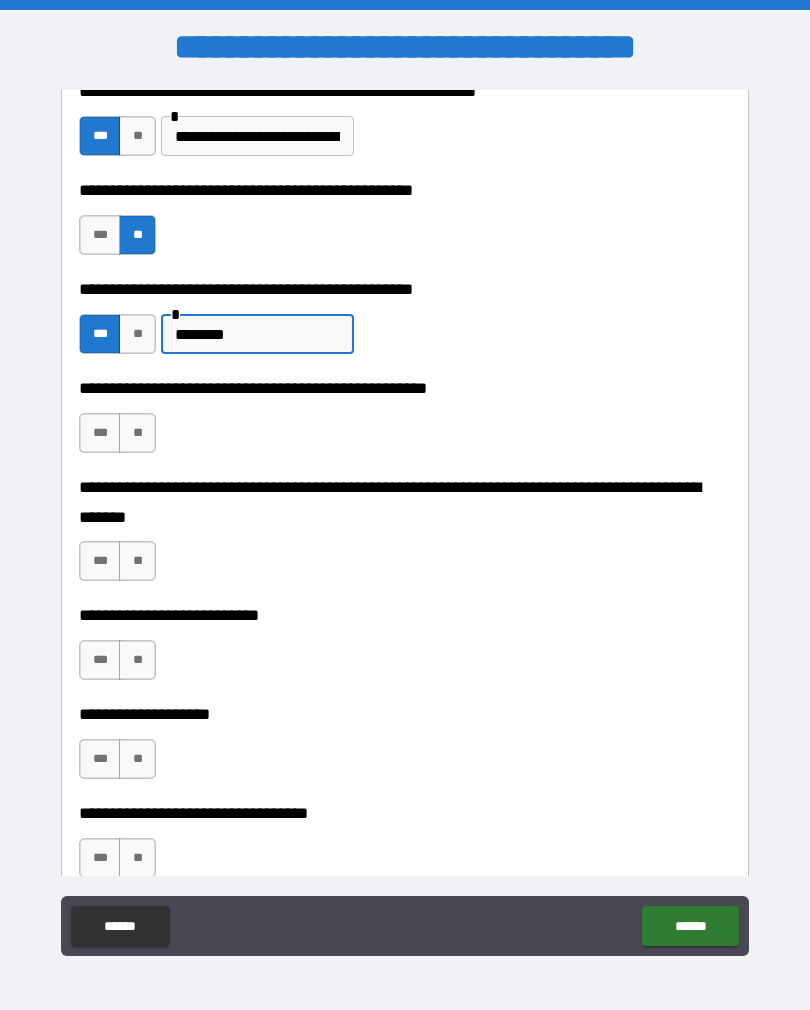 type on "********" 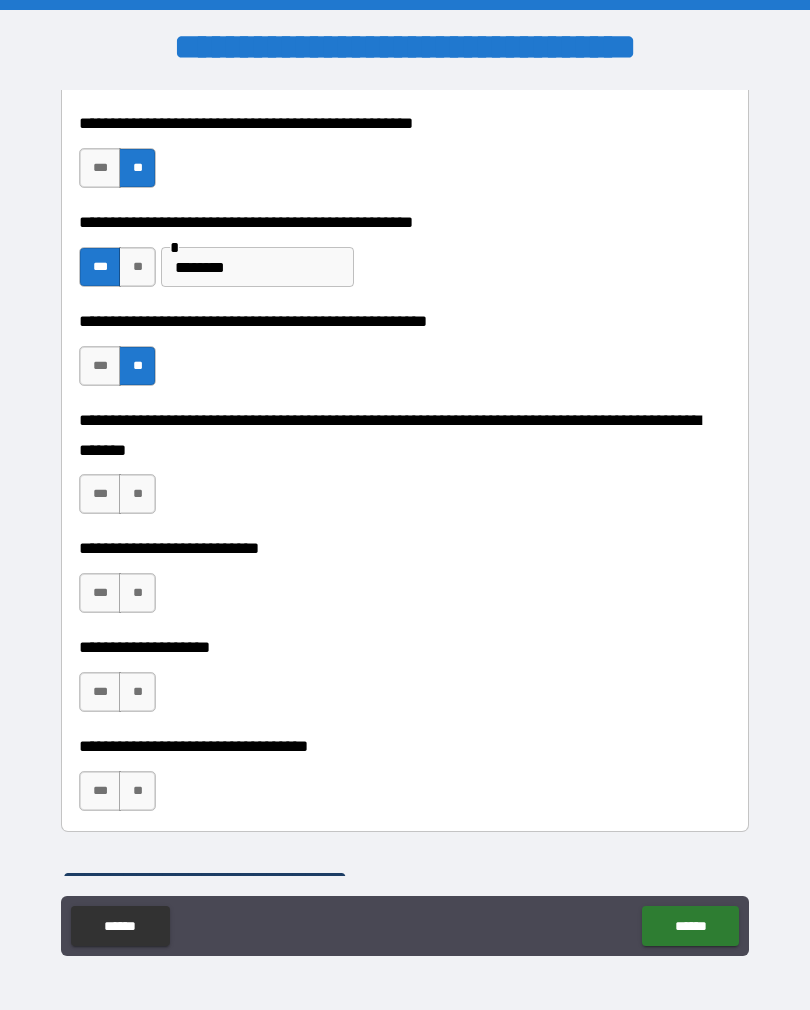 scroll, scrollTop: 684, scrollLeft: 0, axis: vertical 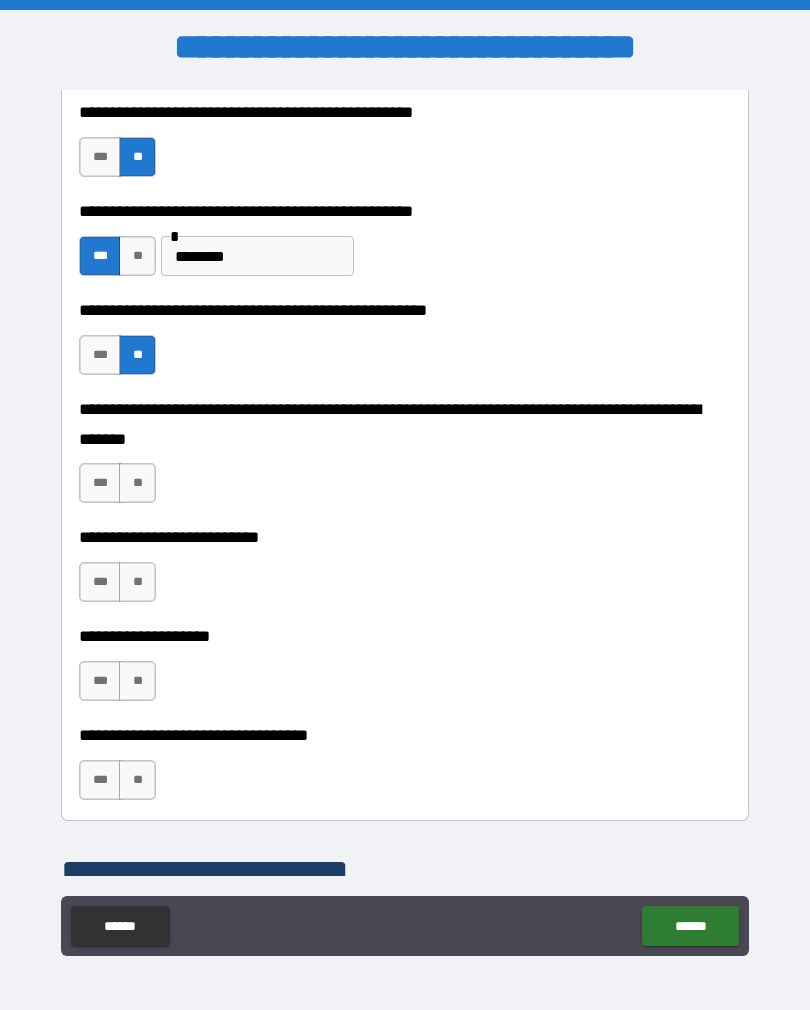 click on "**" at bounding box center [137, 483] 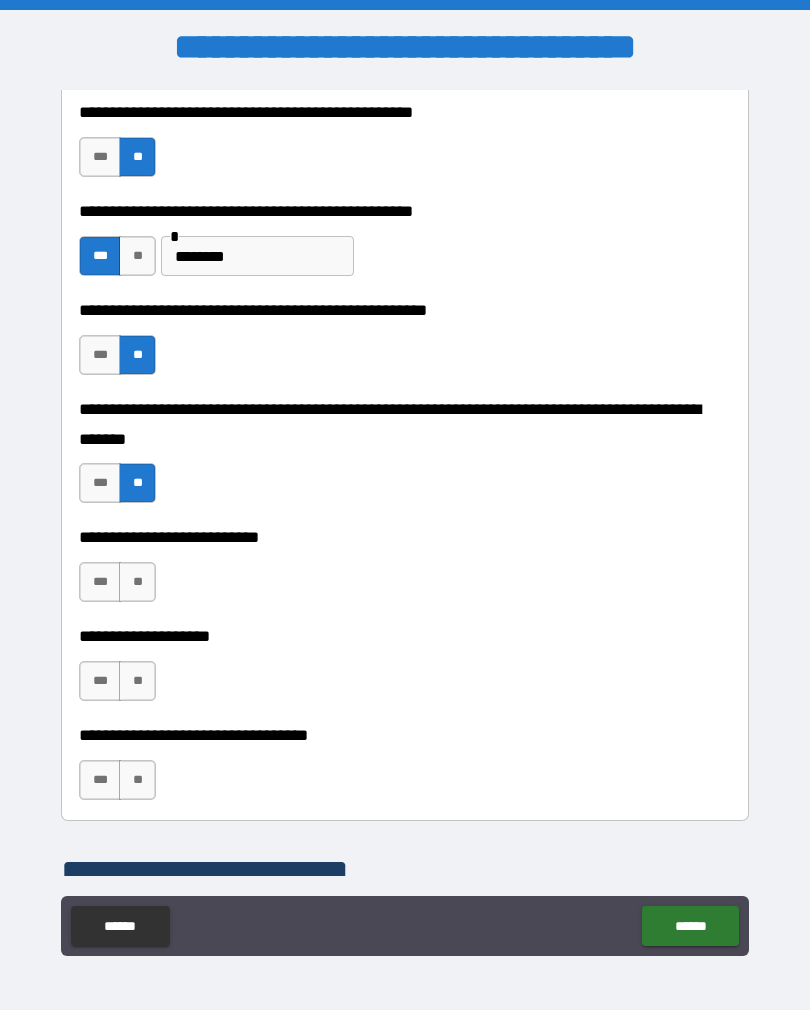 click on "**" at bounding box center [137, 582] 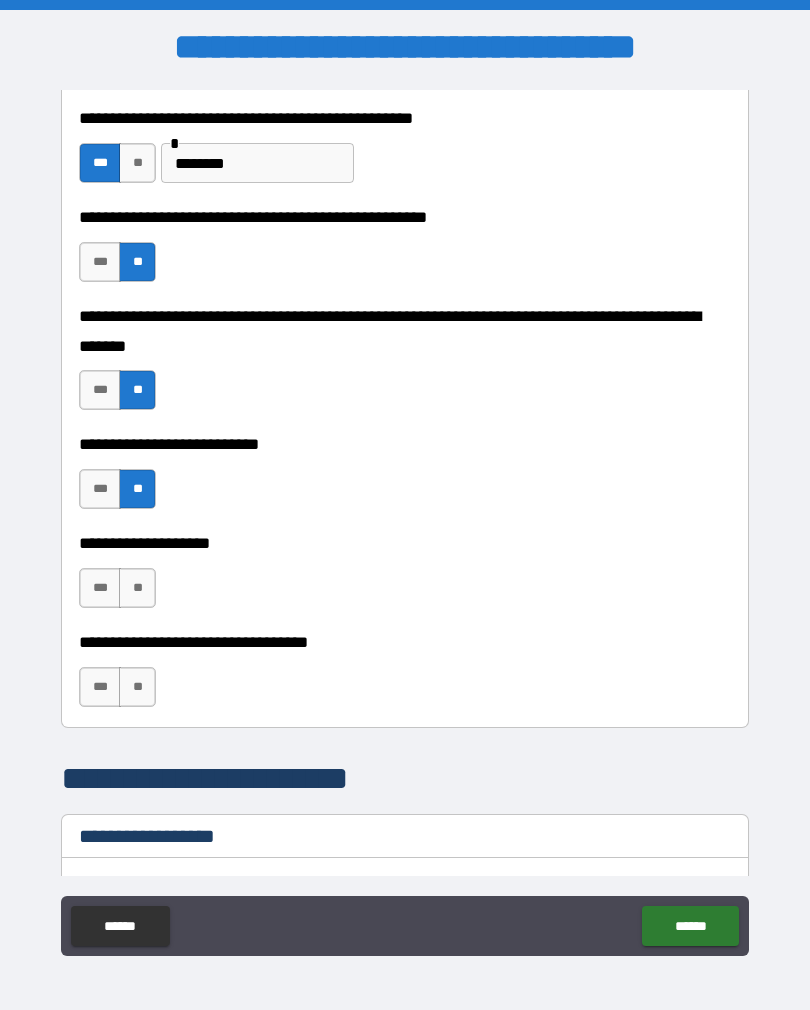 scroll, scrollTop: 830, scrollLeft: 0, axis: vertical 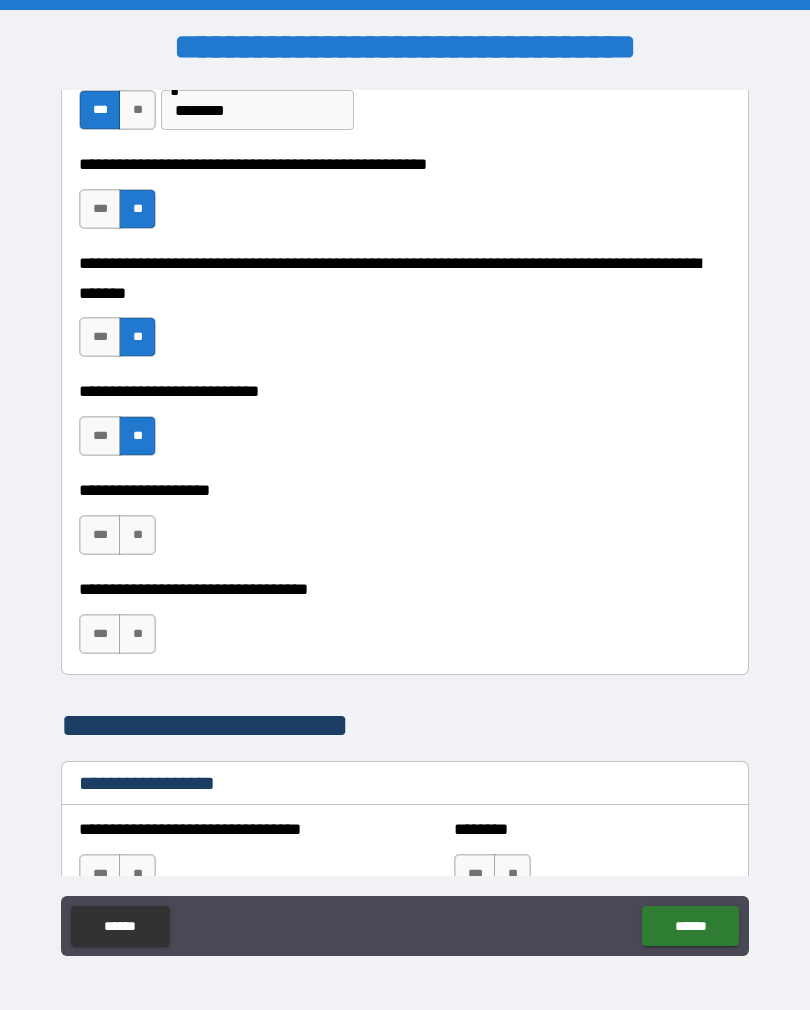click on "**" at bounding box center (137, 535) 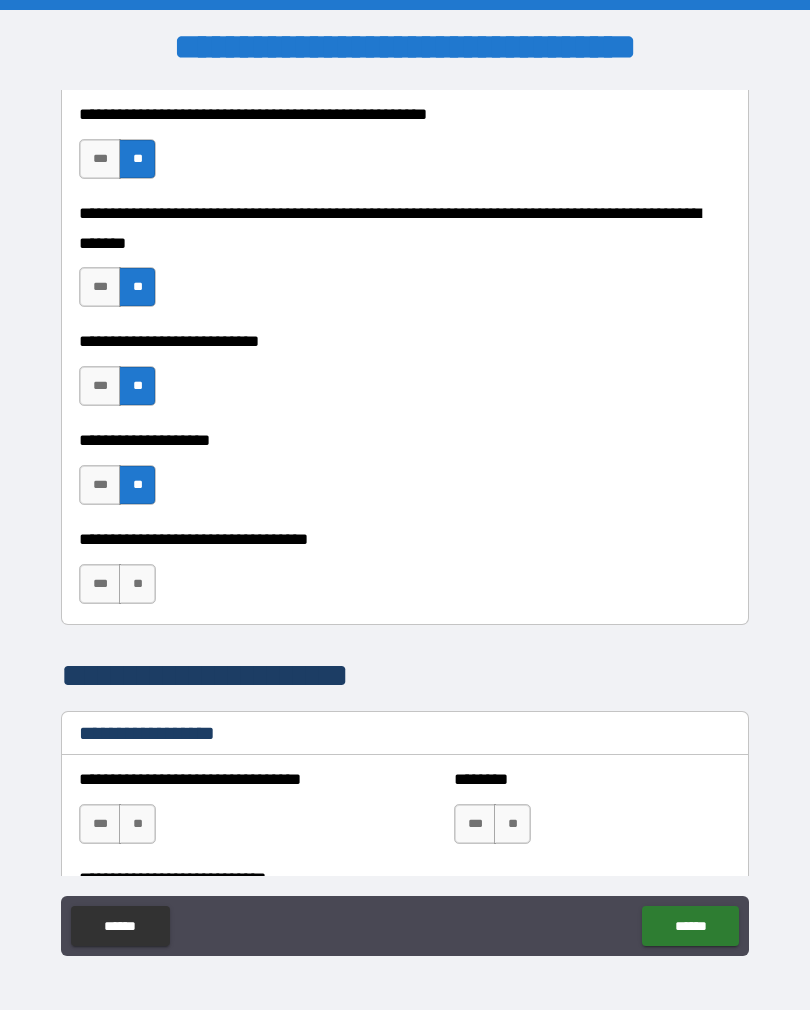 scroll, scrollTop: 883, scrollLeft: 0, axis: vertical 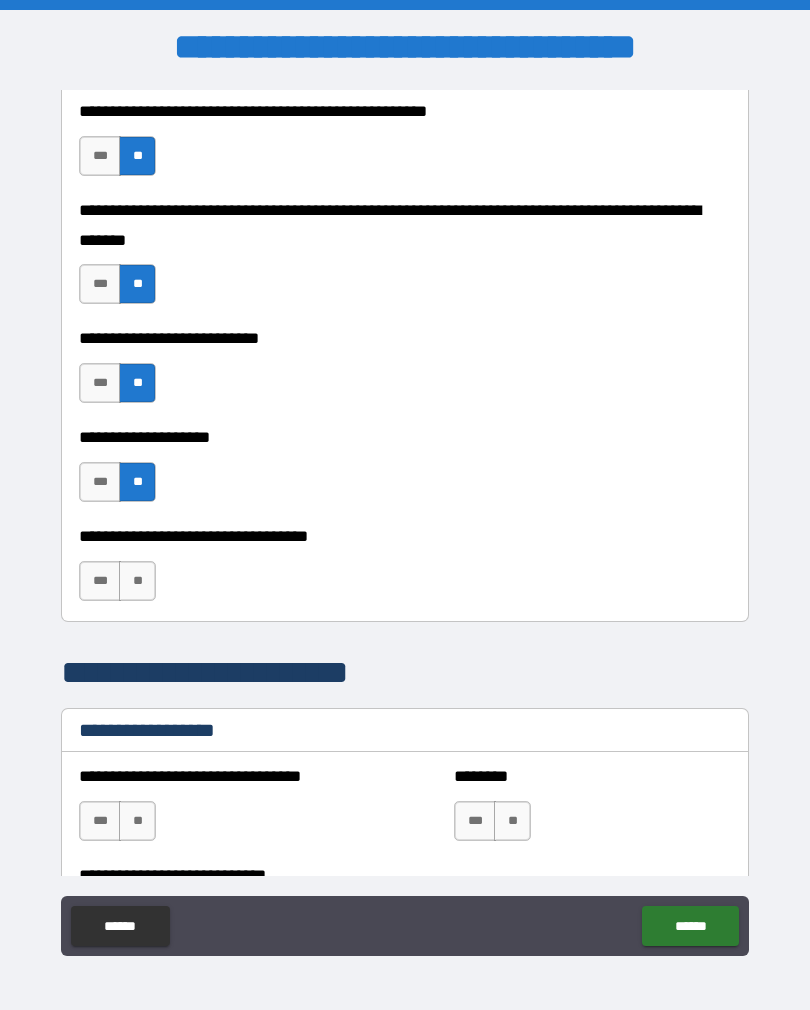 click on "**" at bounding box center [137, 581] 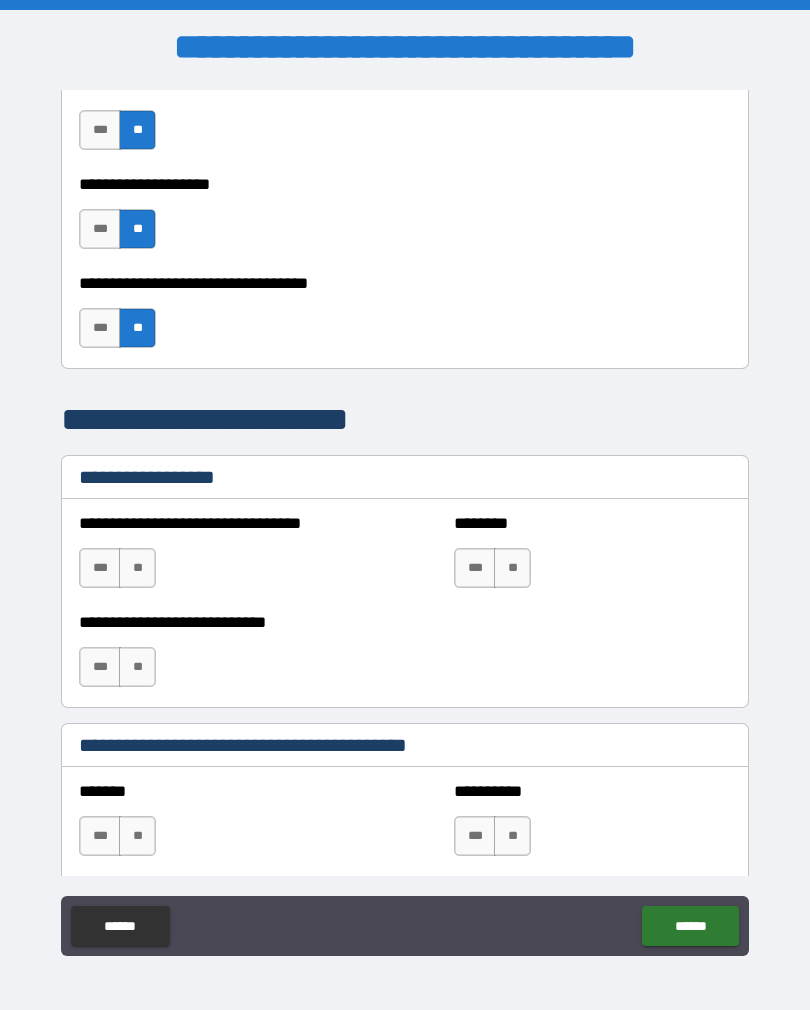 scroll, scrollTop: 1159, scrollLeft: 0, axis: vertical 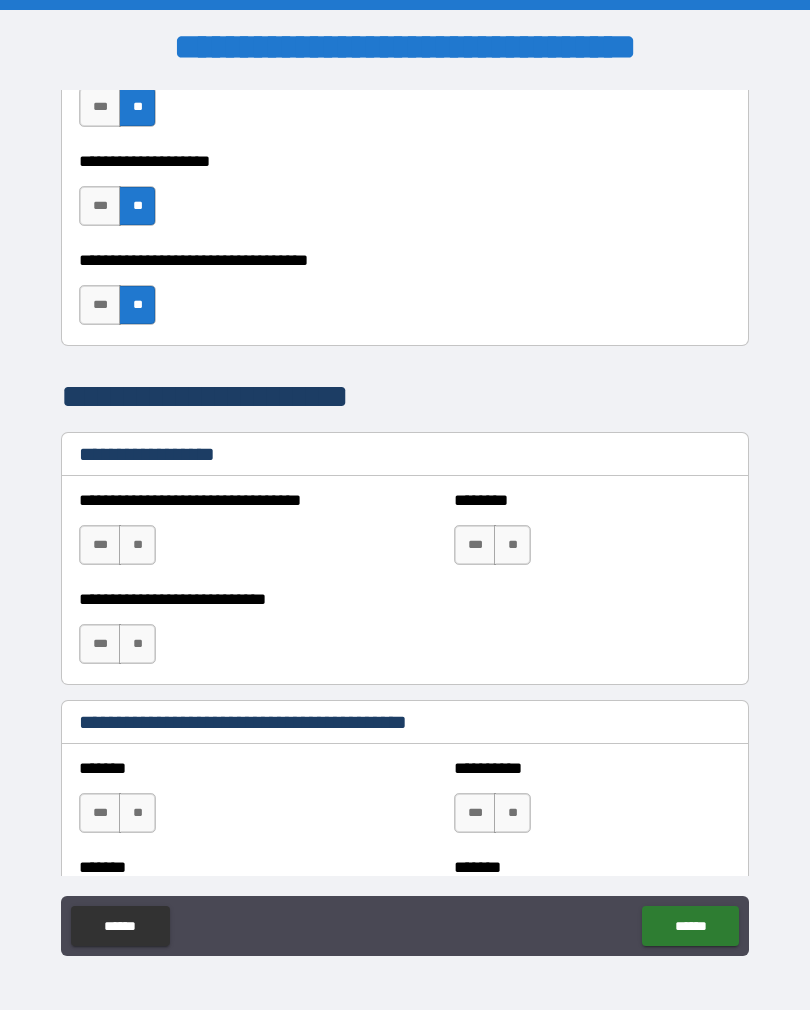 click on "**" at bounding box center [137, 545] 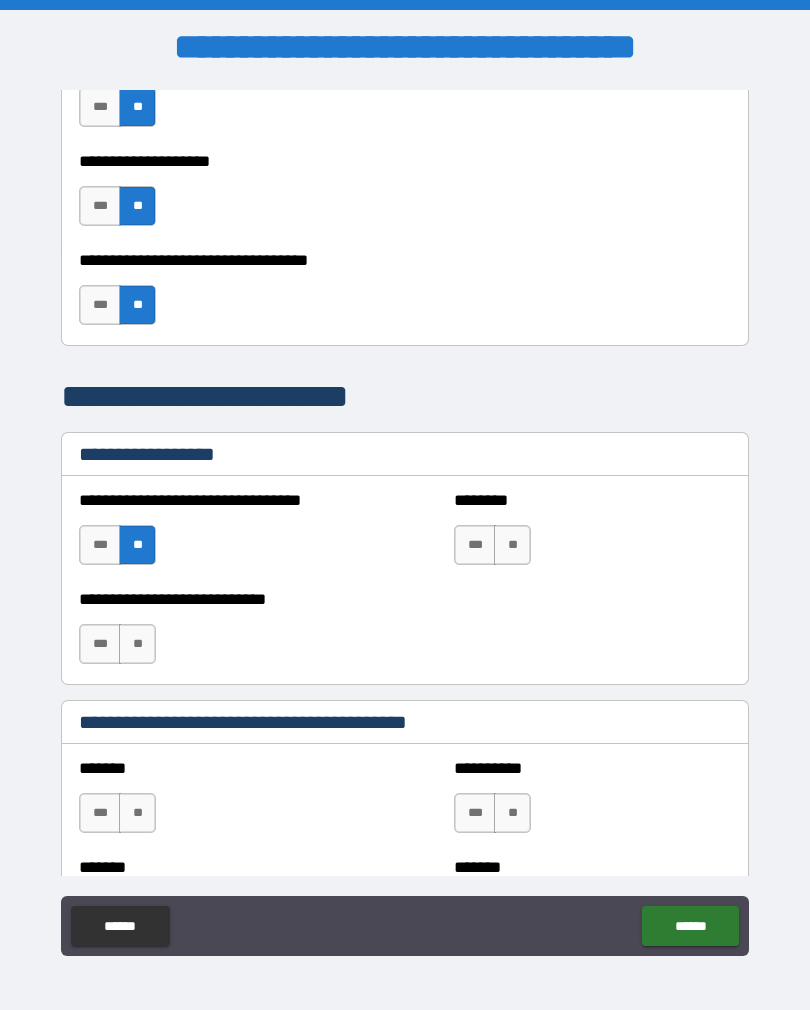 click on "**" at bounding box center [512, 545] 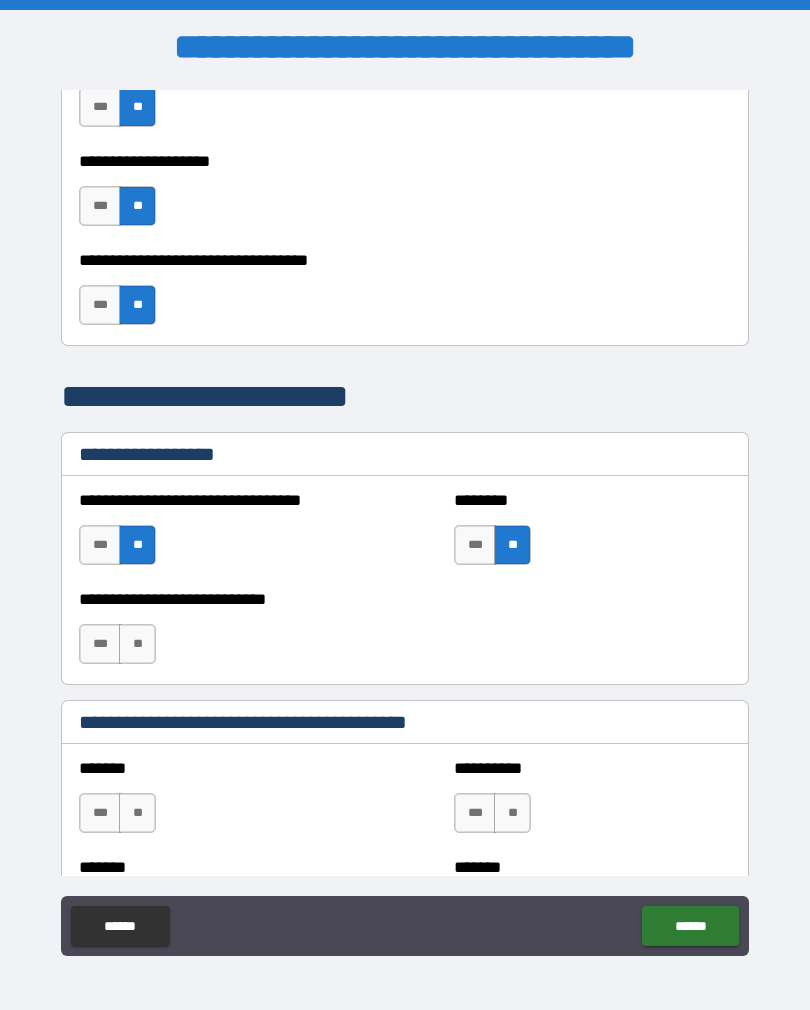 click on "**" at bounding box center [137, 644] 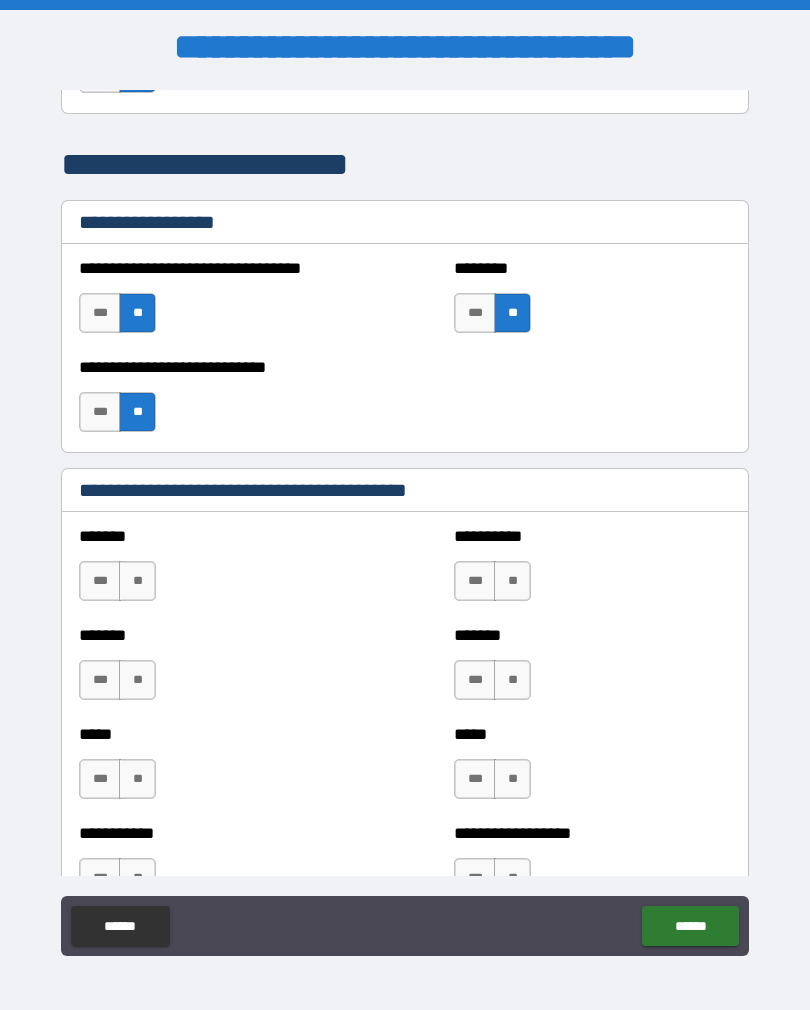 scroll, scrollTop: 1392, scrollLeft: 0, axis: vertical 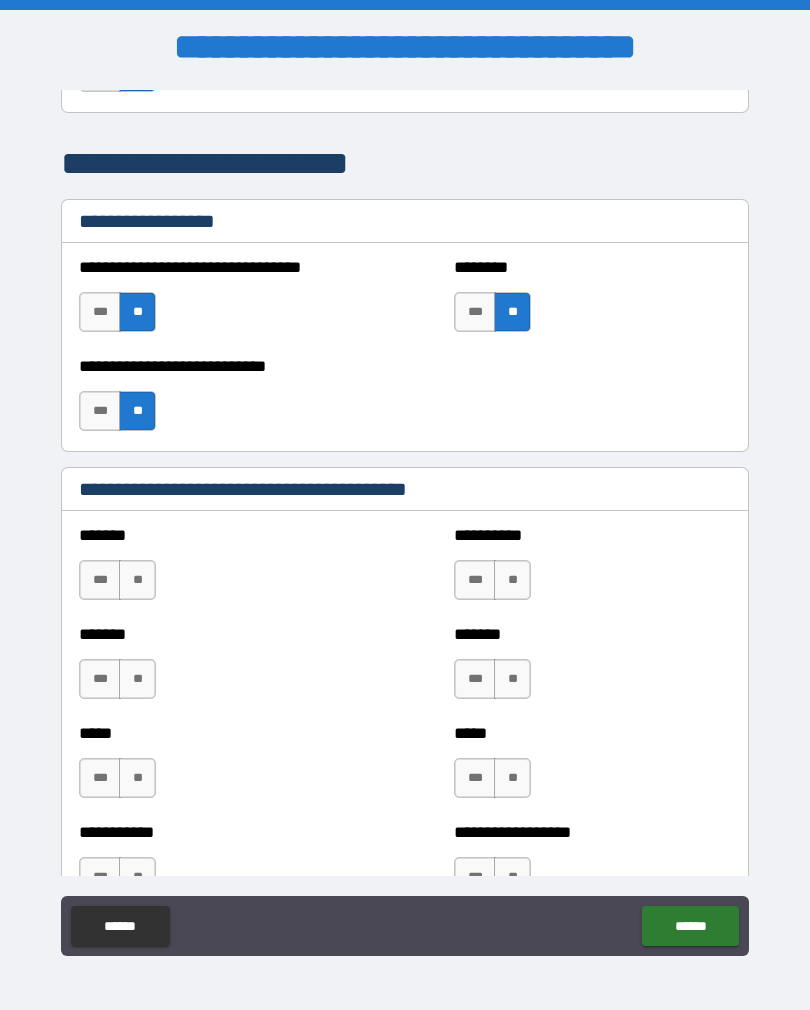 click on "**" at bounding box center (137, 580) 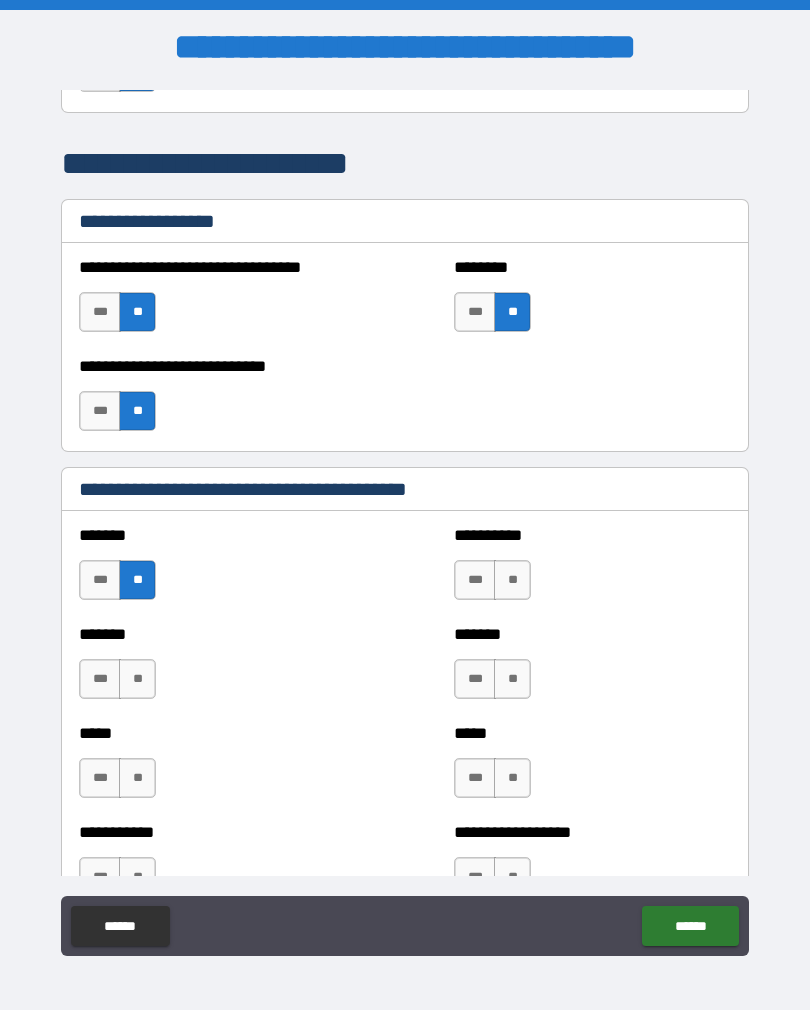 click on "**" at bounding box center [137, 679] 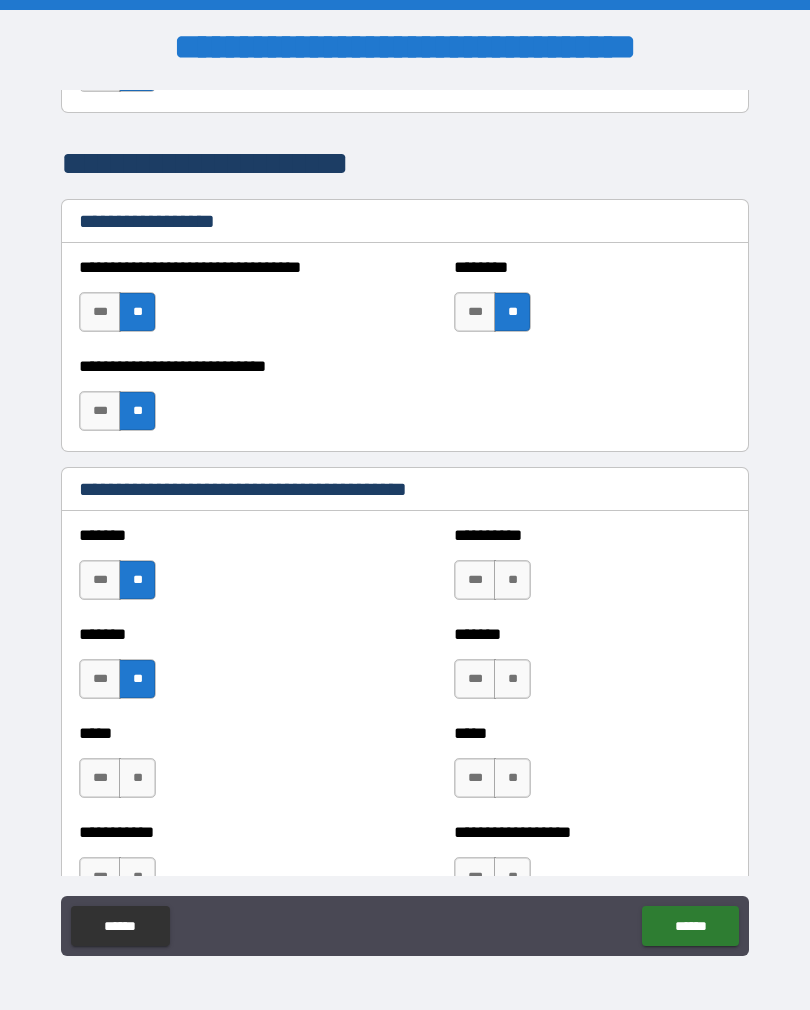 click on "**" at bounding box center (137, 778) 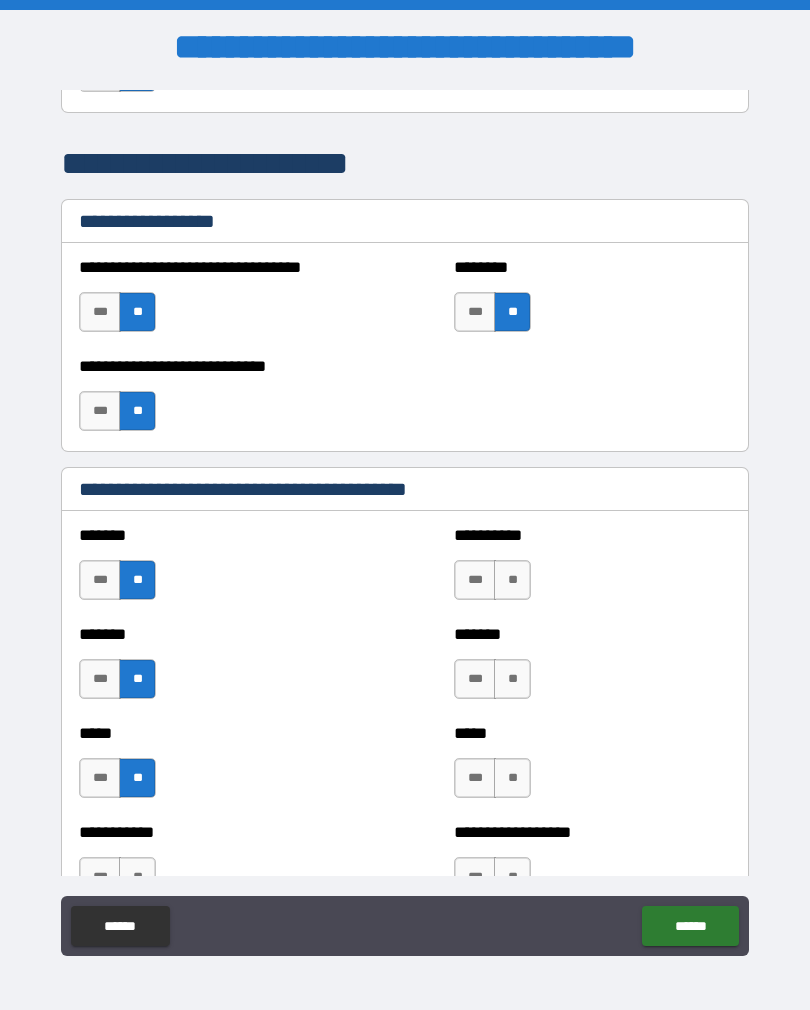 scroll, scrollTop: 1550, scrollLeft: 0, axis: vertical 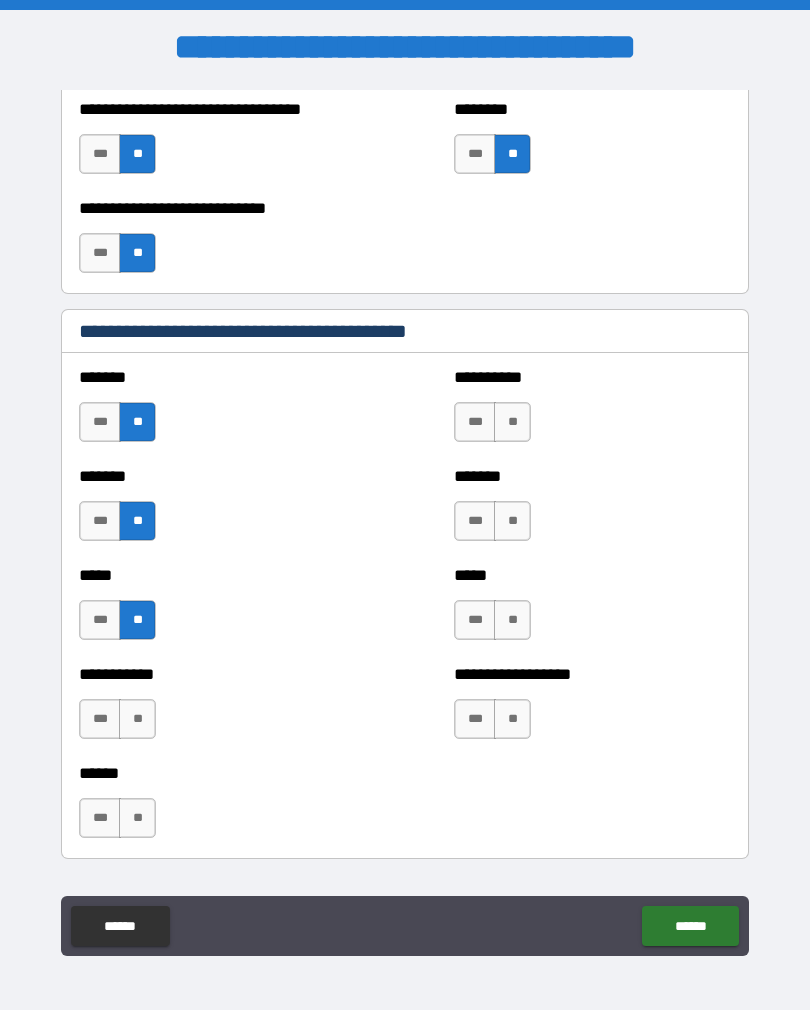 click on "**" at bounding box center (512, 422) 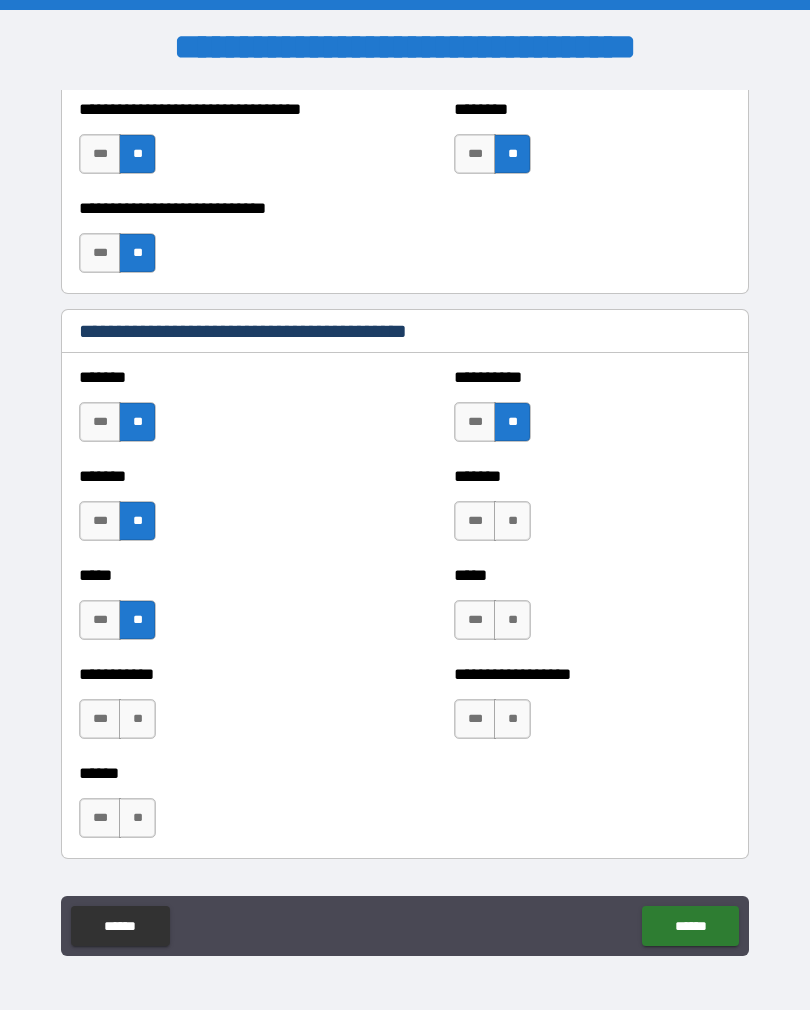 click on "**" at bounding box center (512, 521) 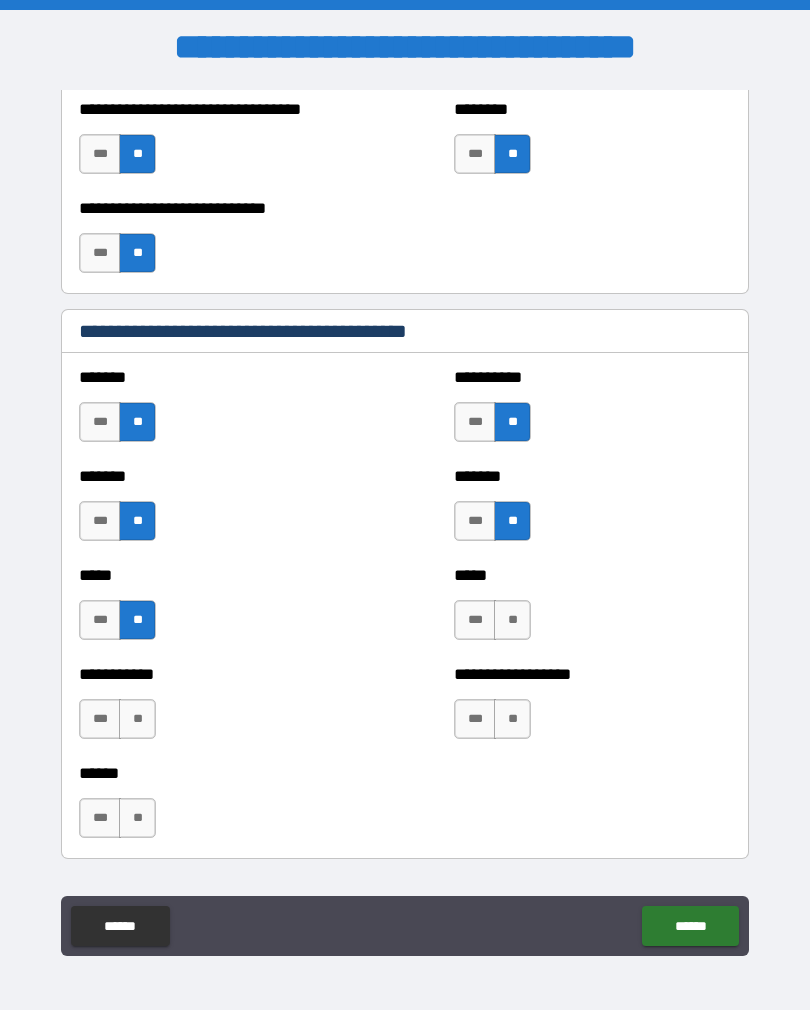click on "**" at bounding box center (512, 620) 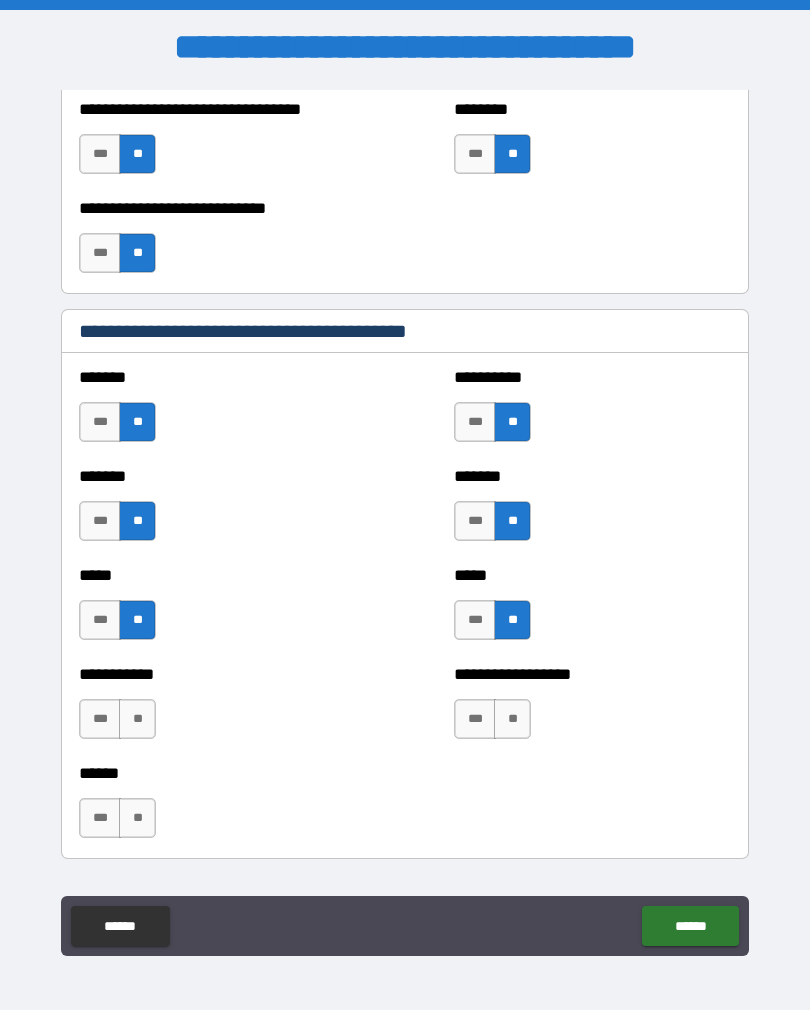 click on "**" at bounding box center [512, 719] 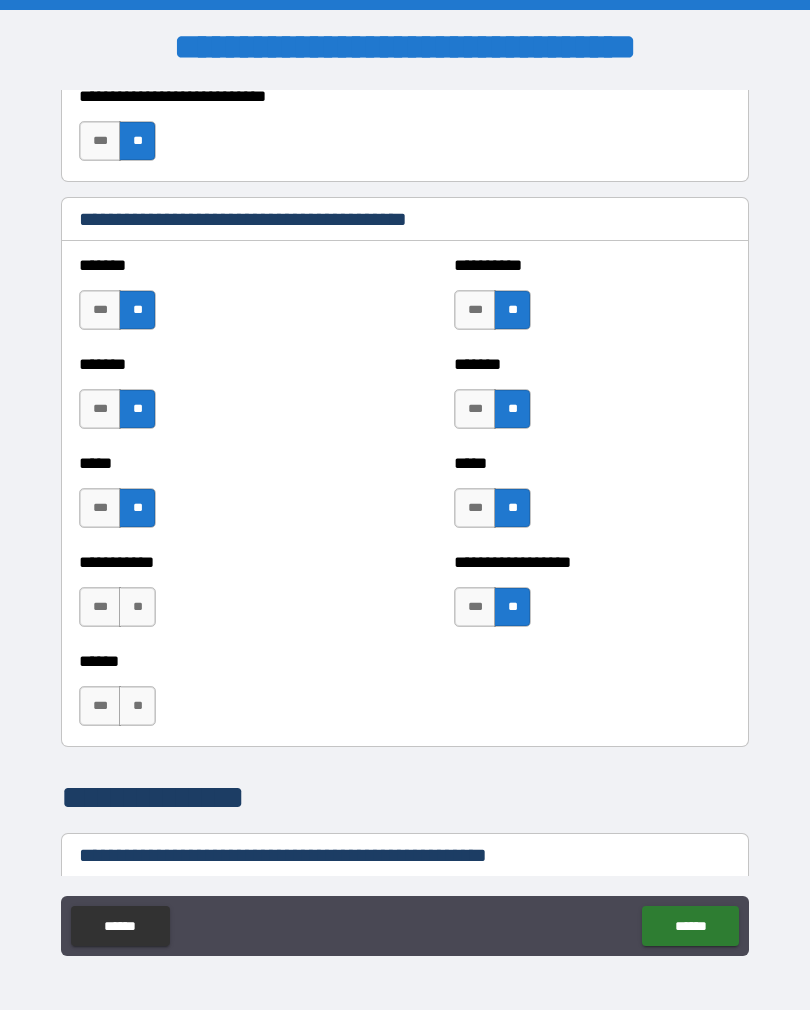 scroll, scrollTop: 1743, scrollLeft: 0, axis: vertical 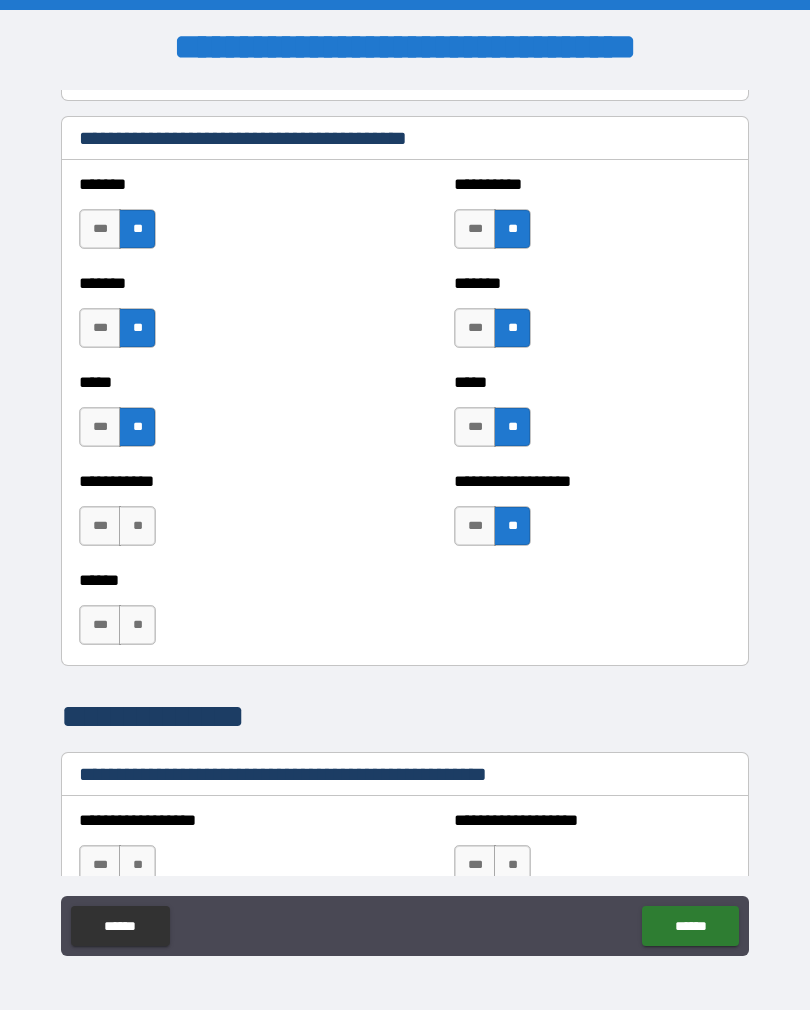 click on "**" at bounding box center [137, 526] 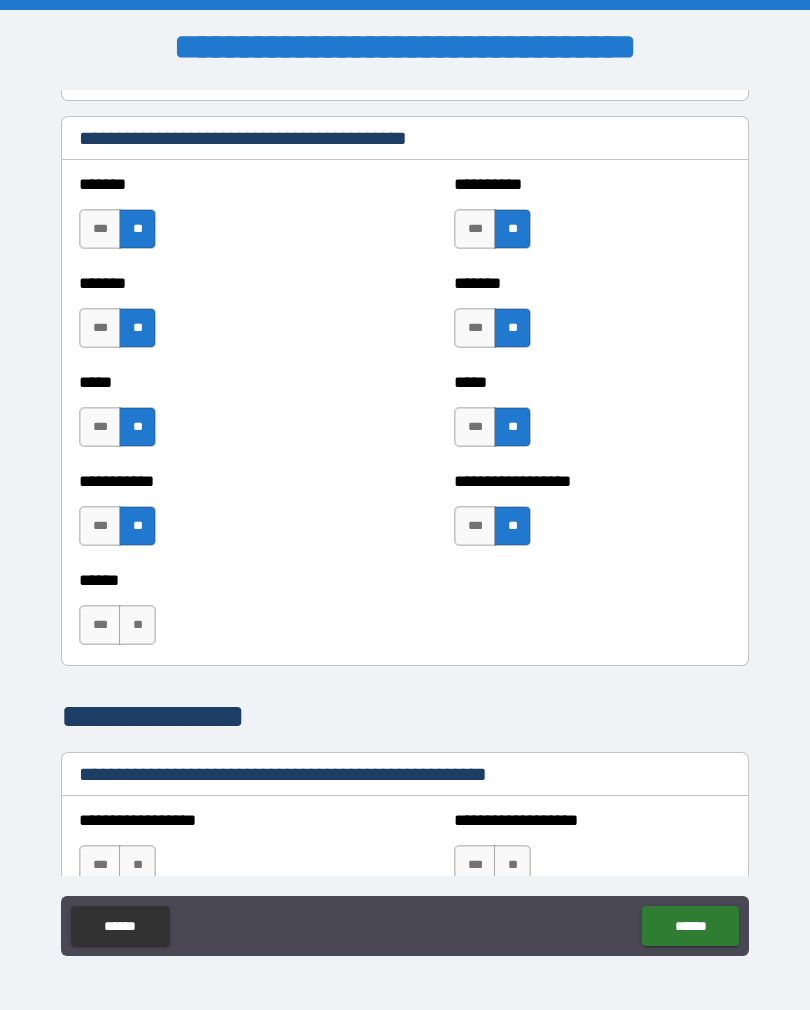 click on "**" at bounding box center [137, 625] 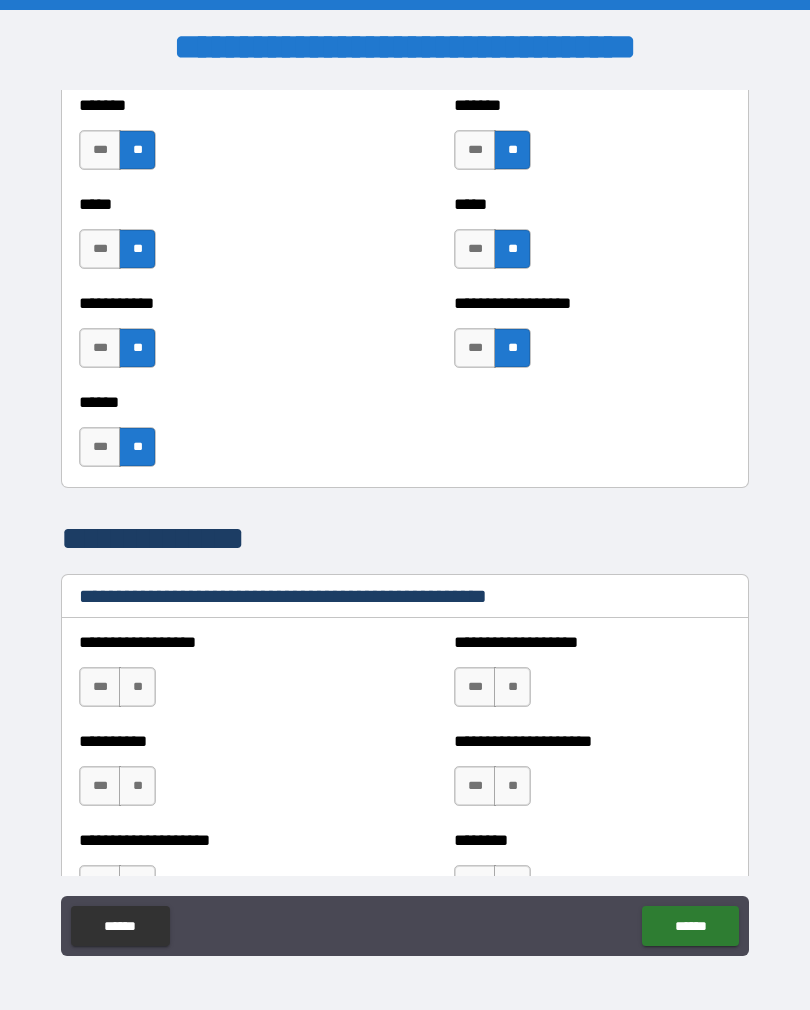 scroll, scrollTop: 2025, scrollLeft: 0, axis: vertical 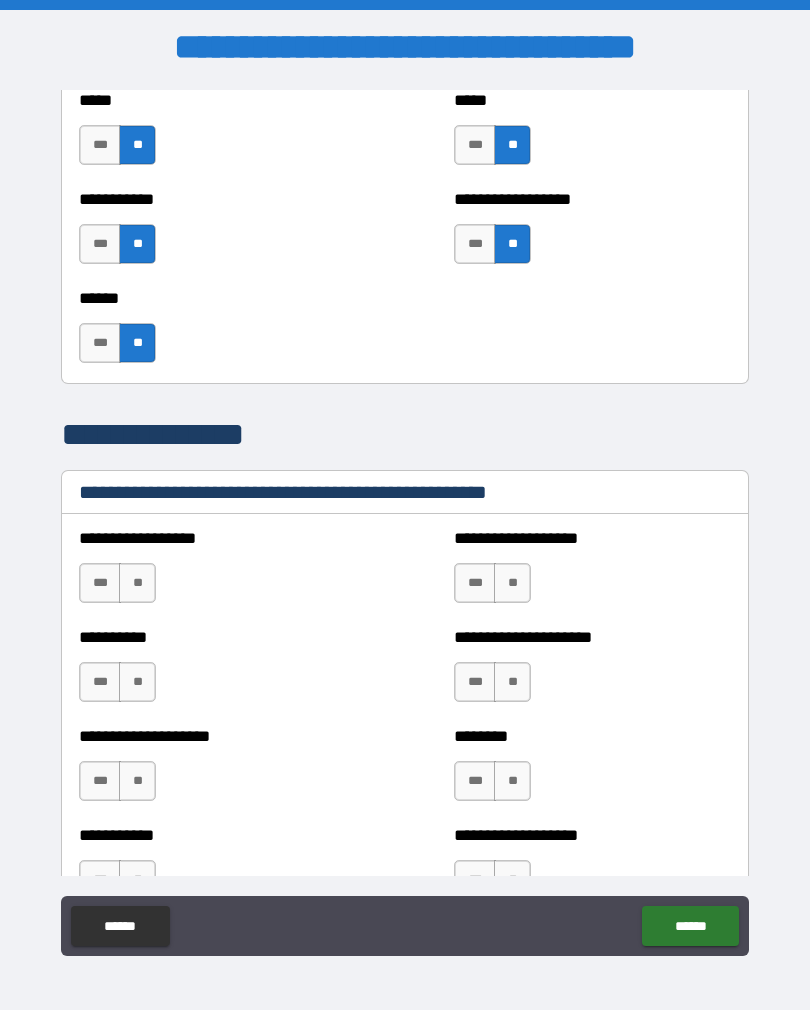 click on "***" at bounding box center [100, 583] 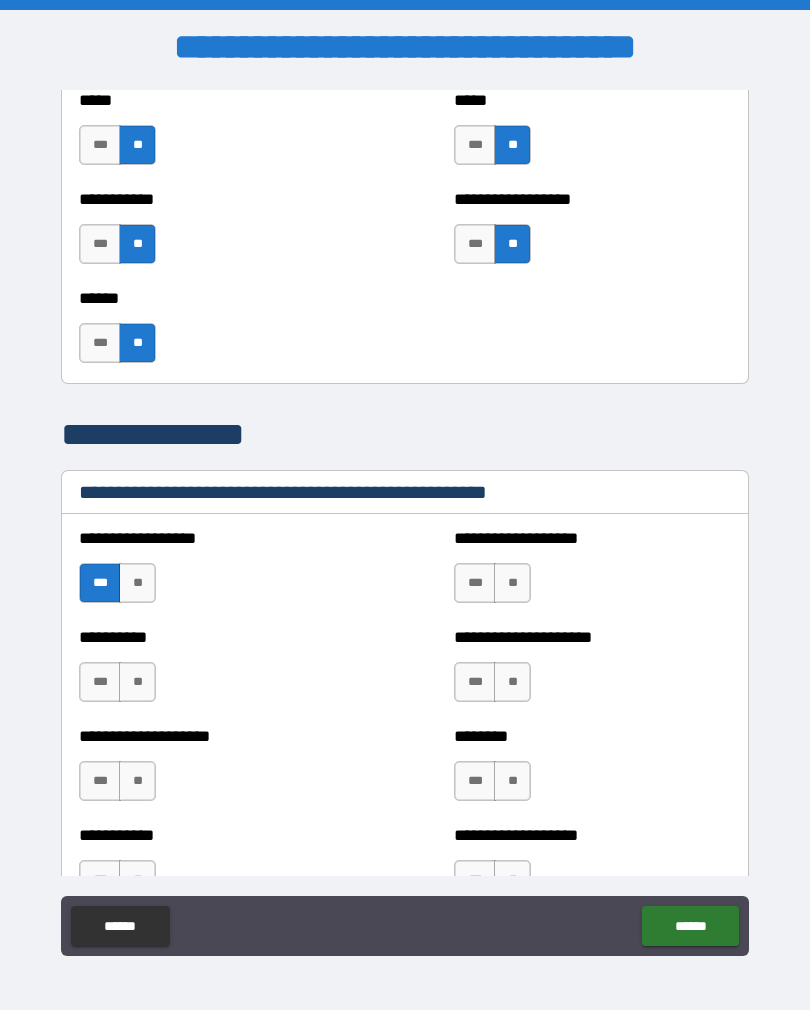 click on "**" at bounding box center (137, 682) 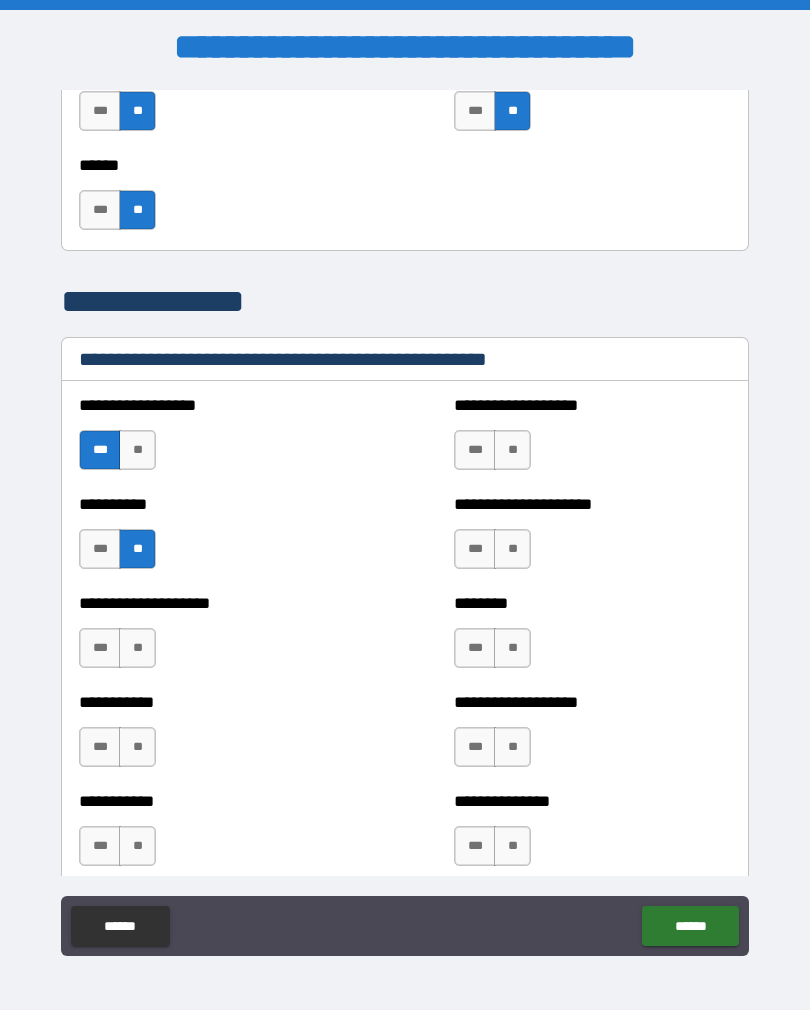 scroll, scrollTop: 2160, scrollLeft: 0, axis: vertical 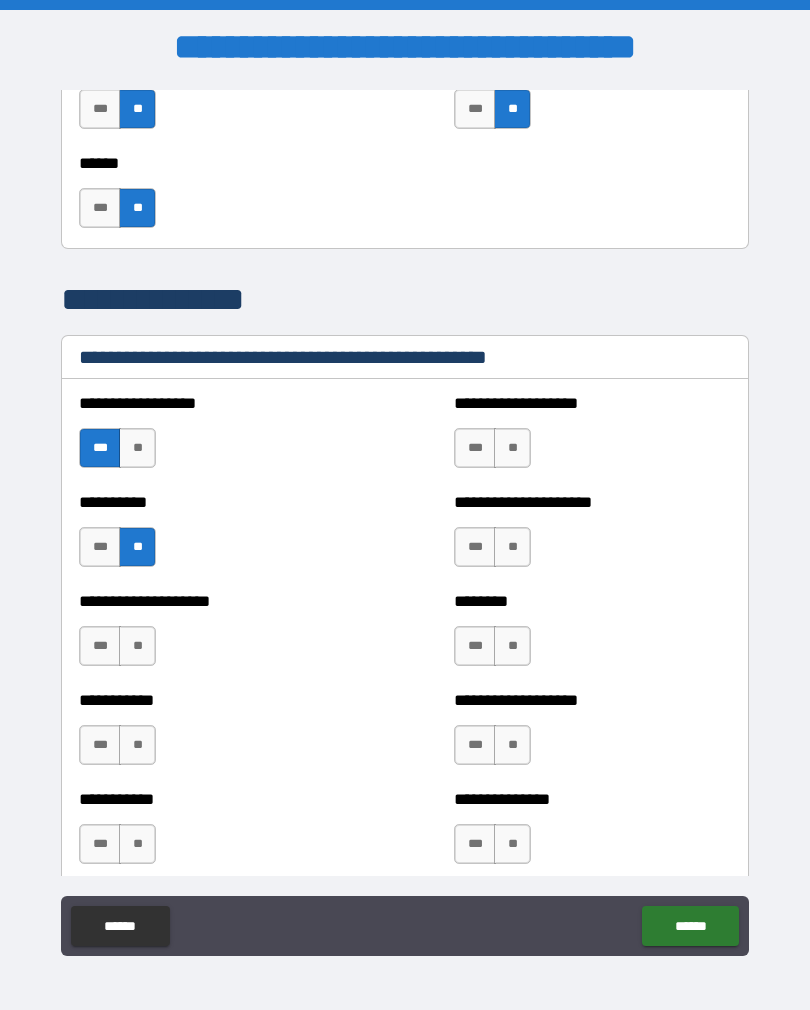 click on "**" at bounding box center (137, 646) 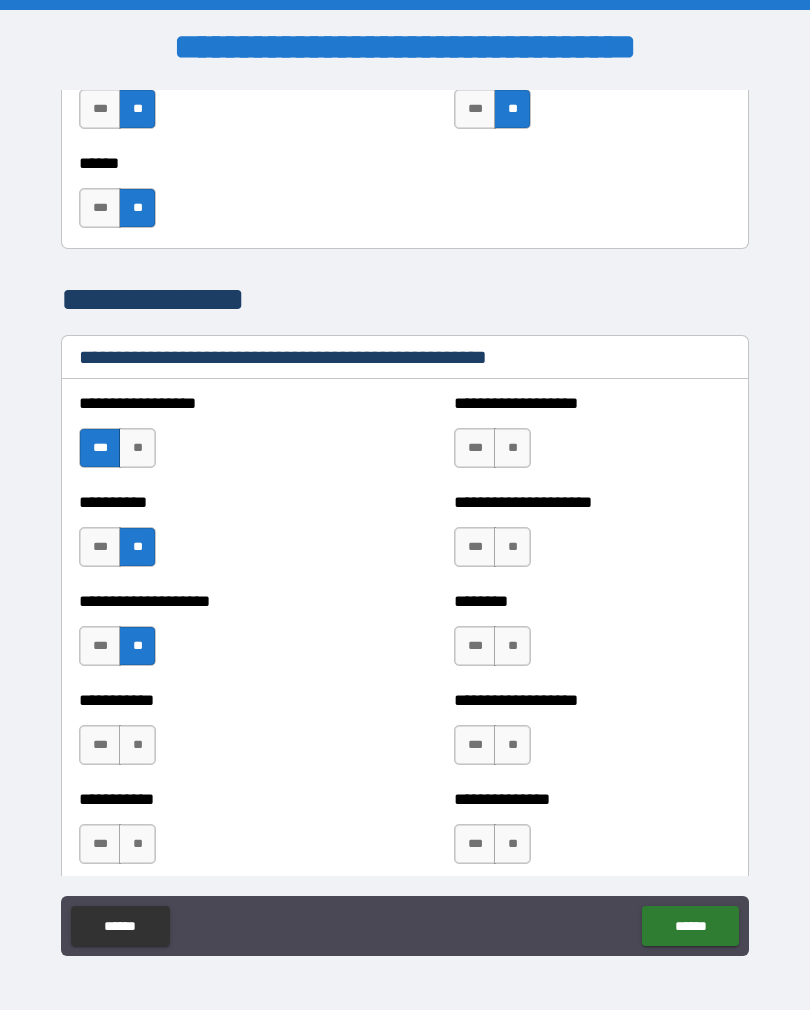 click on "**" at bounding box center [137, 745] 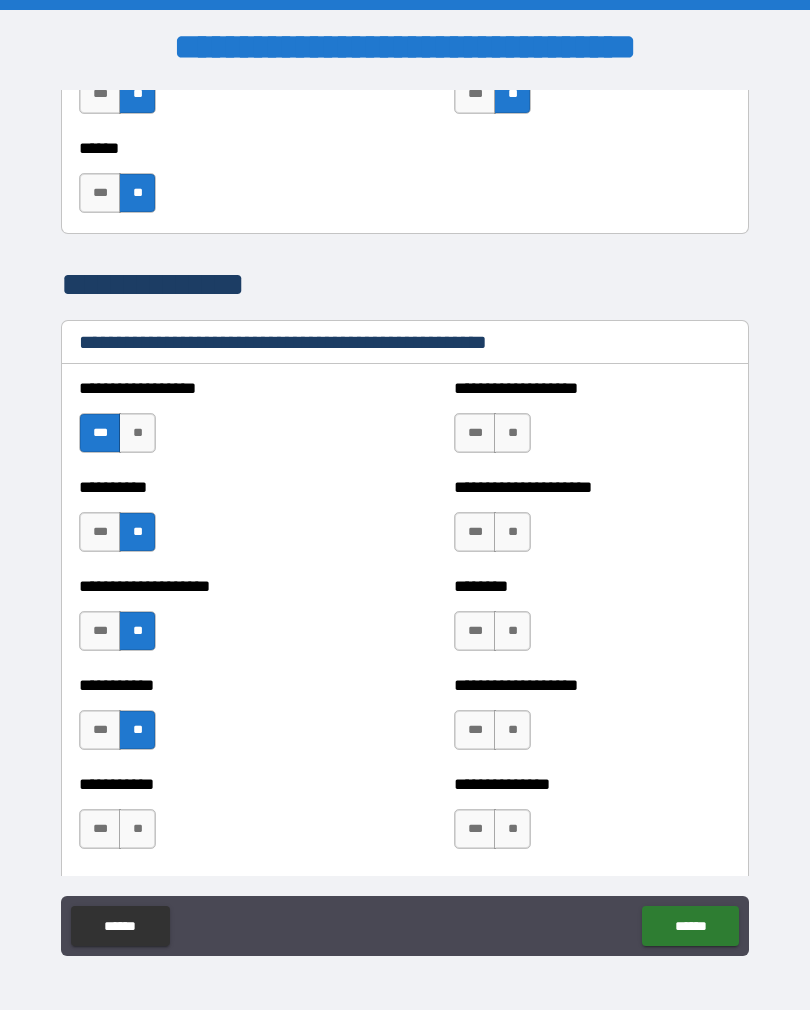 scroll, scrollTop: 2249, scrollLeft: 0, axis: vertical 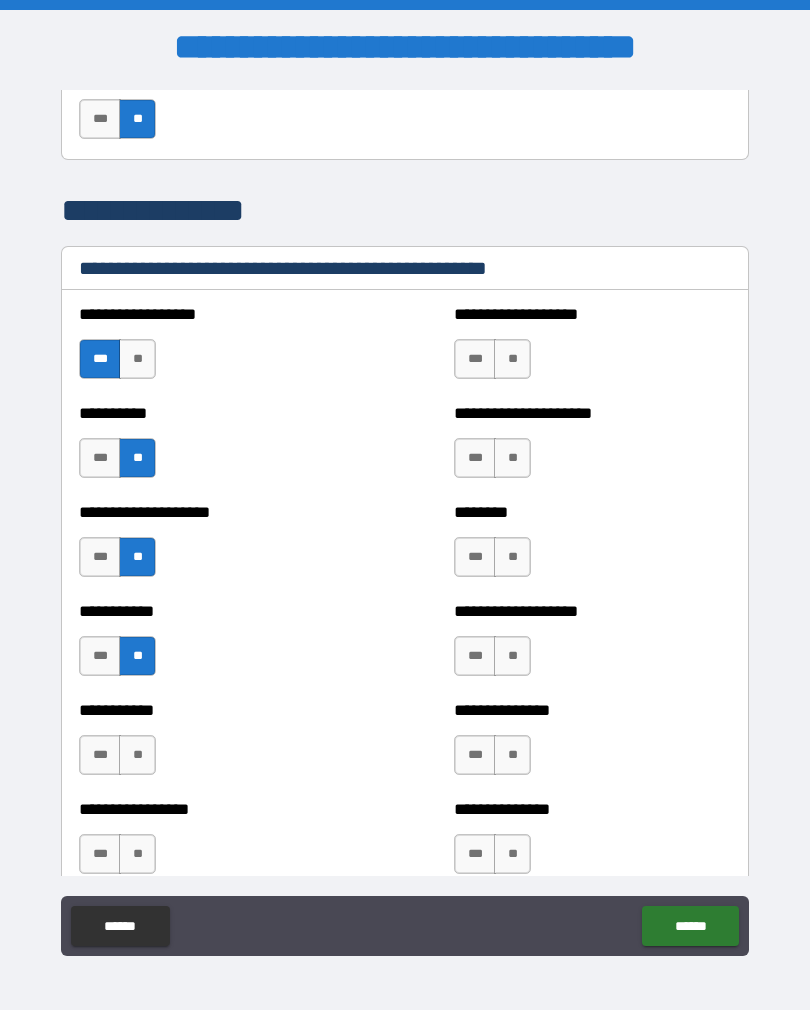 click on "**" at bounding box center (137, 755) 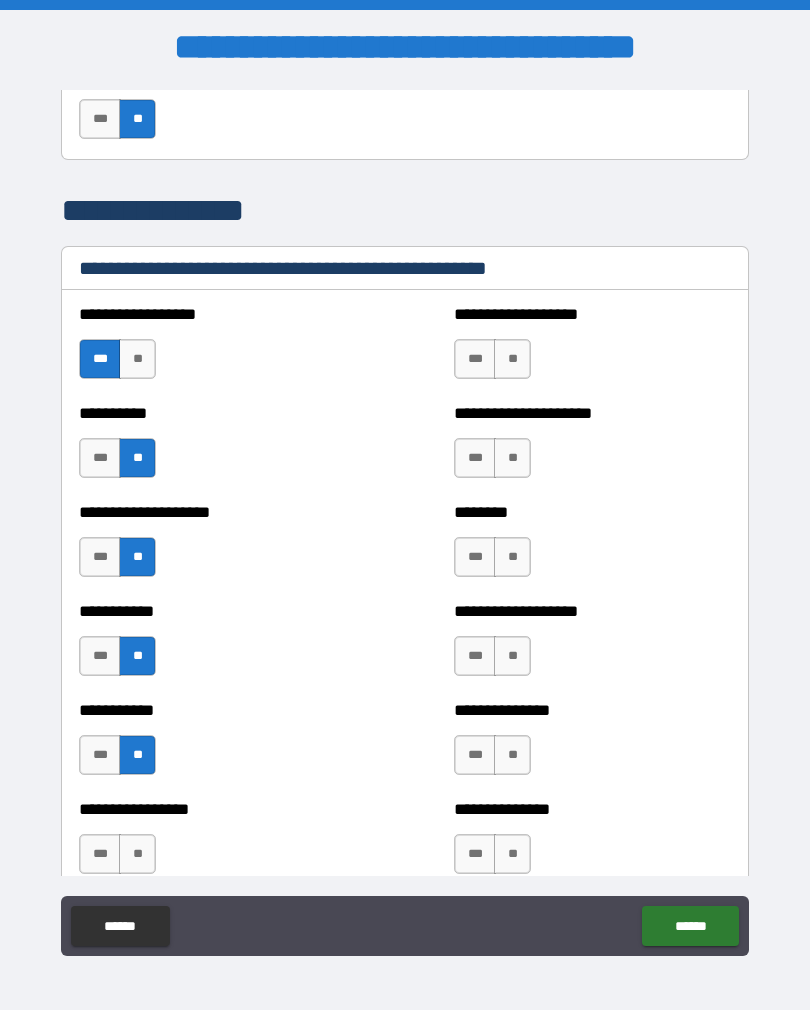click on "**" at bounding box center [137, 854] 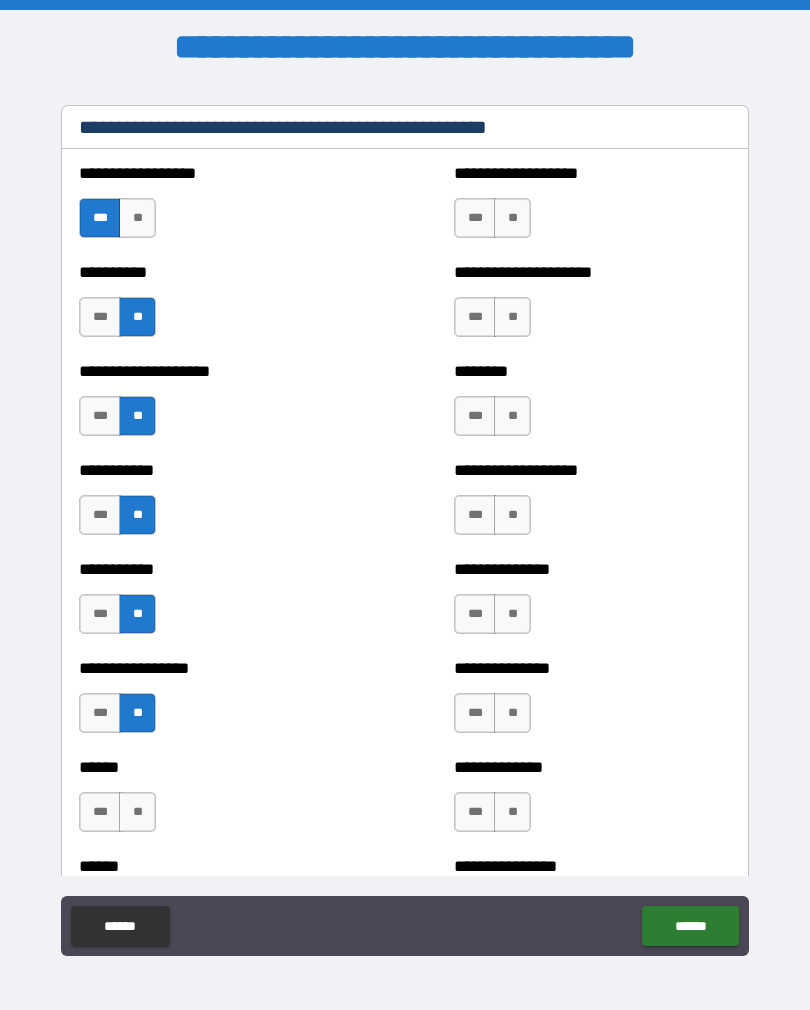 scroll, scrollTop: 2386, scrollLeft: 0, axis: vertical 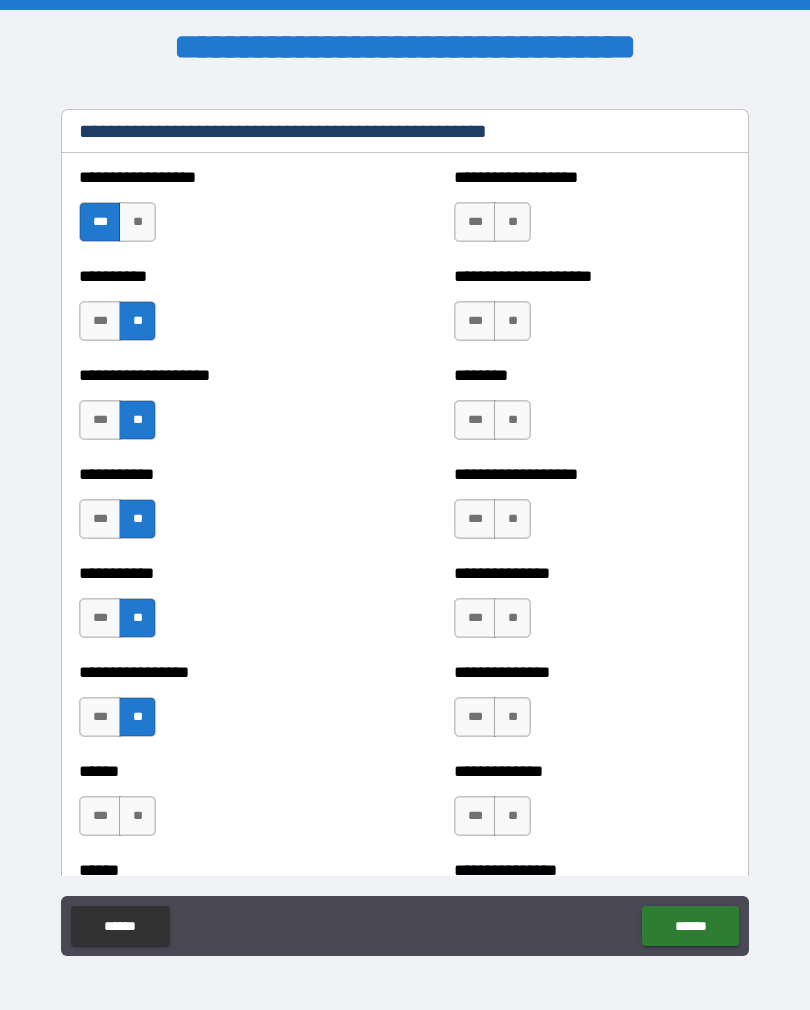 click on "**" at bounding box center (512, 222) 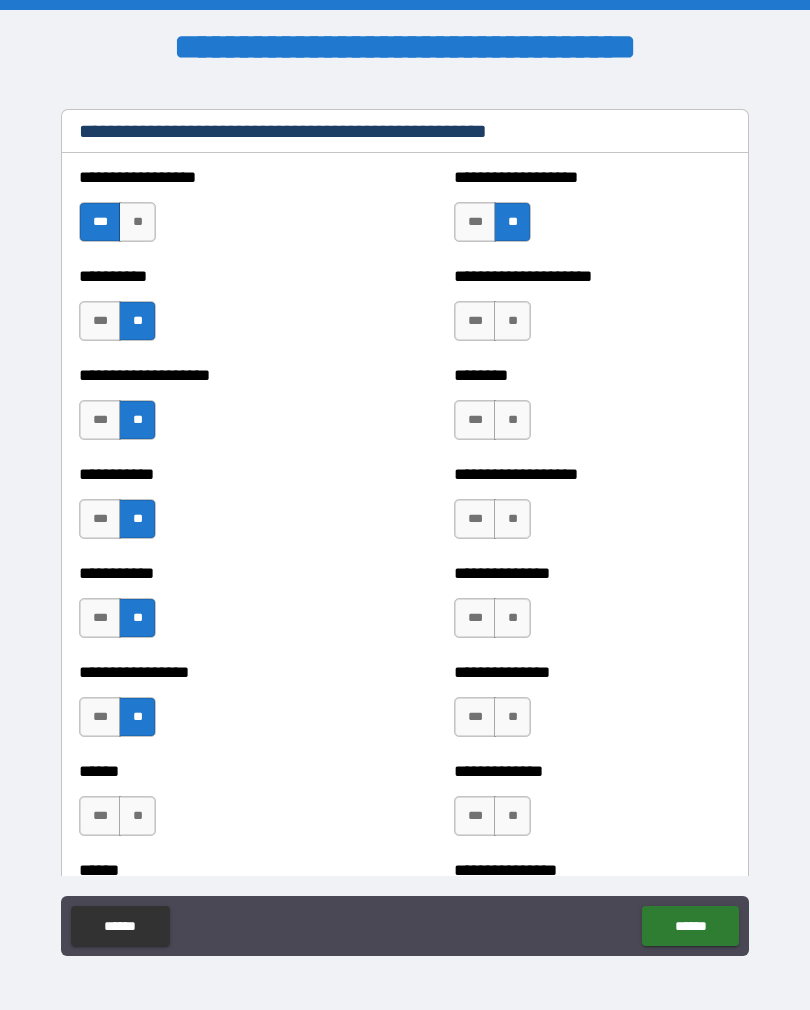 click on "**" at bounding box center [512, 321] 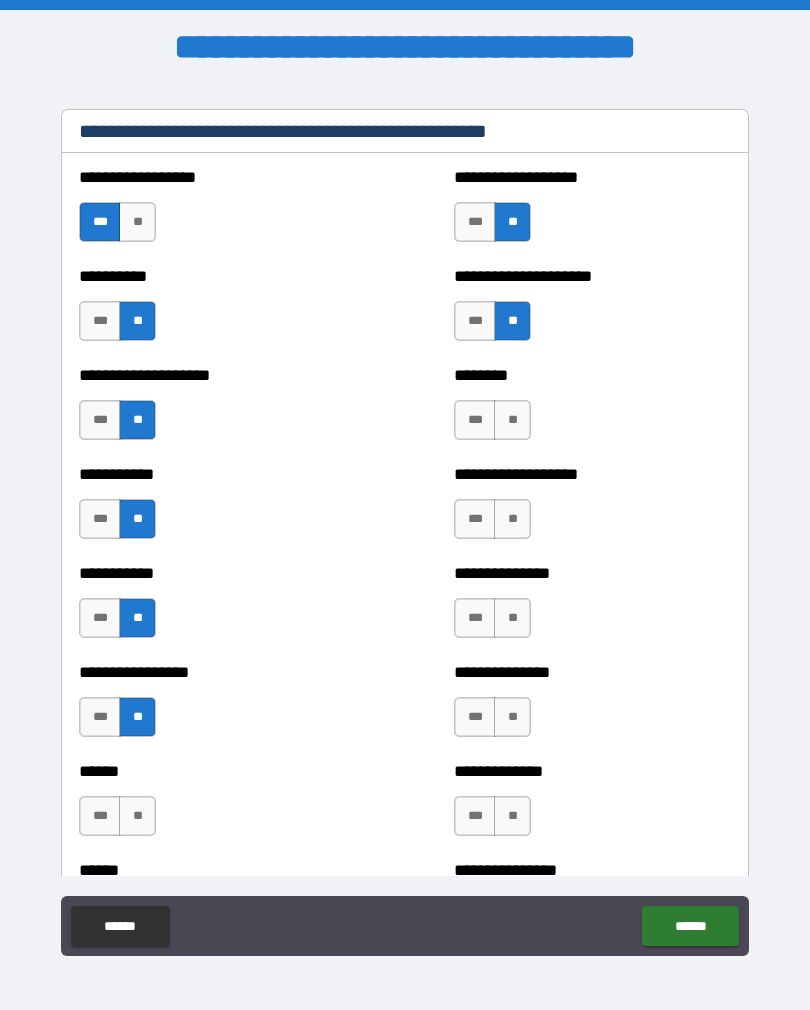 click on "**" at bounding box center (512, 420) 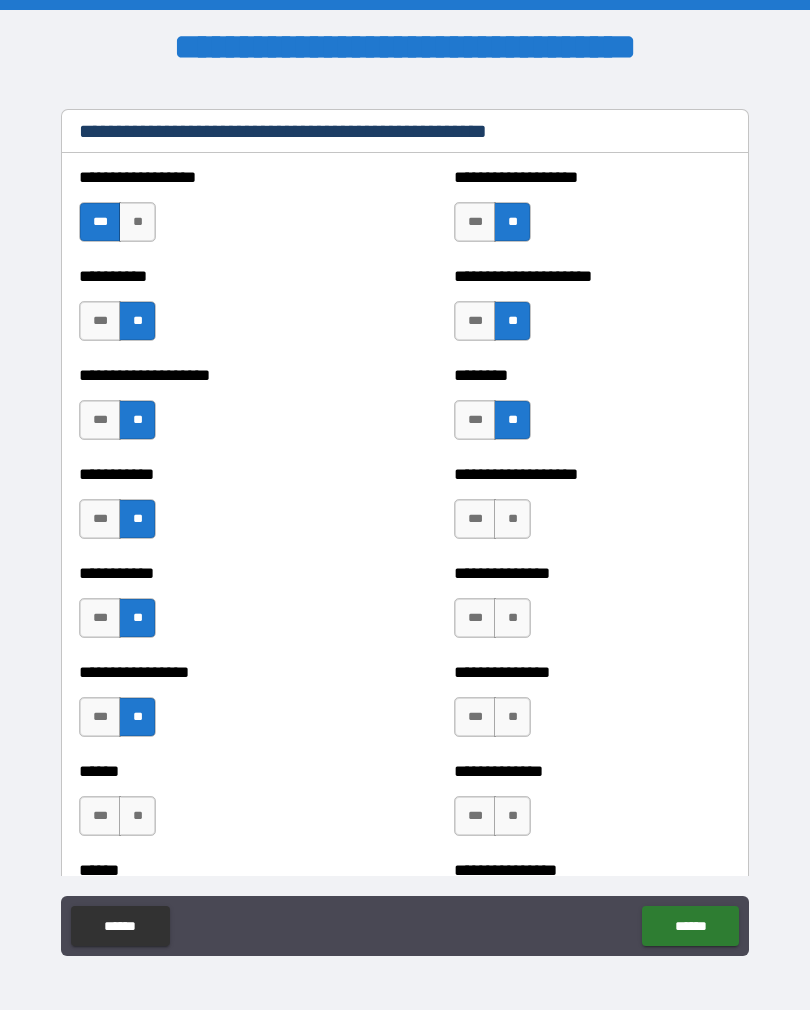 click on "**" at bounding box center [512, 519] 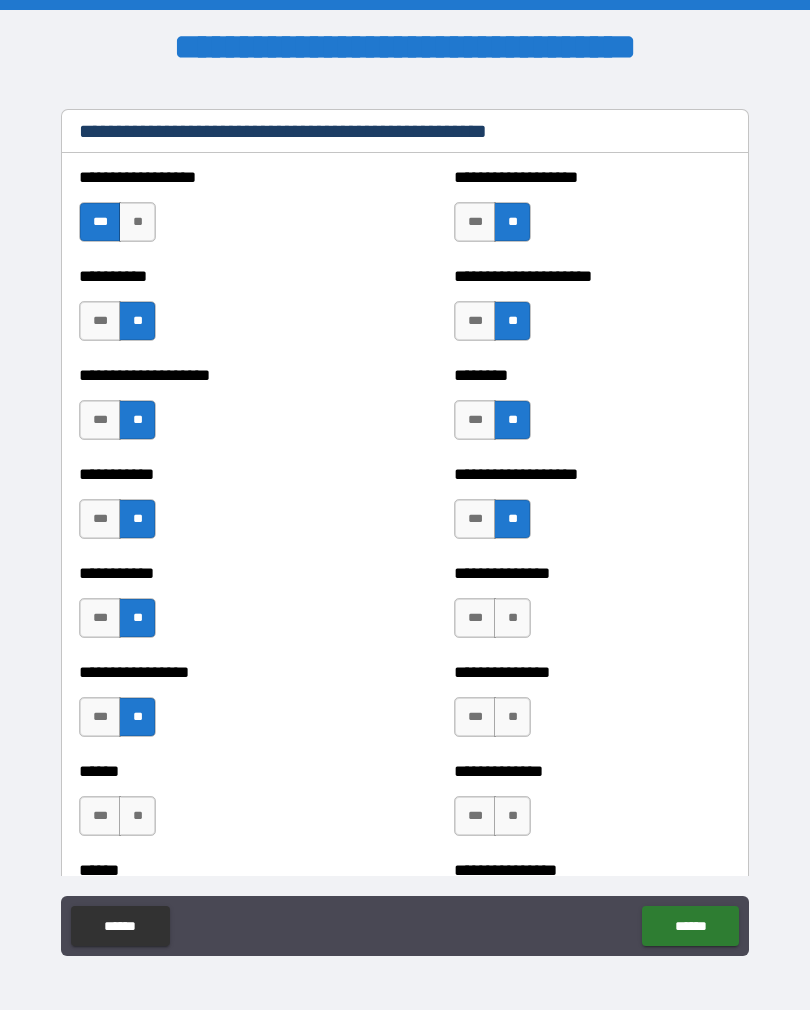 click on "**" at bounding box center (512, 618) 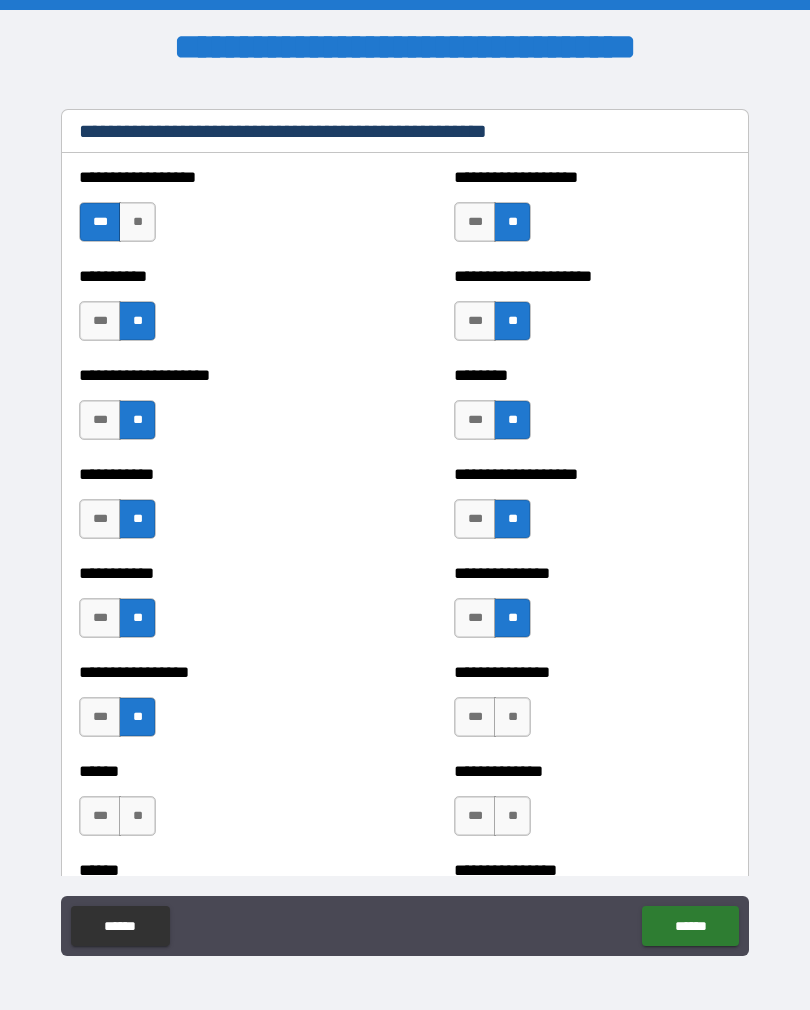 click on "**" at bounding box center (512, 717) 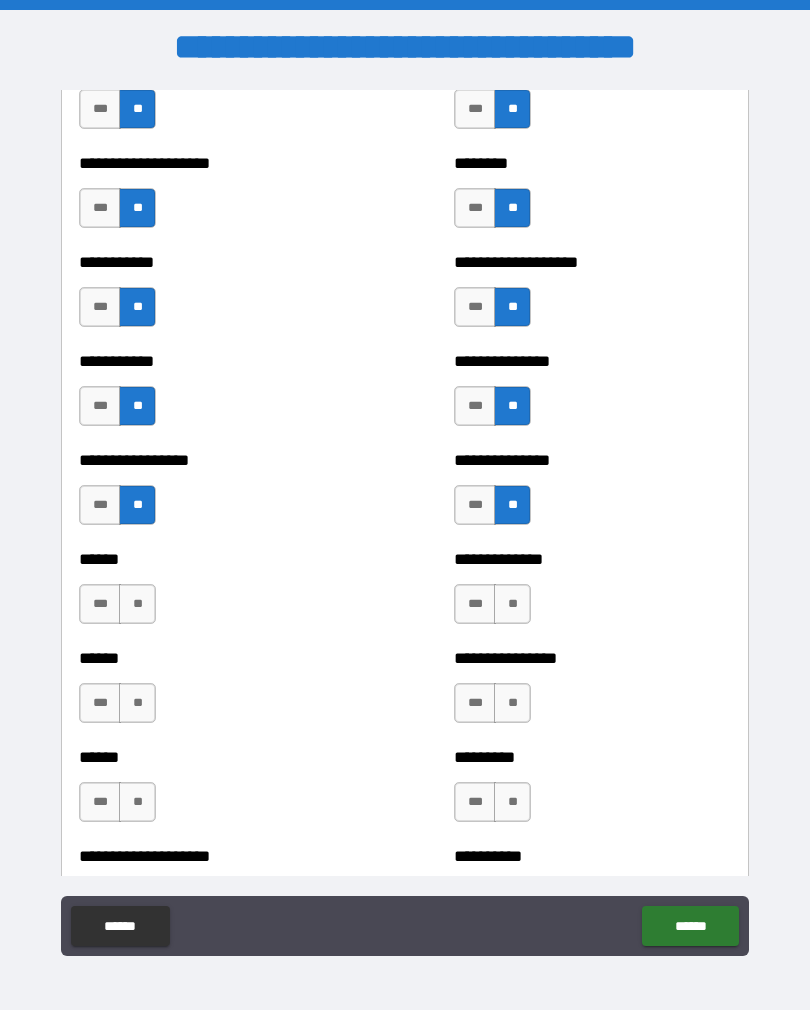 scroll, scrollTop: 2596, scrollLeft: 0, axis: vertical 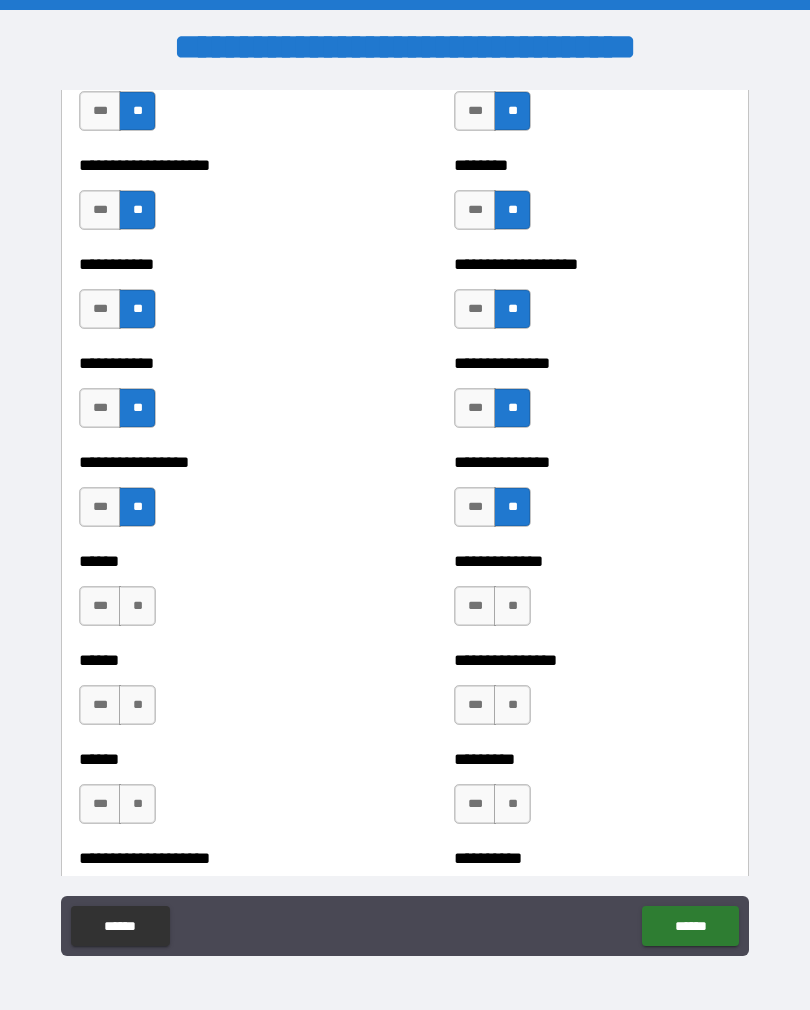 click on "**" at bounding box center (512, 606) 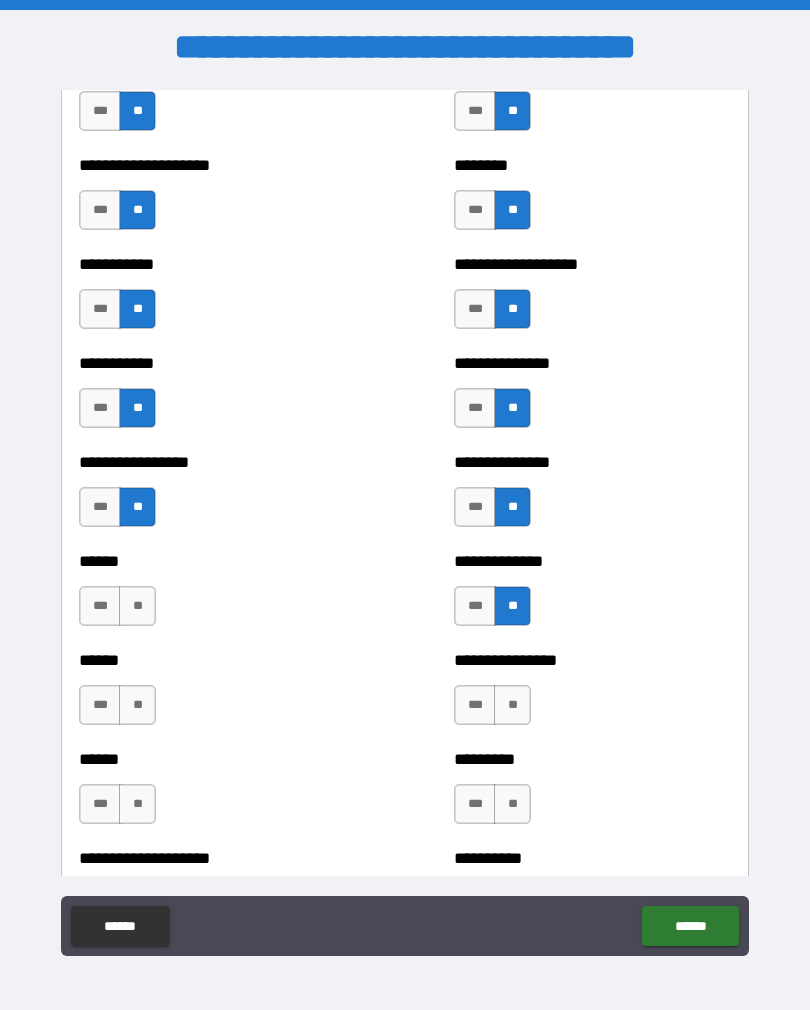click on "**" at bounding box center (137, 606) 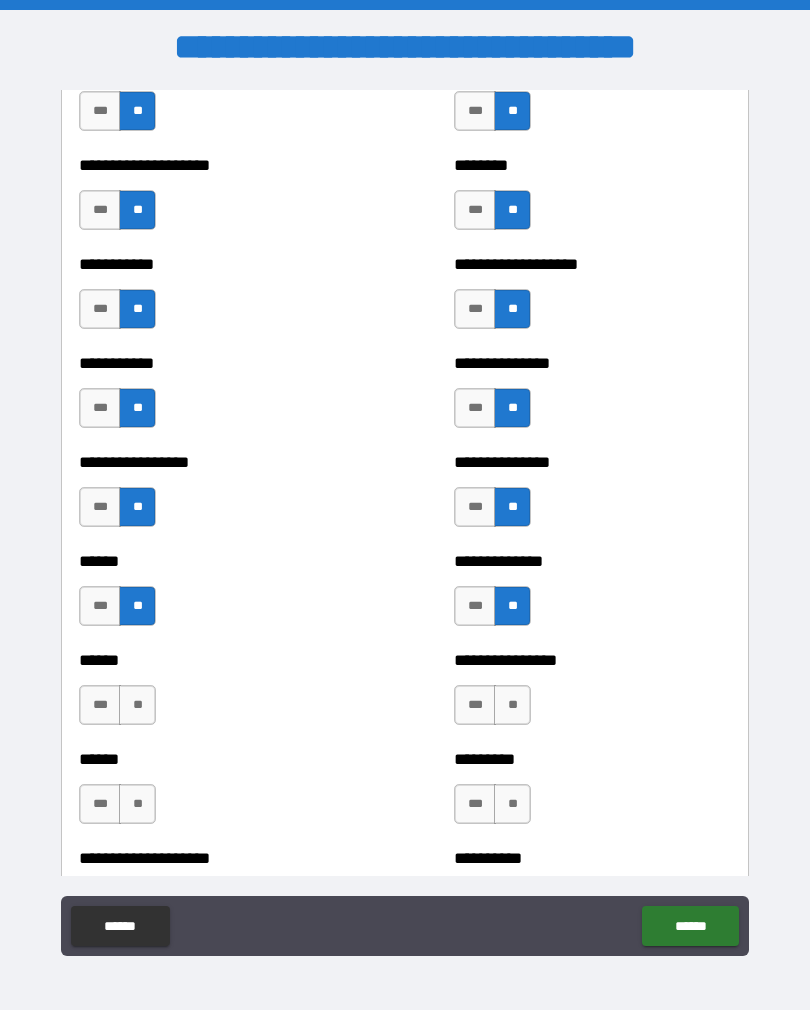 click on "**" at bounding box center (137, 705) 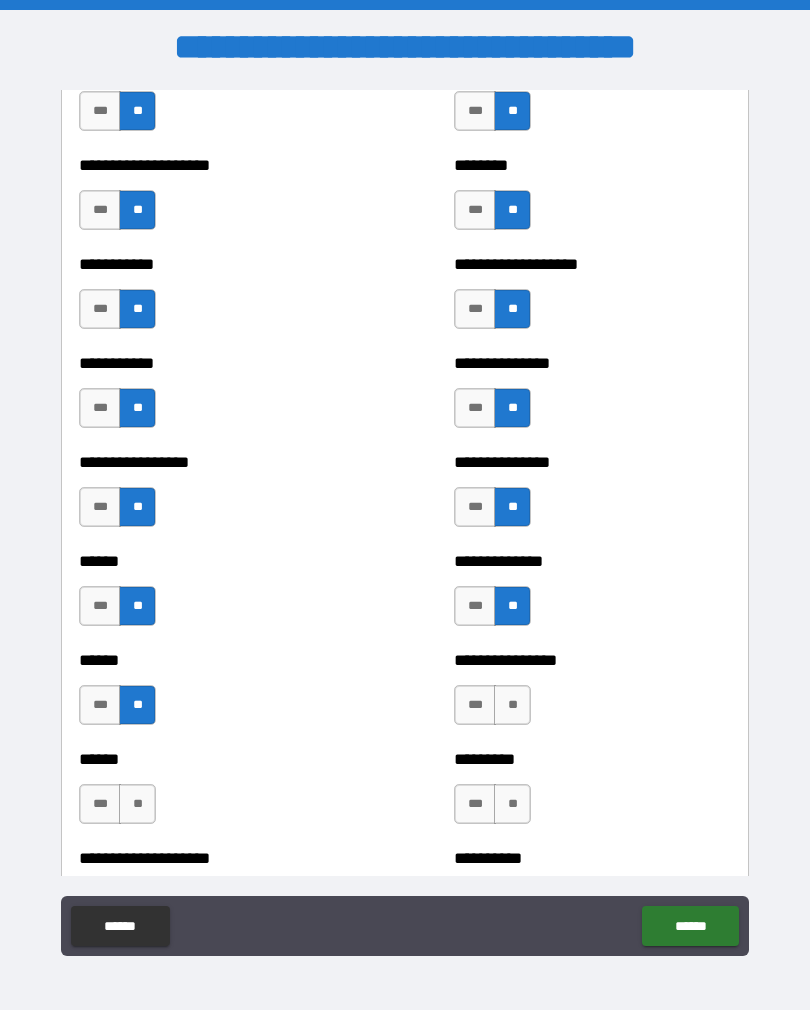 click on "**********" at bounding box center [592, 695] 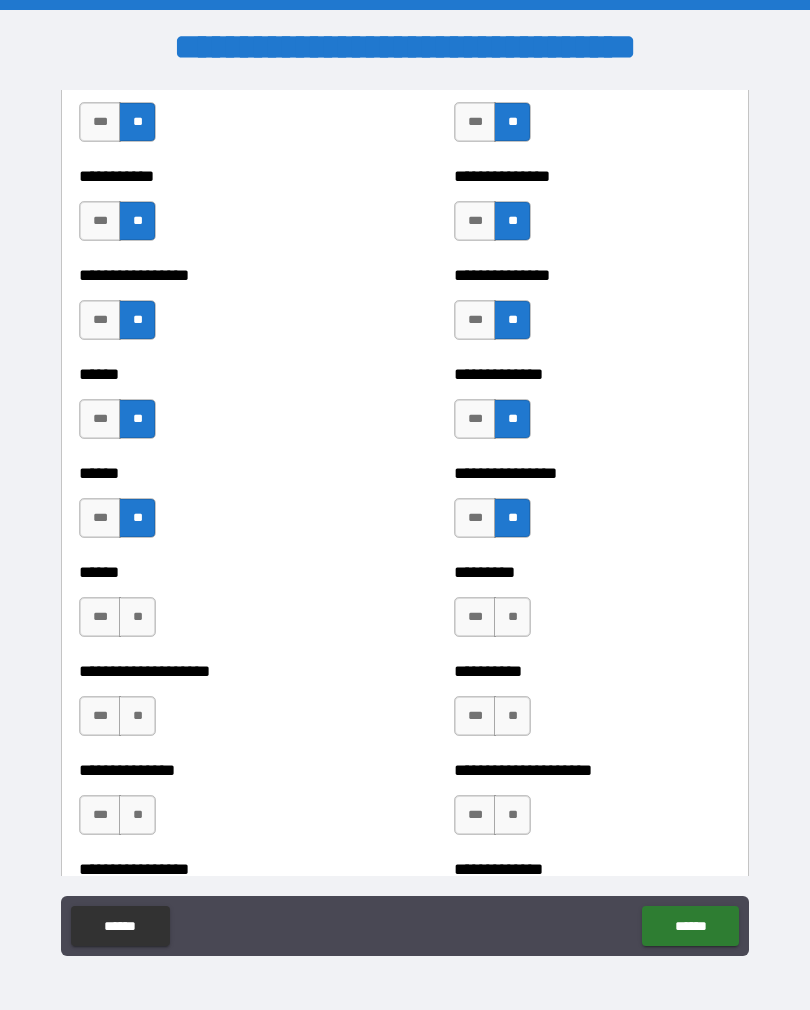 scroll, scrollTop: 2782, scrollLeft: 0, axis: vertical 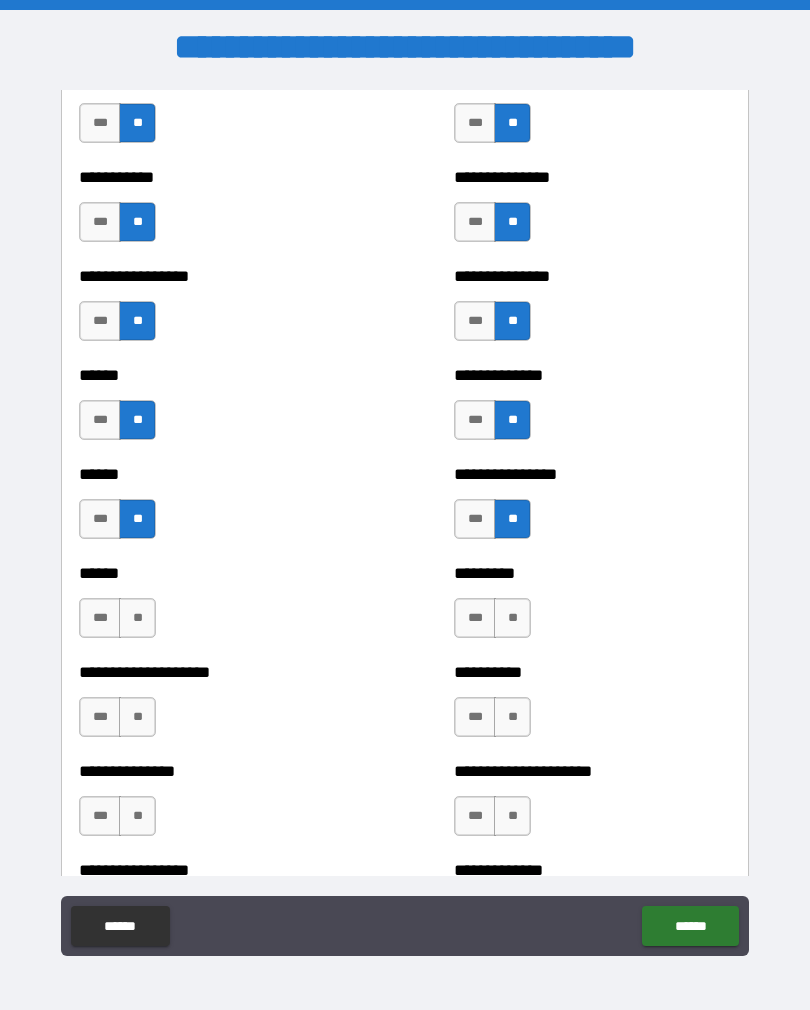 click on "**" at bounding box center (137, 618) 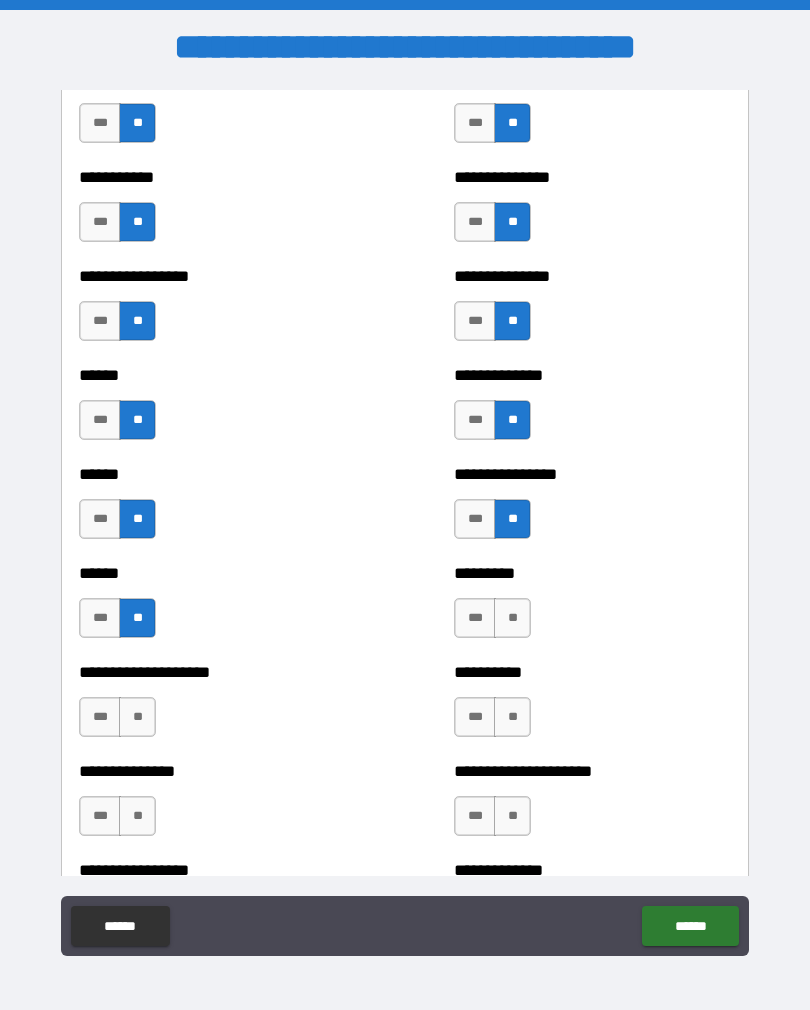 click on "**" at bounding box center (512, 618) 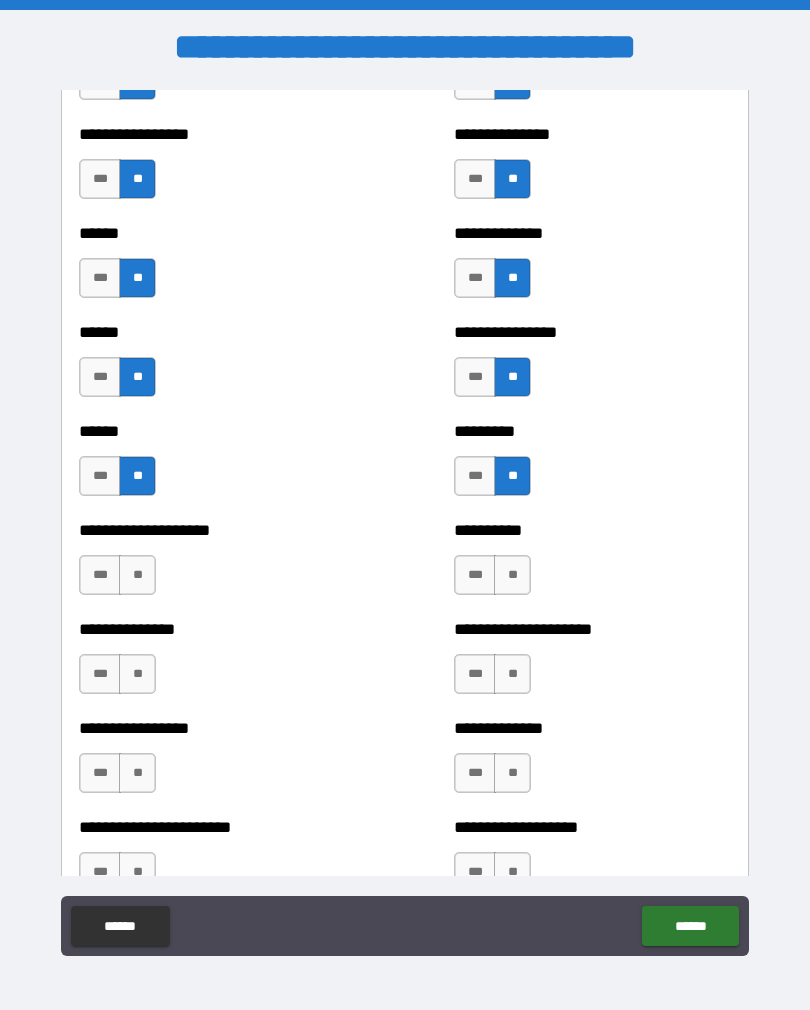 scroll, scrollTop: 2921, scrollLeft: 0, axis: vertical 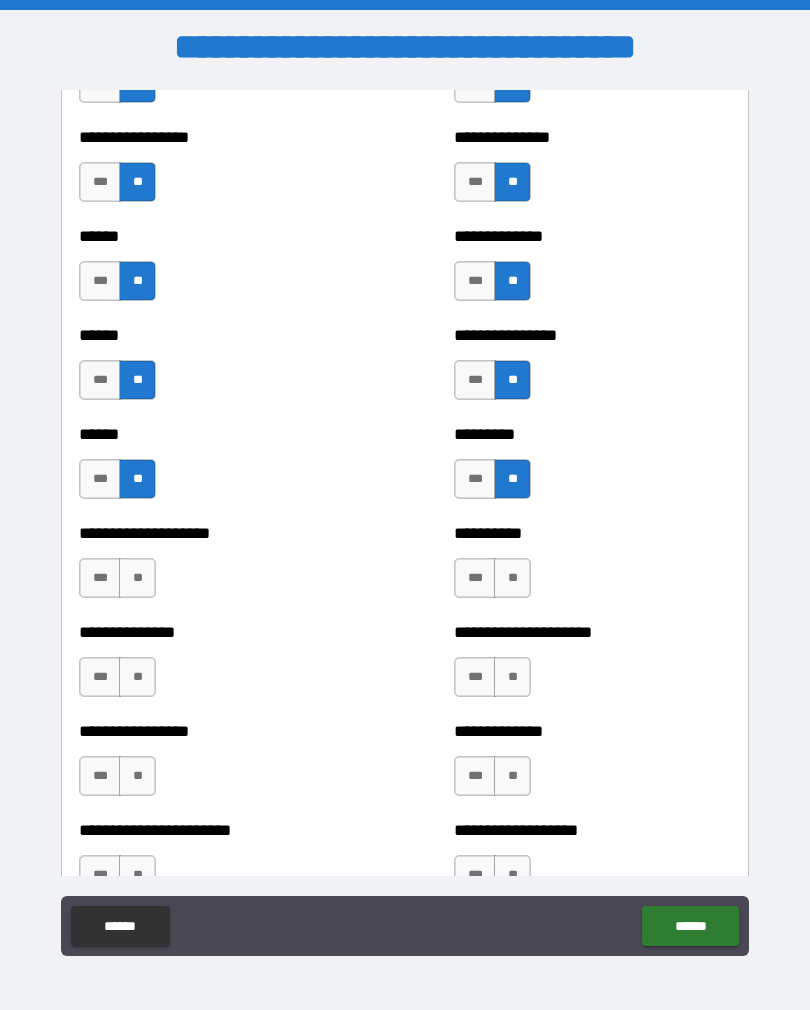 click on "**" at bounding box center [512, 578] 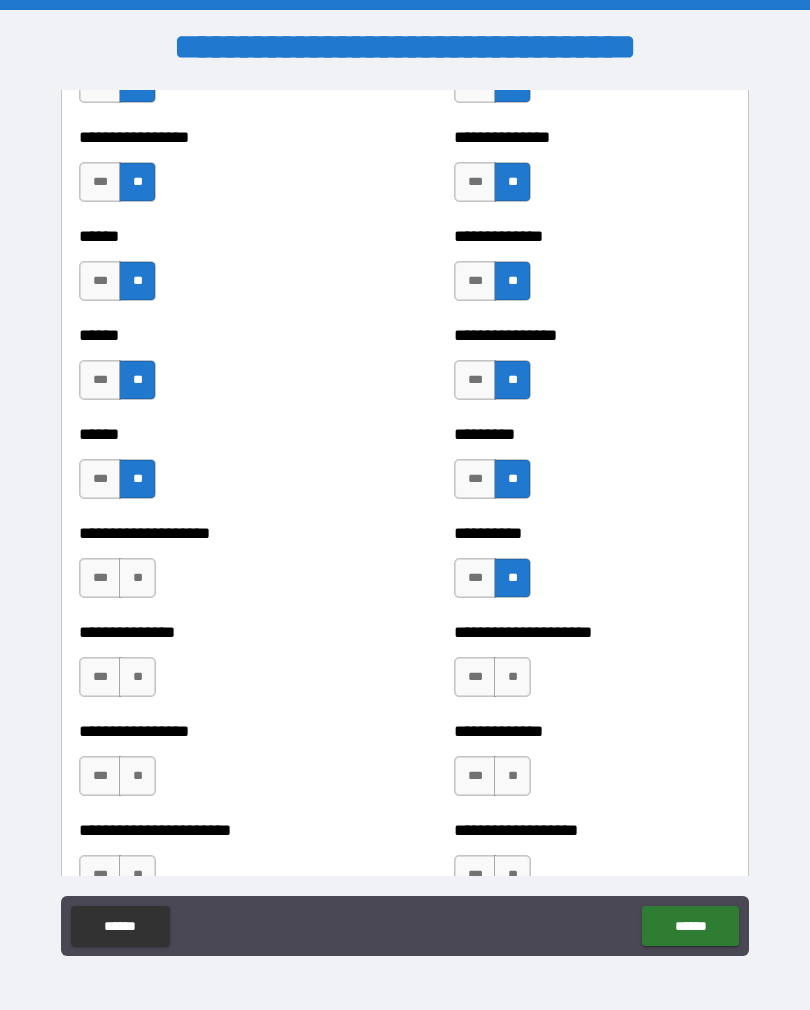 click on "**" at bounding box center (512, 677) 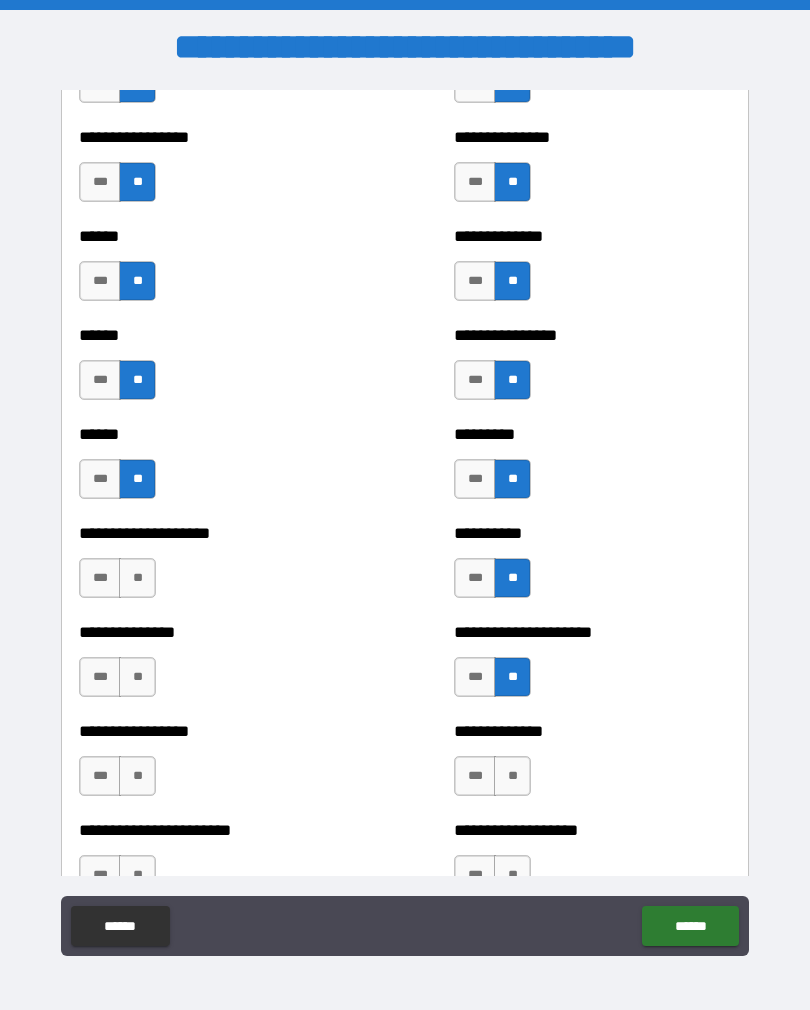 click on "**" at bounding box center [137, 578] 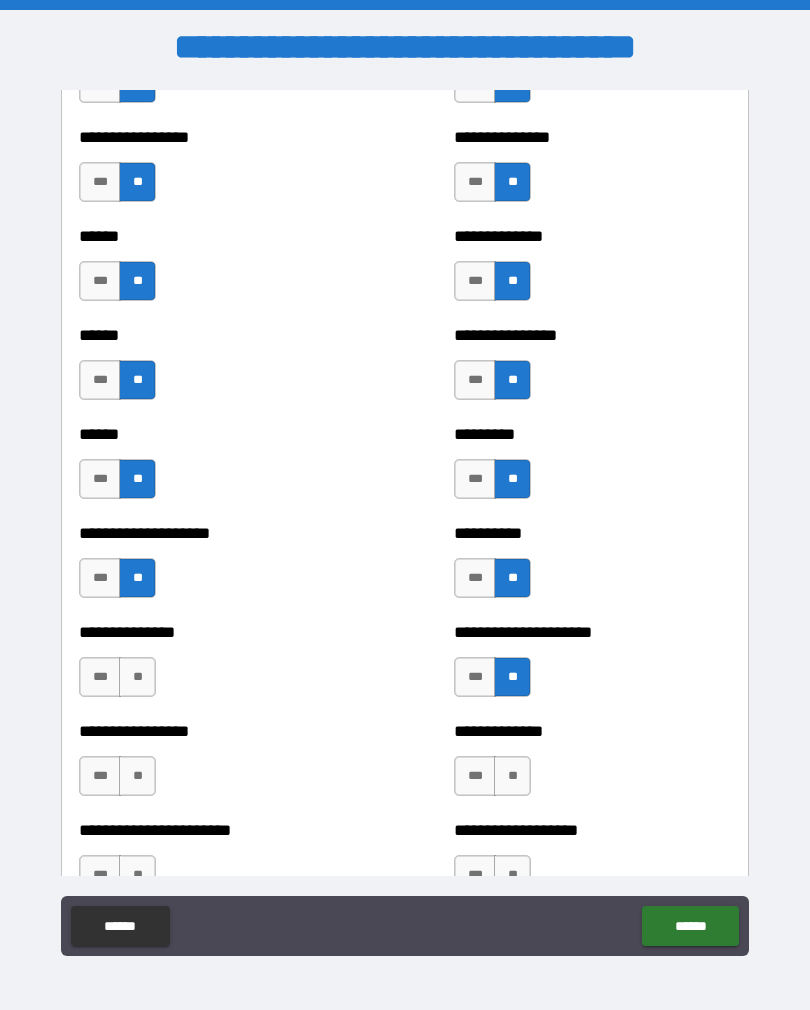 click on "**" at bounding box center [137, 677] 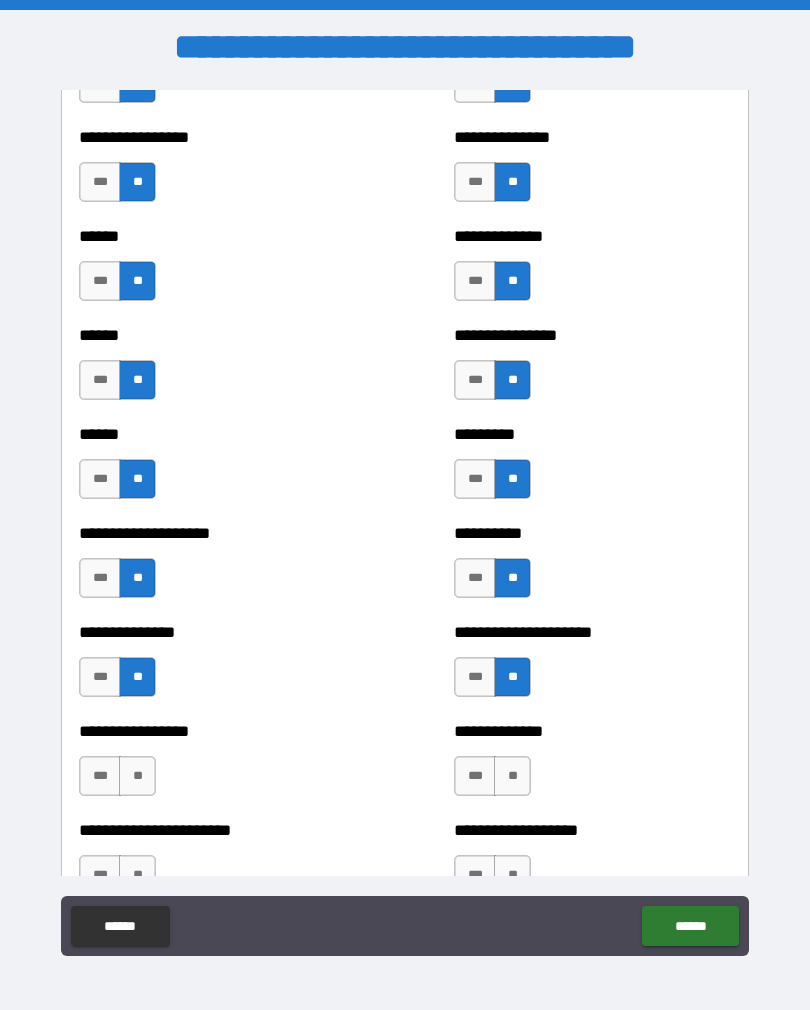 click on "**" at bounding box center [137, 776] 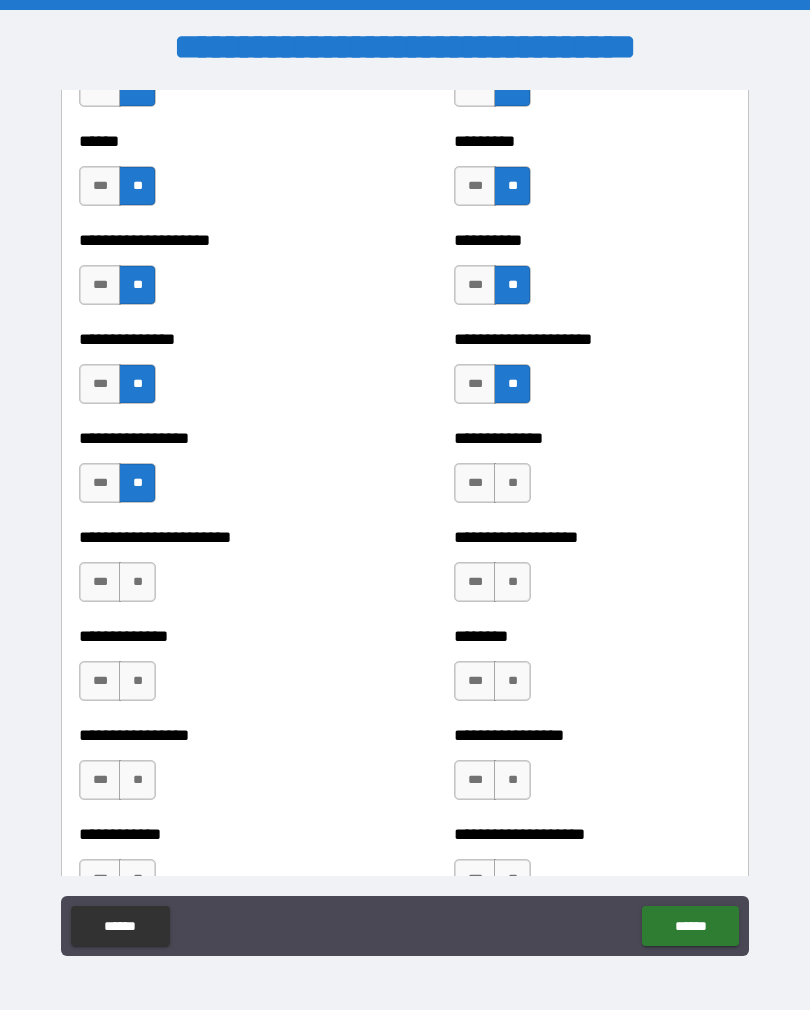 scroll, scrollTop: 3212, scrollLeft: 0, axis: vertical 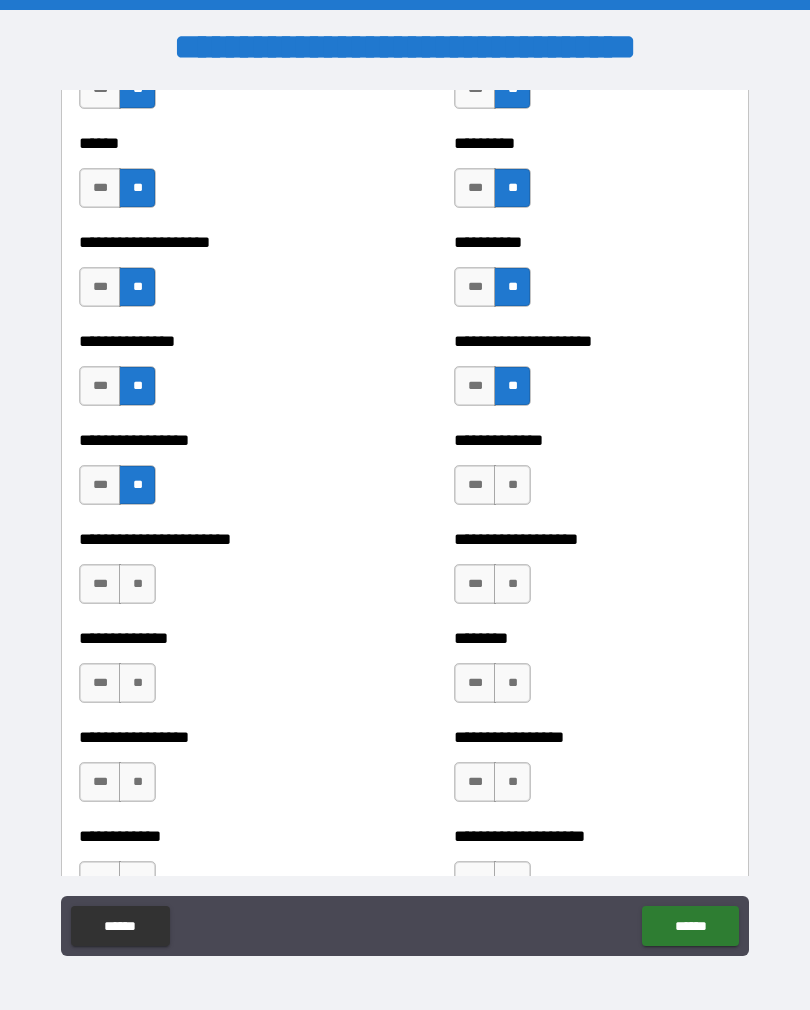 click on "**" at bounding box center [512, 485] 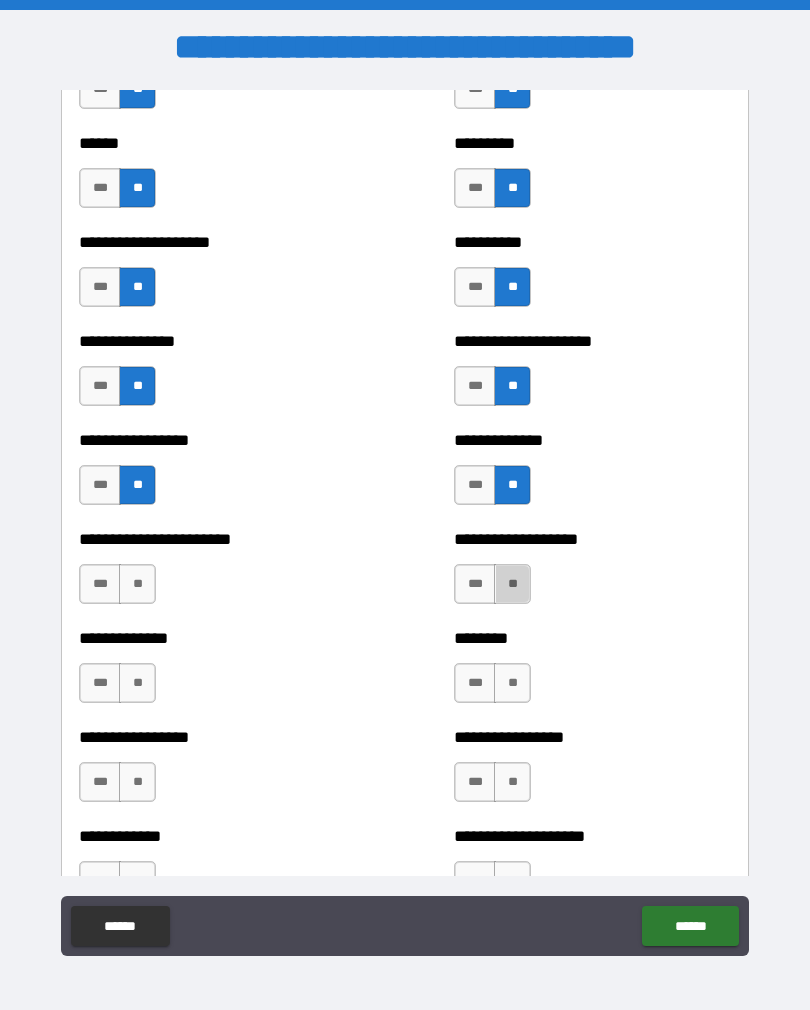 click on "**" at bounding box center [137, 584] 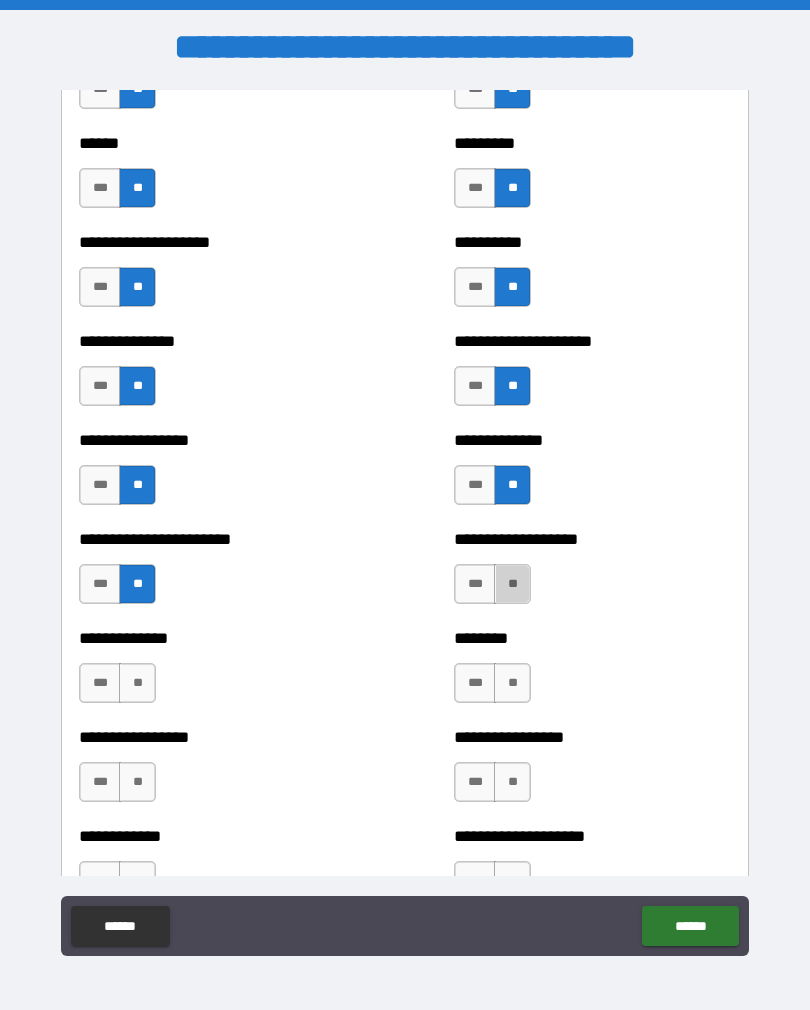 click on "**" at bounding box center [137, 683] 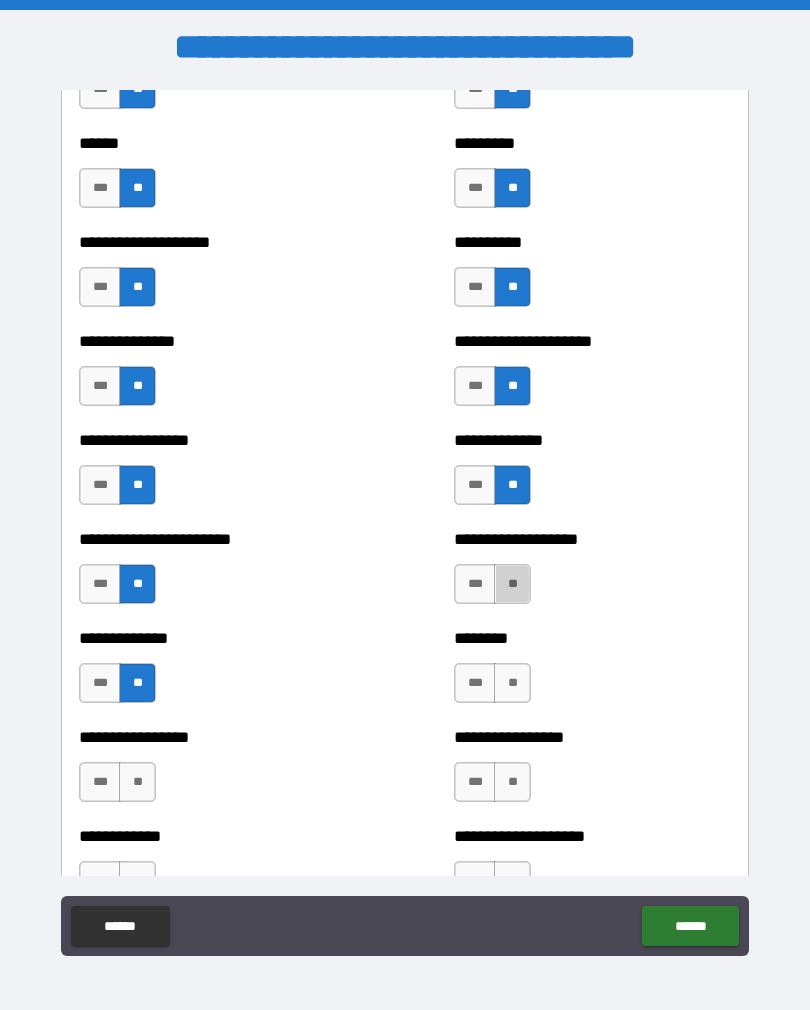 click on "**" at bounding box center (512, 683) 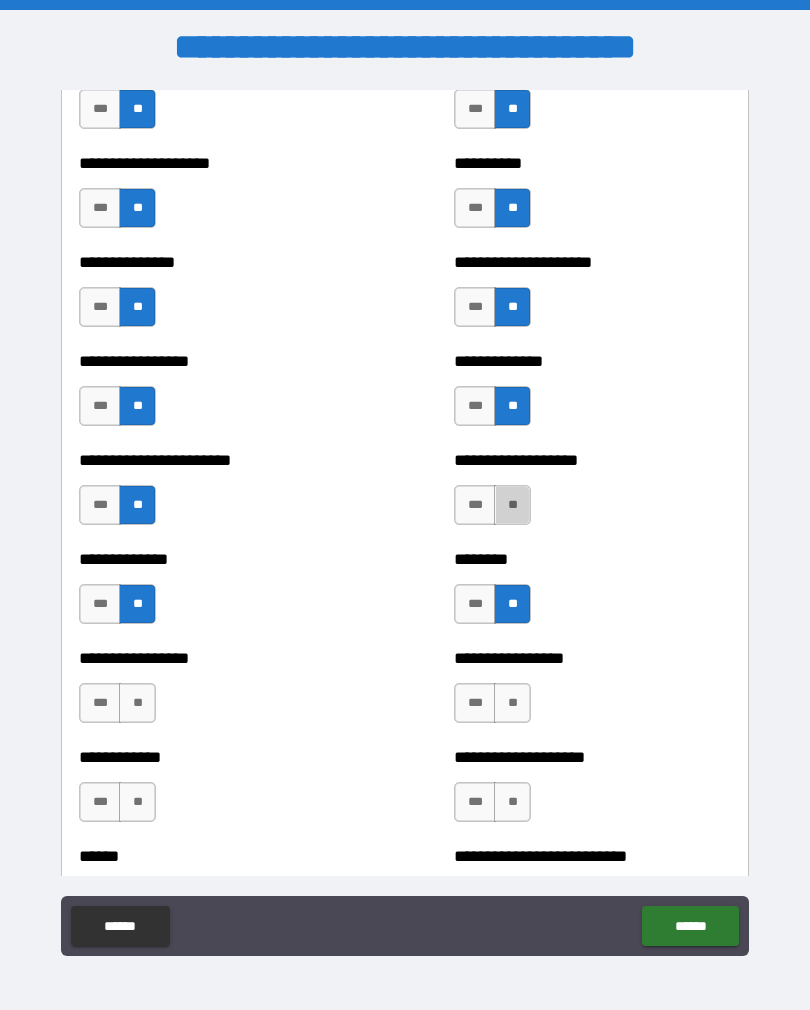 scroll, scrollTop: 3307, scrollLeft: 0, axis: vertical 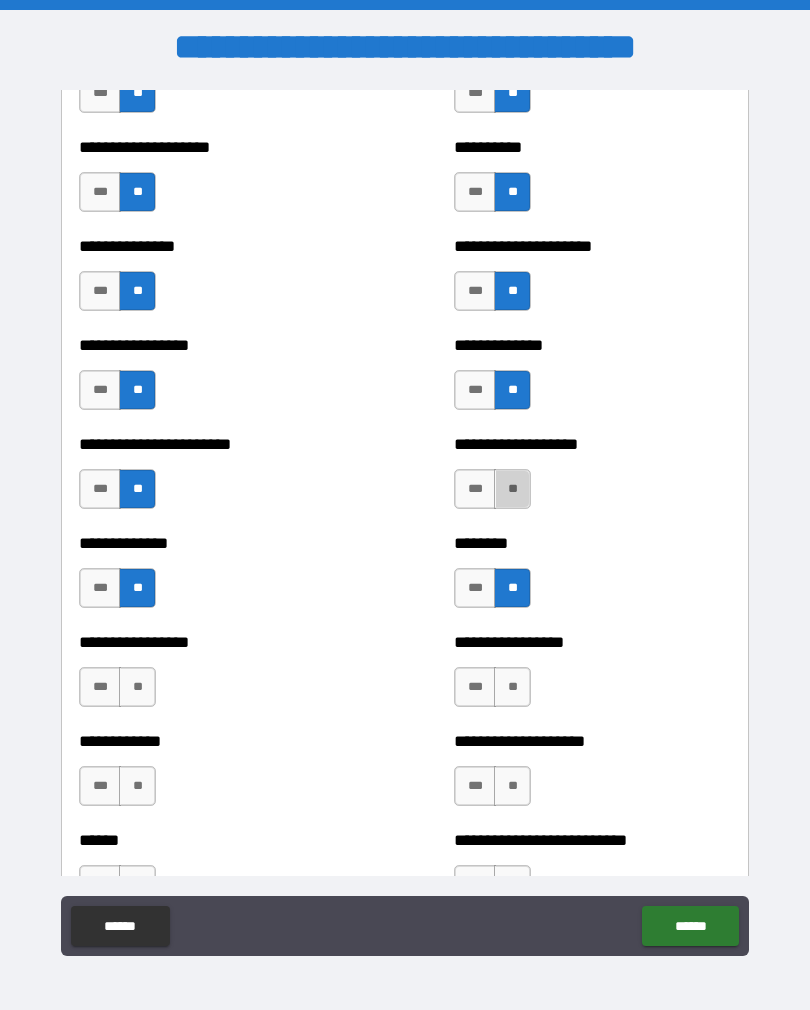 click on "**" at bounding box center (512, 489) 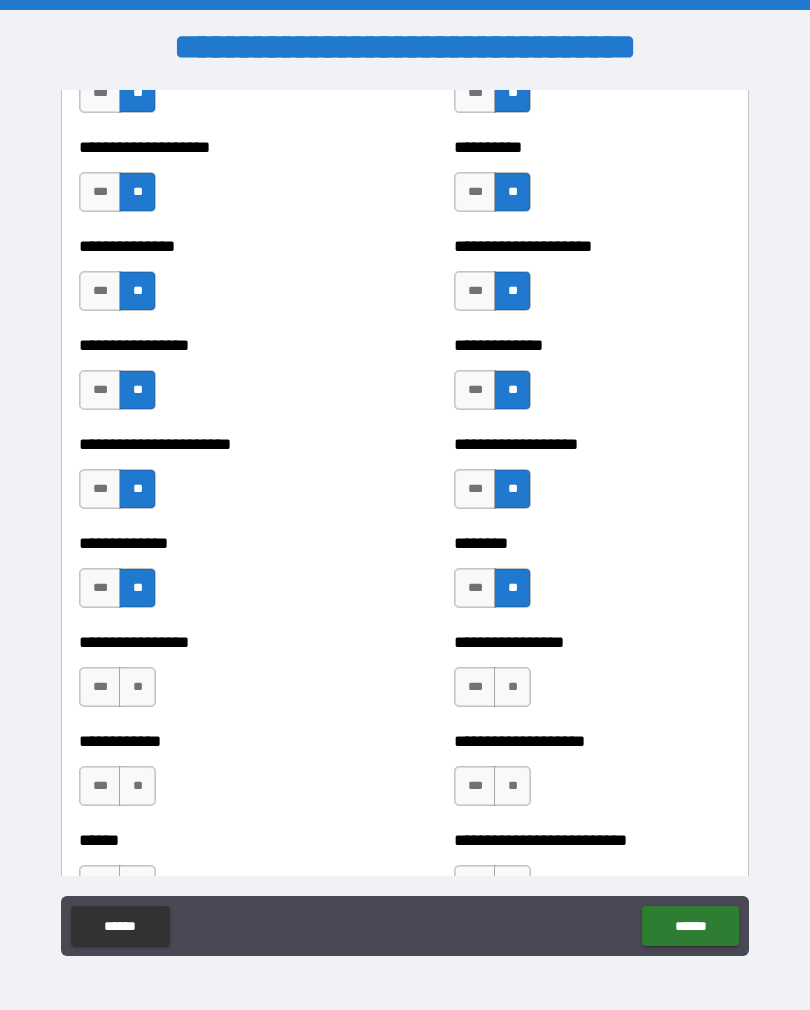 click on "***" at bounding box center [100, 687] 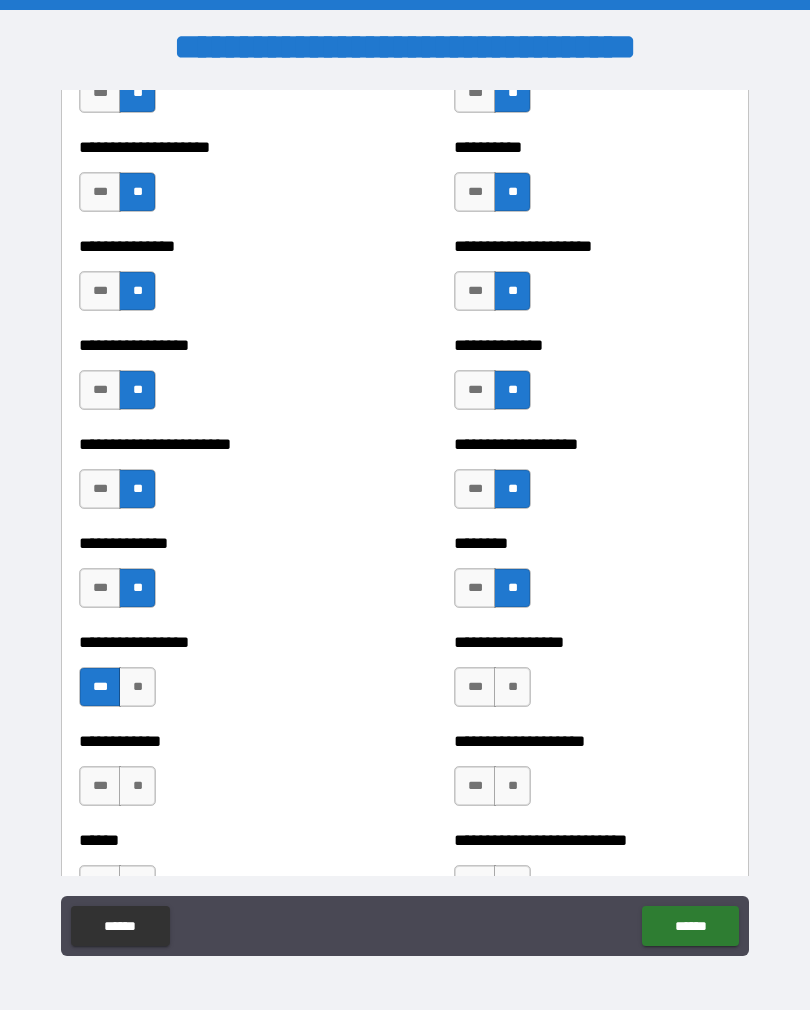 click on "**" at bounding box center [137, 687] 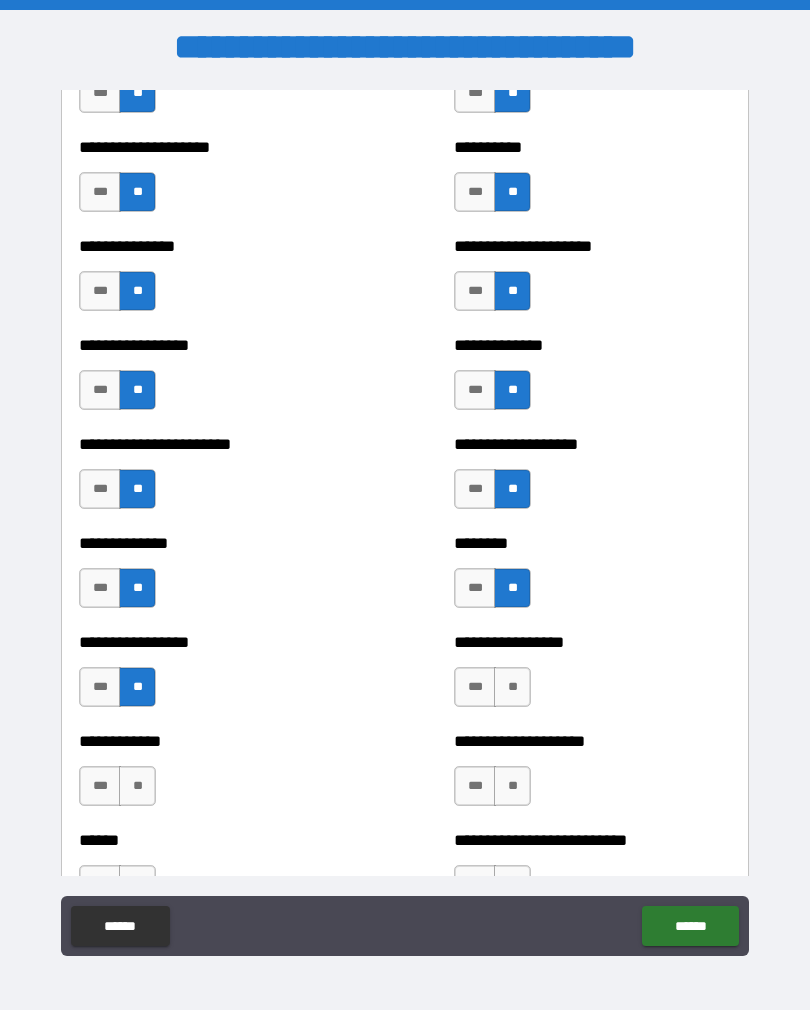 click on "**" at bounding box center (512, 687) 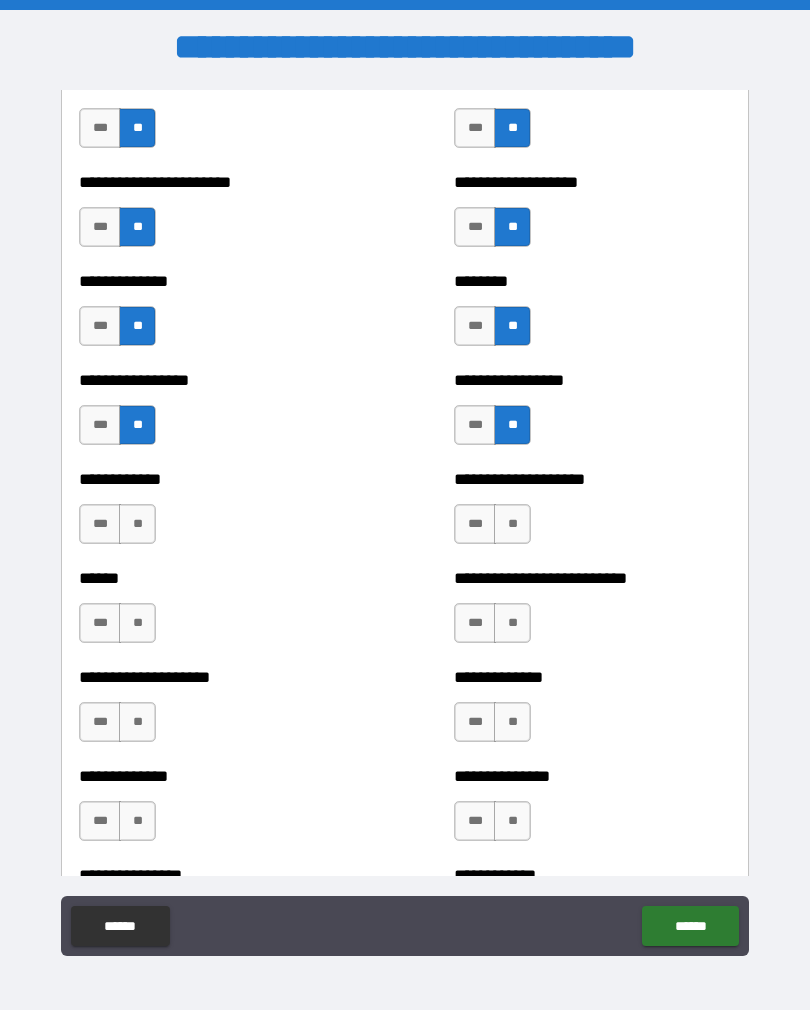 scroll, scrollTop: 3567, scrollLeft: 0, axis: vertical 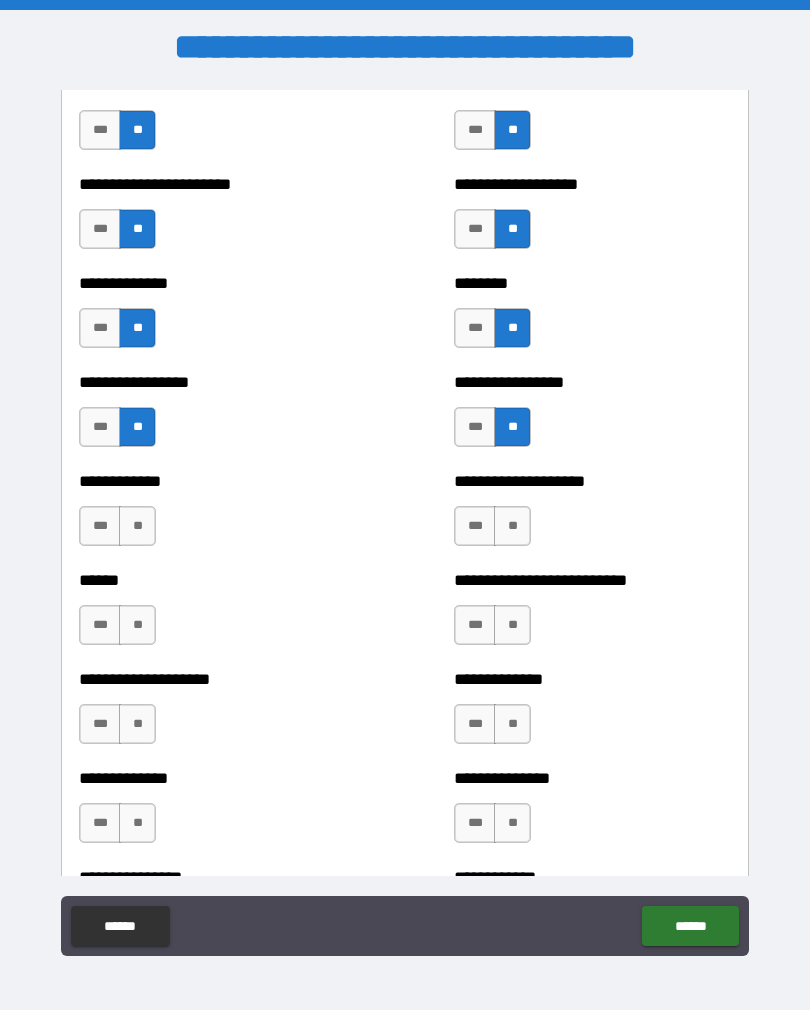 click on "**" at bounding box center [137, 526] 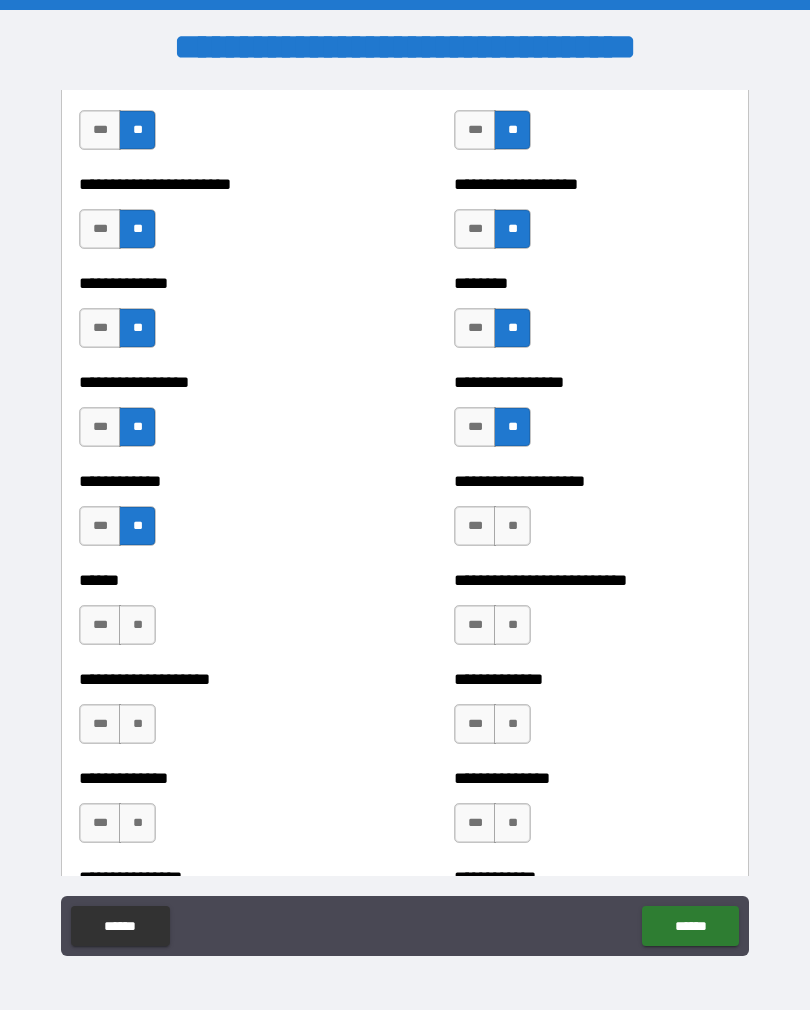 click on "**" at bounding box center (137, 625) 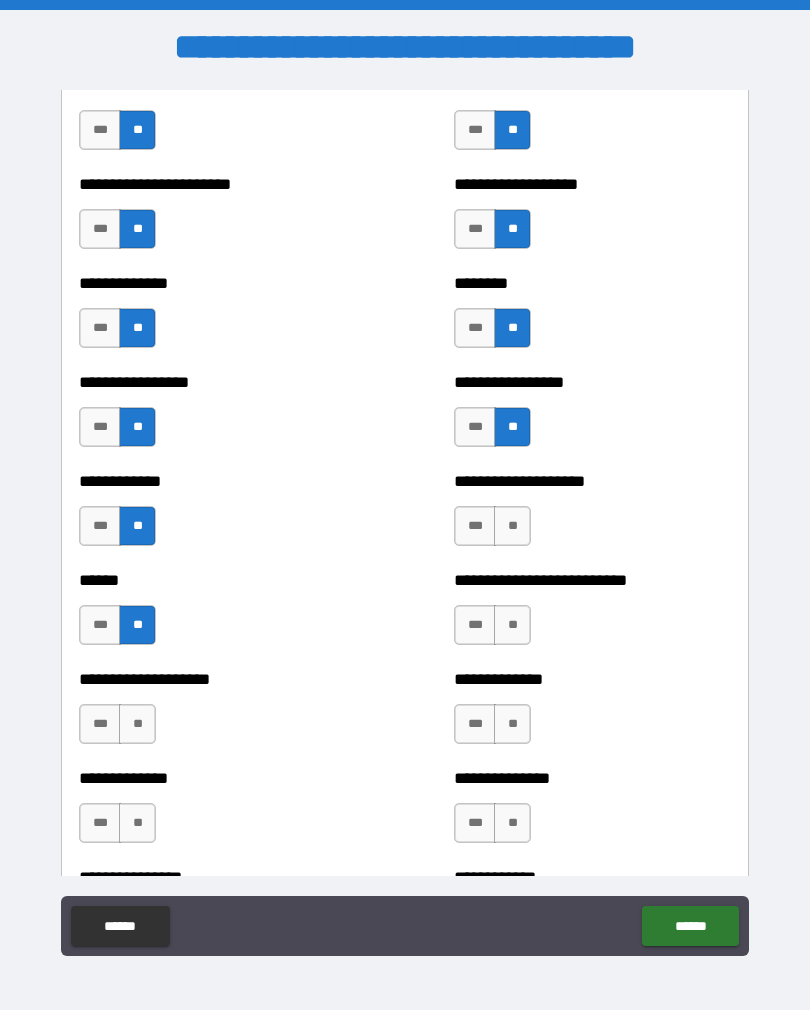 click on "**" at bounding box center (512, 625) 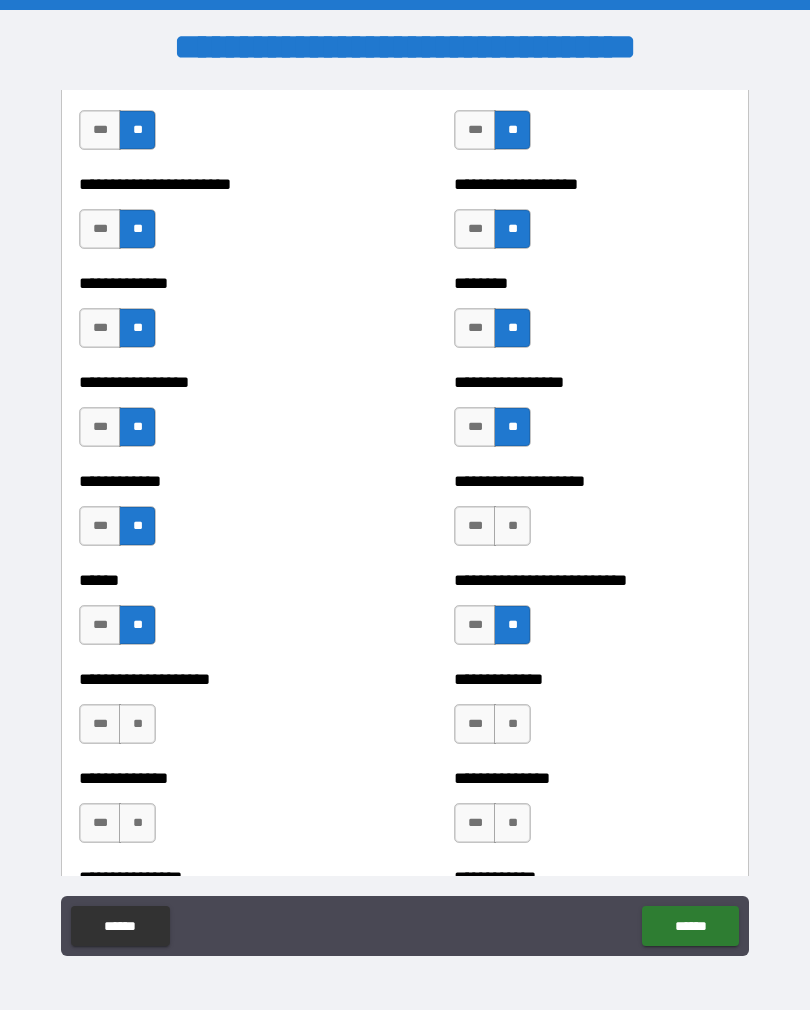 click on "**" at bounding box center [512, 526] 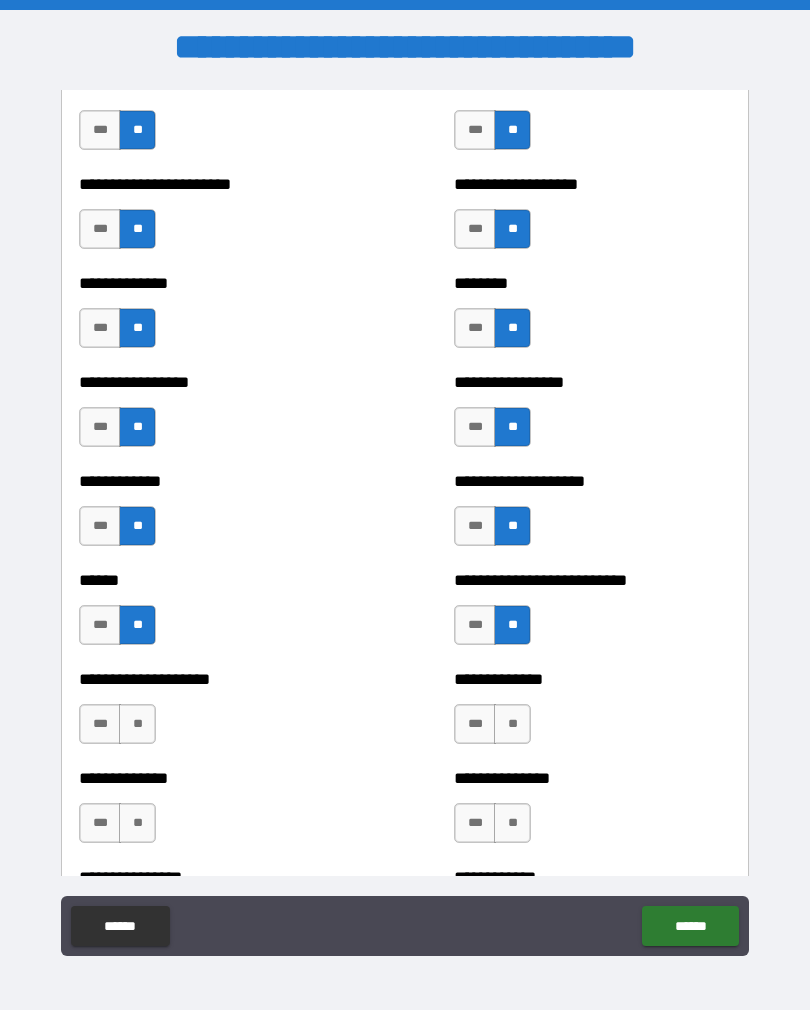 click on "**" at bounding box center (512, 724) 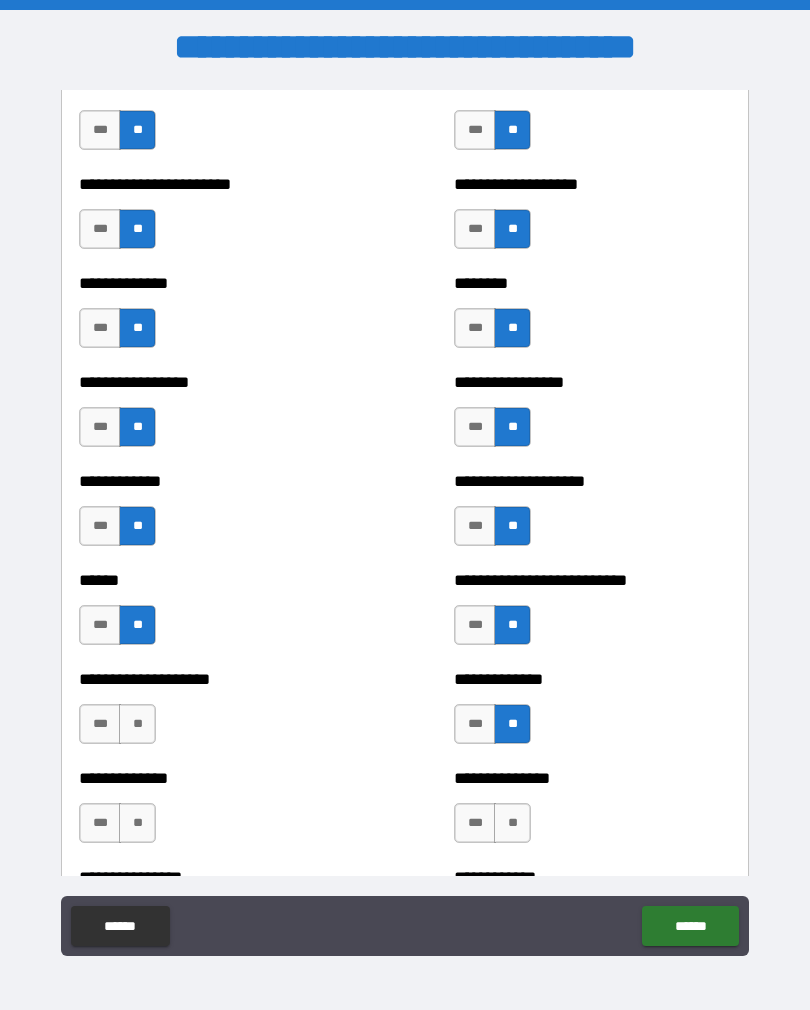 click on "**" at bounding box center [512, 823] 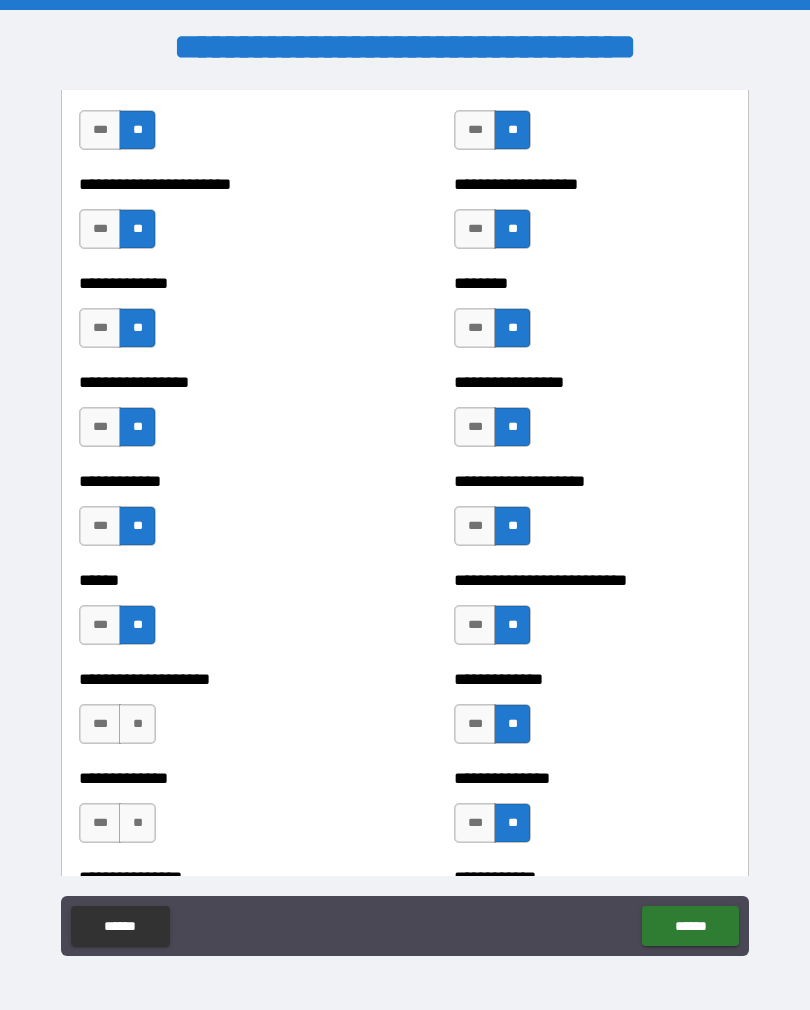 click on "**" at bounding box center [137, 724] 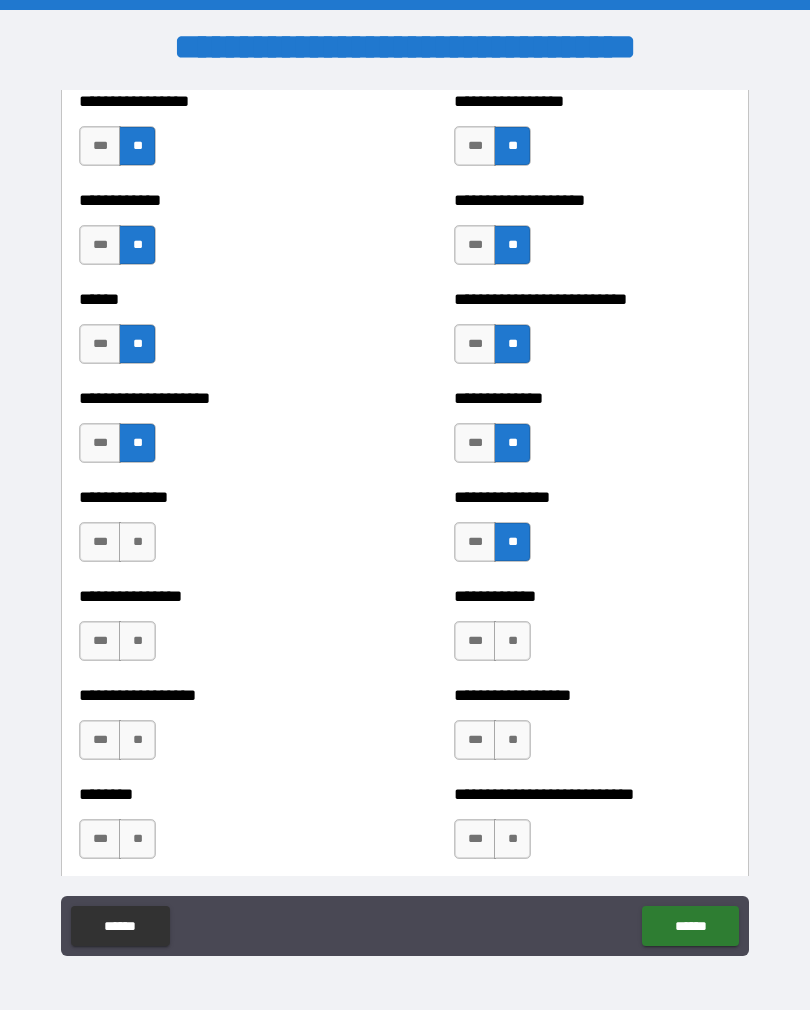 scroll, scrollTop: 3847, scrollLeft: 0, axis: vertical 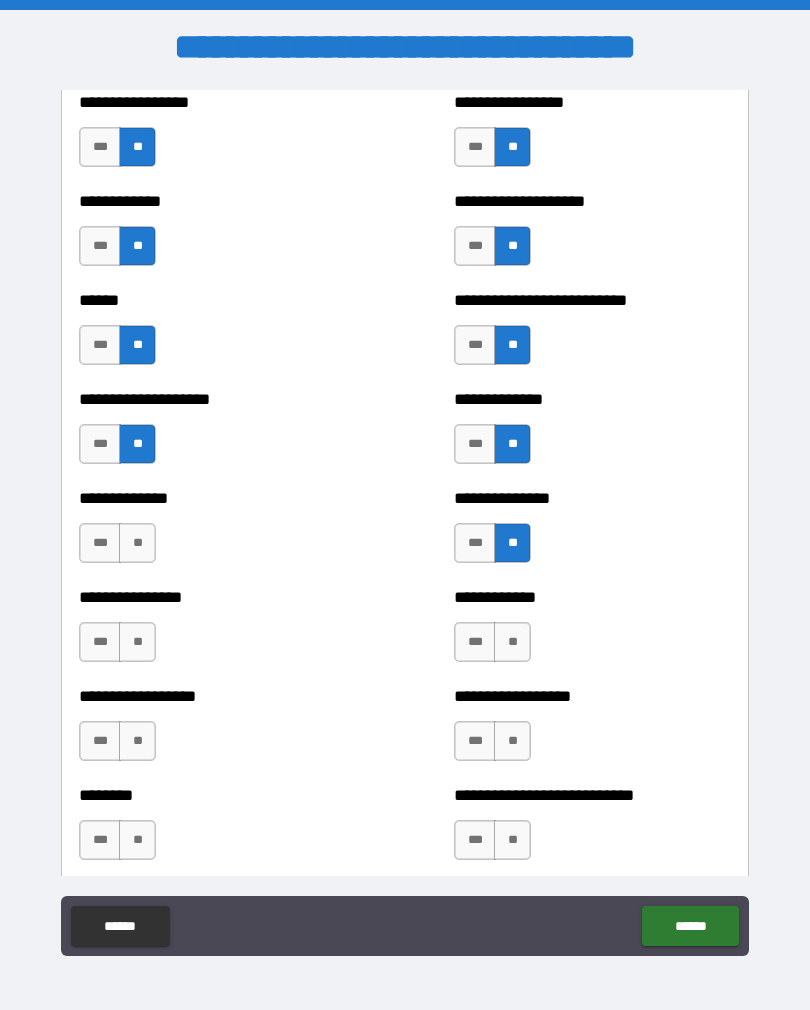click on "**" at bounding box center (137, 543) 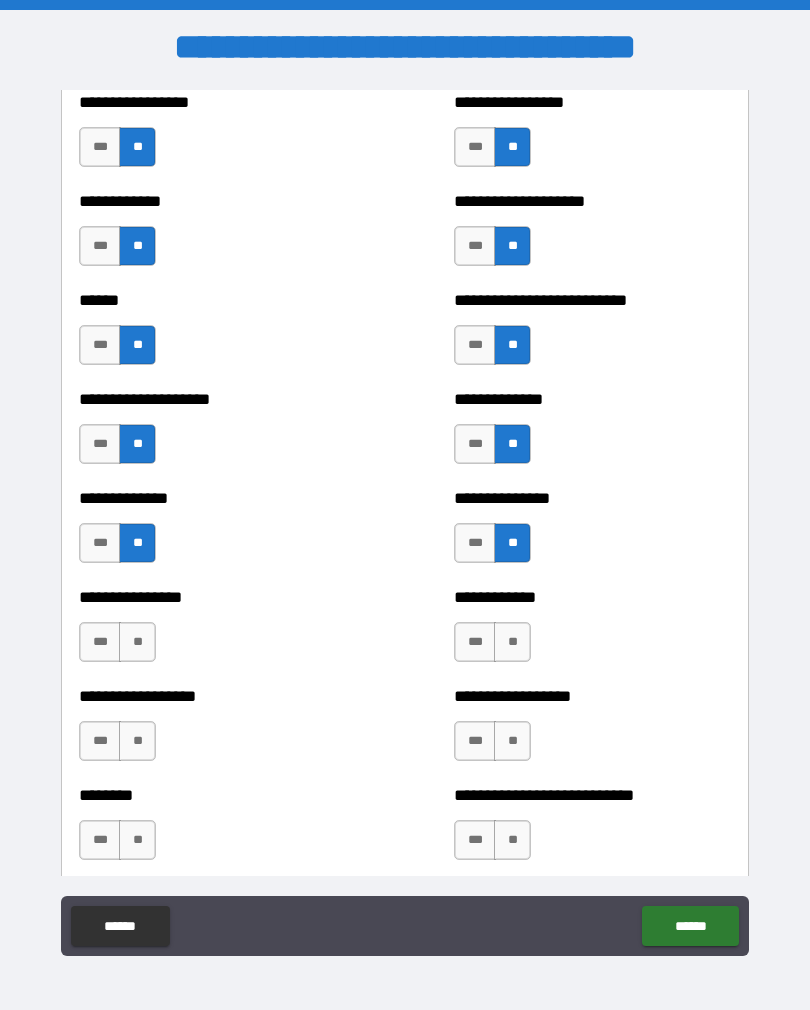 click on "**" at bounding box center [137, 642] 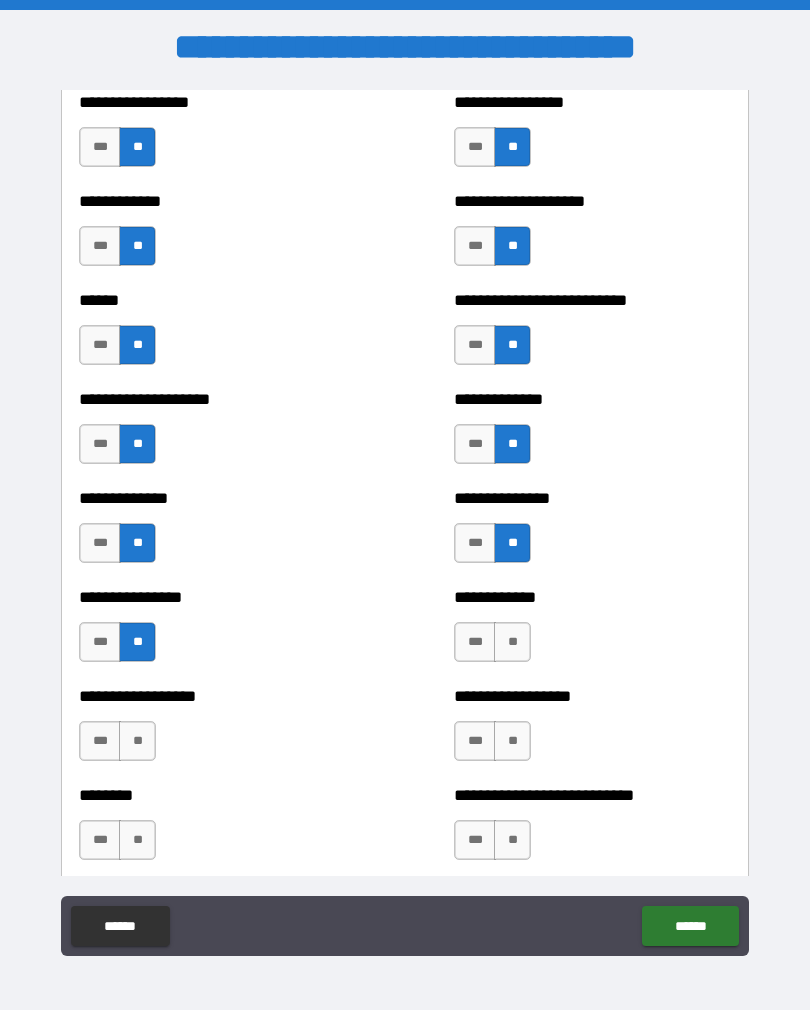 click on "**" at bounding box center (512, 642) 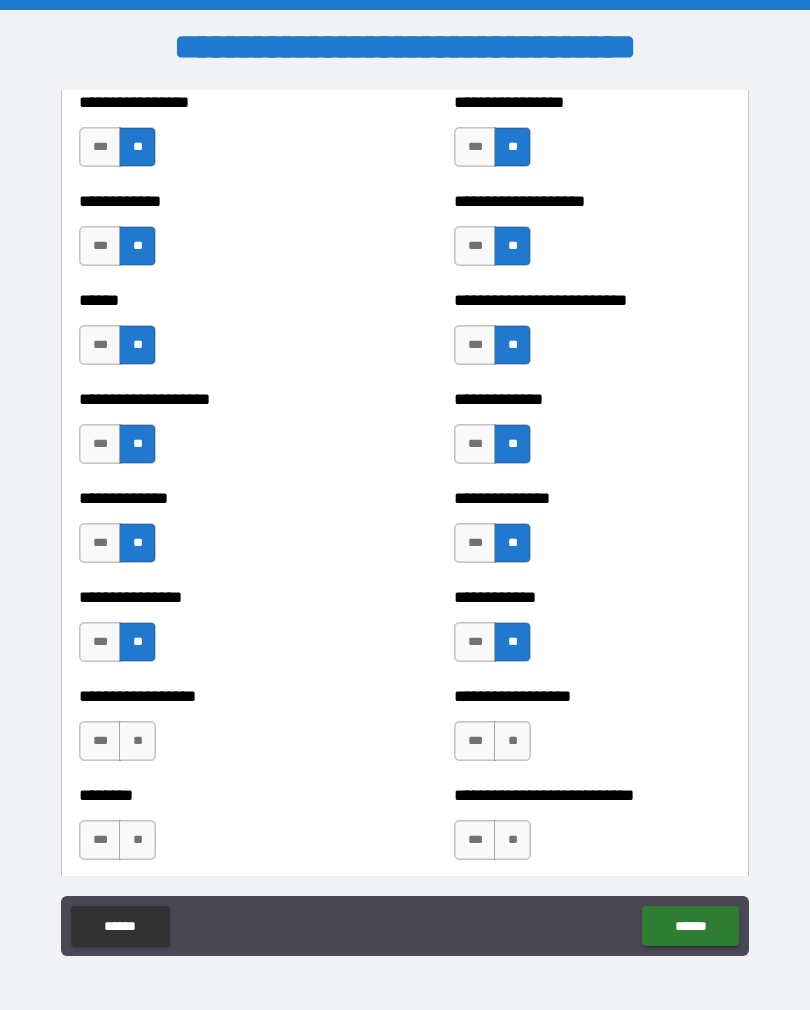 click on "**" at bounding box center (512, 741) 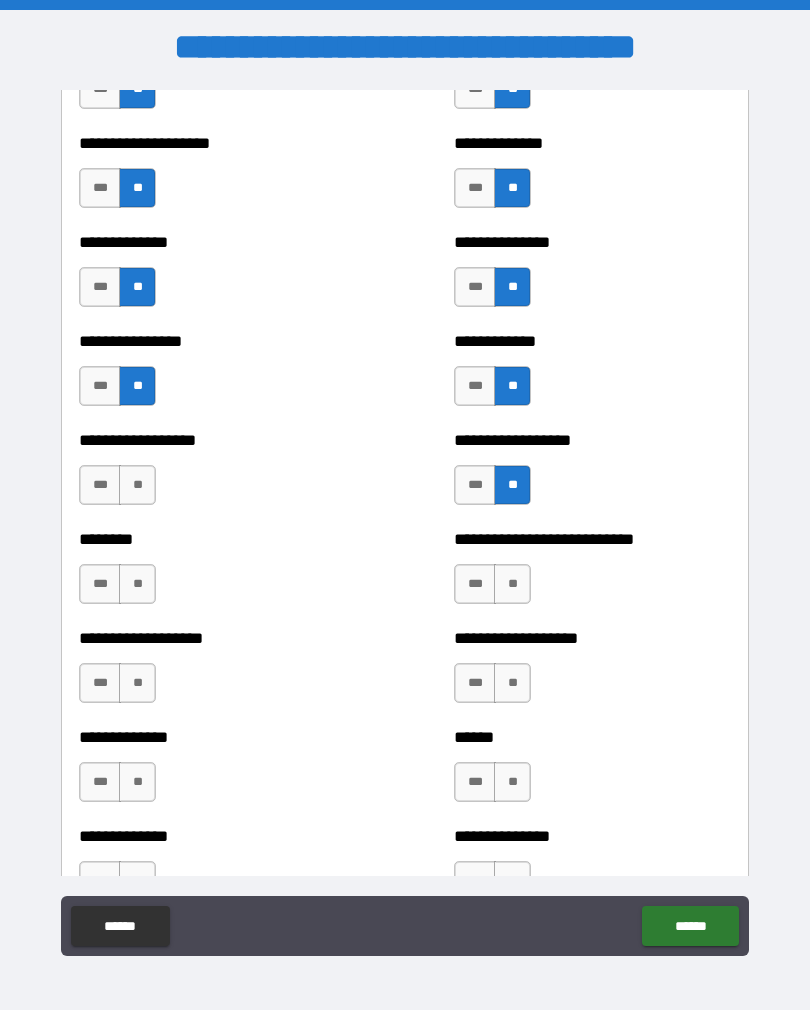 scroll, scrollTop: 4105, scrollLeft: 0, axis: vertical 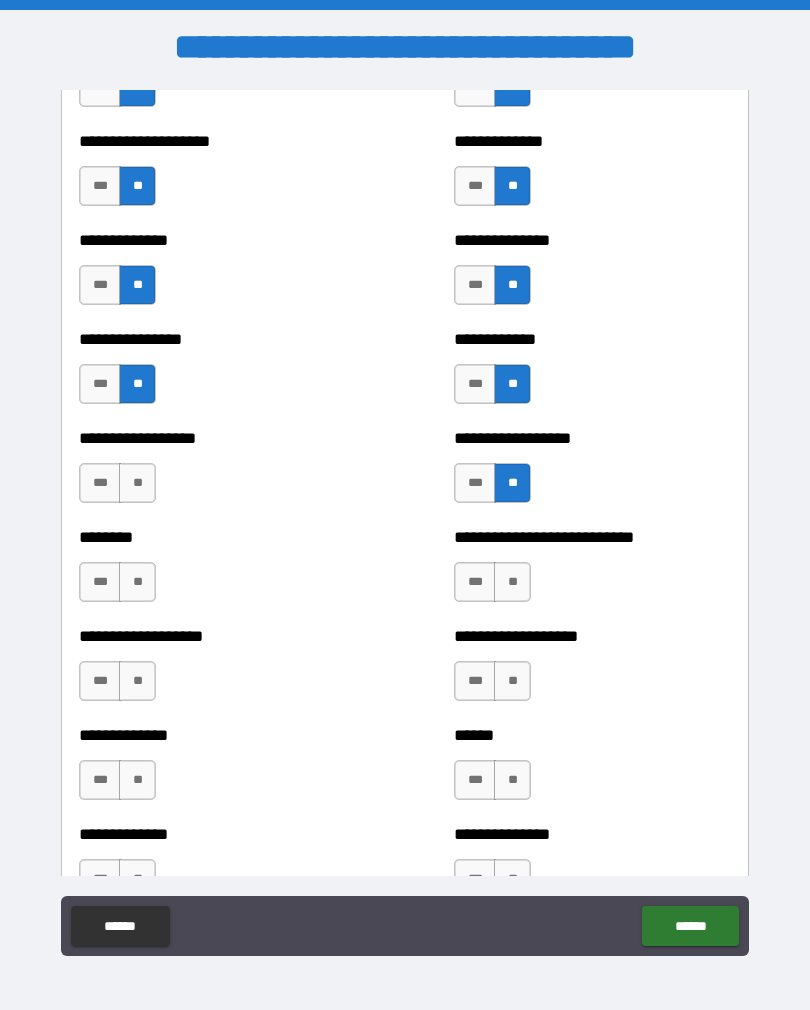 click on "**" at bounding box center [137, 483] 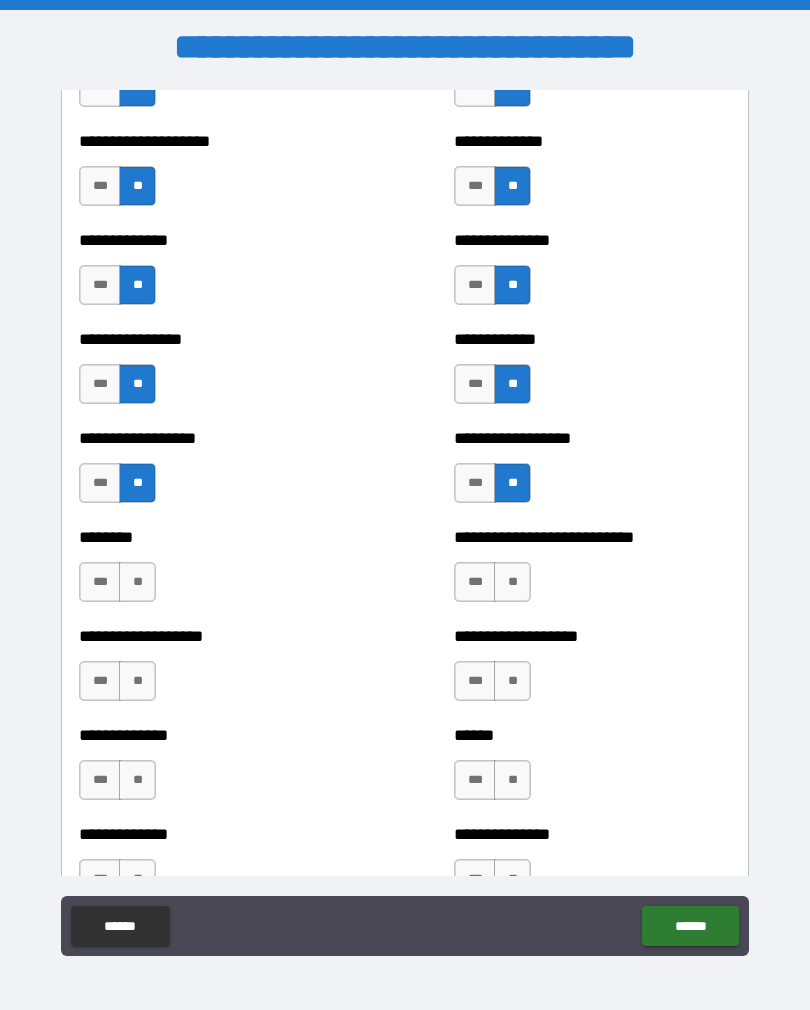 click on "**" at bounding box center [137, 582] 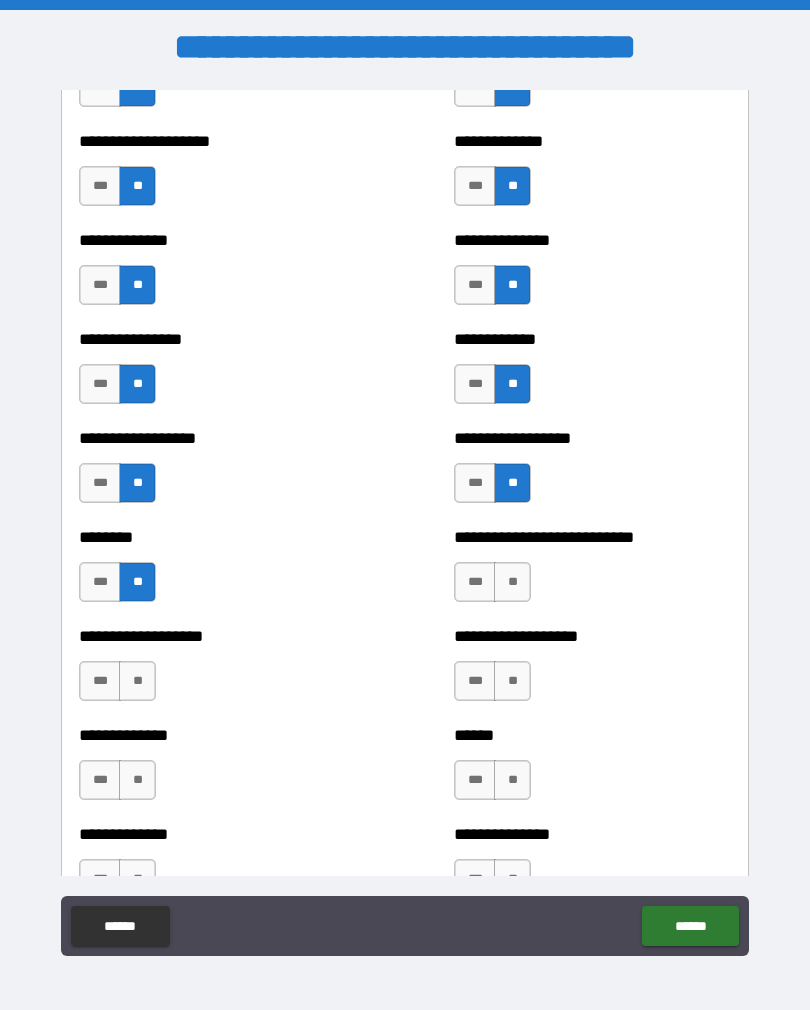 click on "**" at bounding box center (512, 582) 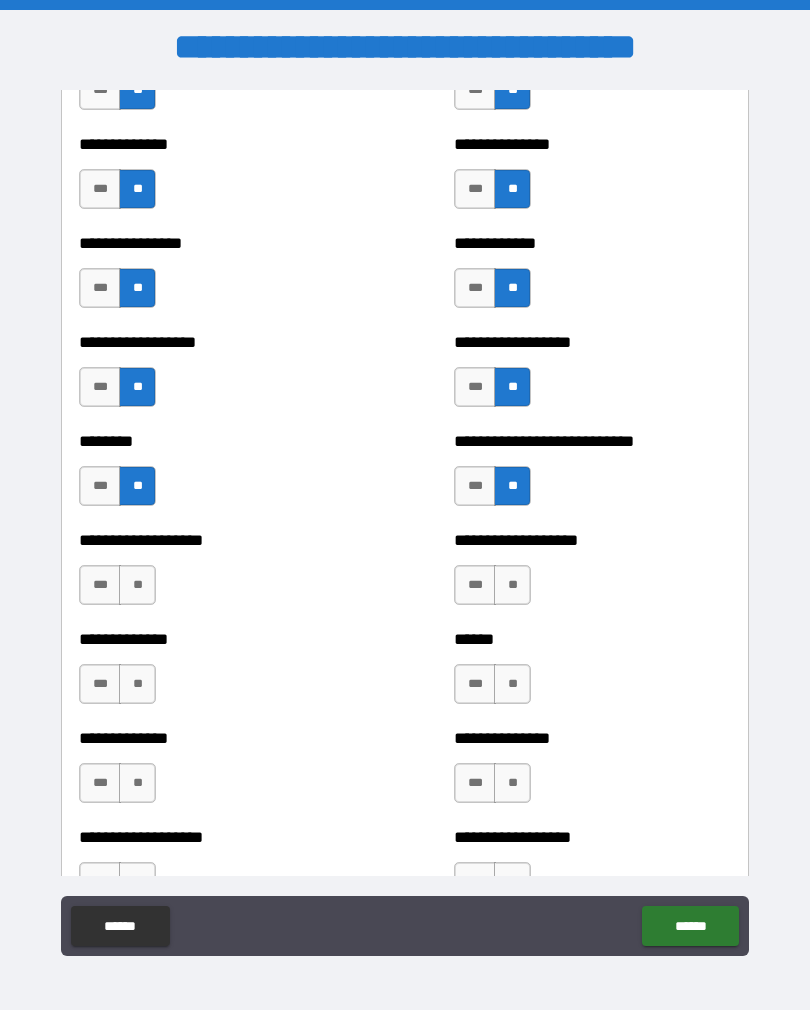 scroll, scrollTop: 4230, scrollLeft: 0, axis: vertical 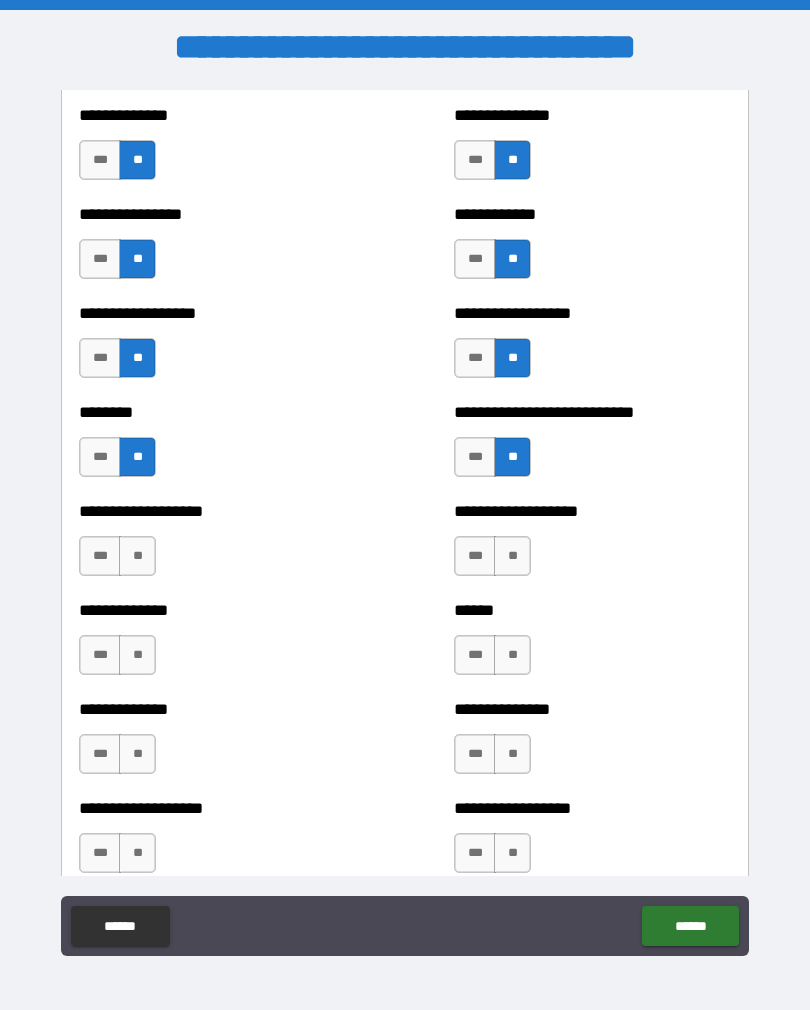 click on "**" at bounding box center (137, 556) 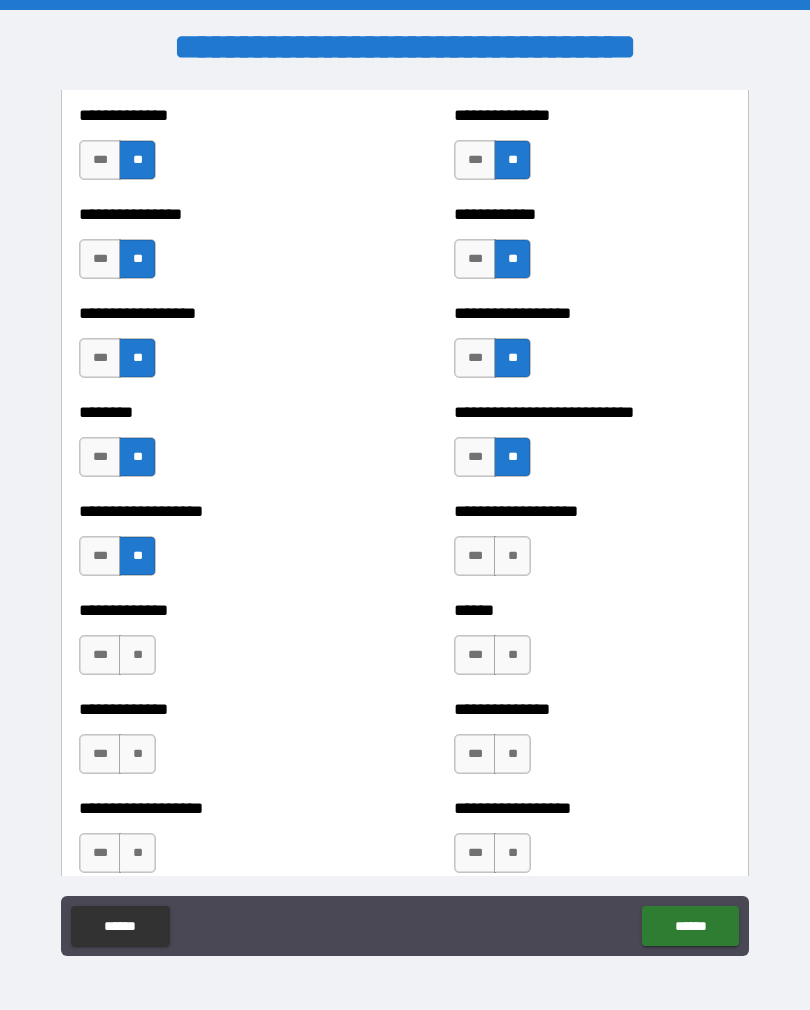 click on "**" at bounding box center [137, 655] 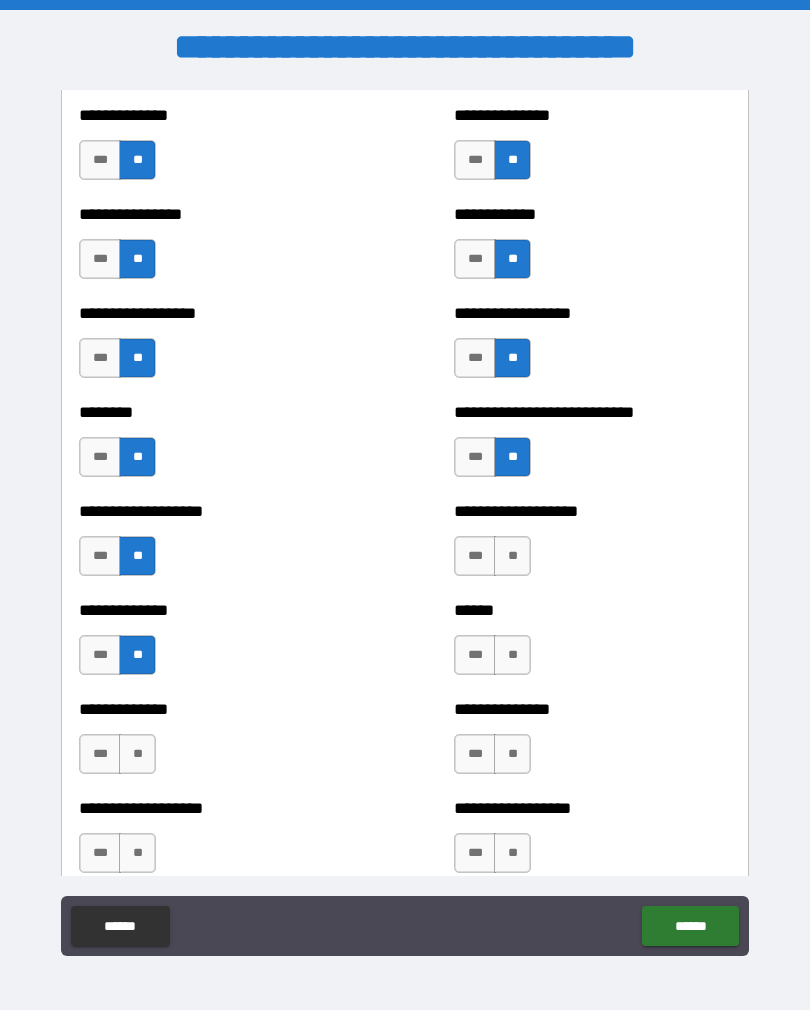 click on "**" at bounding box center [512, 556] 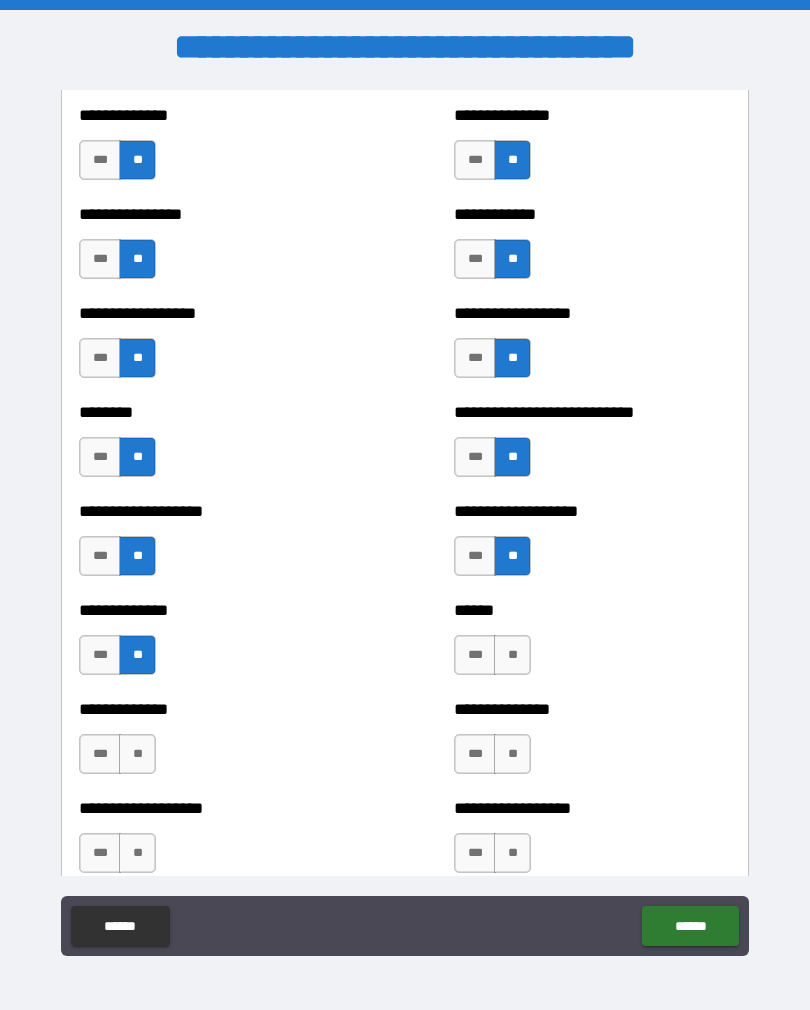 click on "****** *** **" at bounding box center (592, 645) 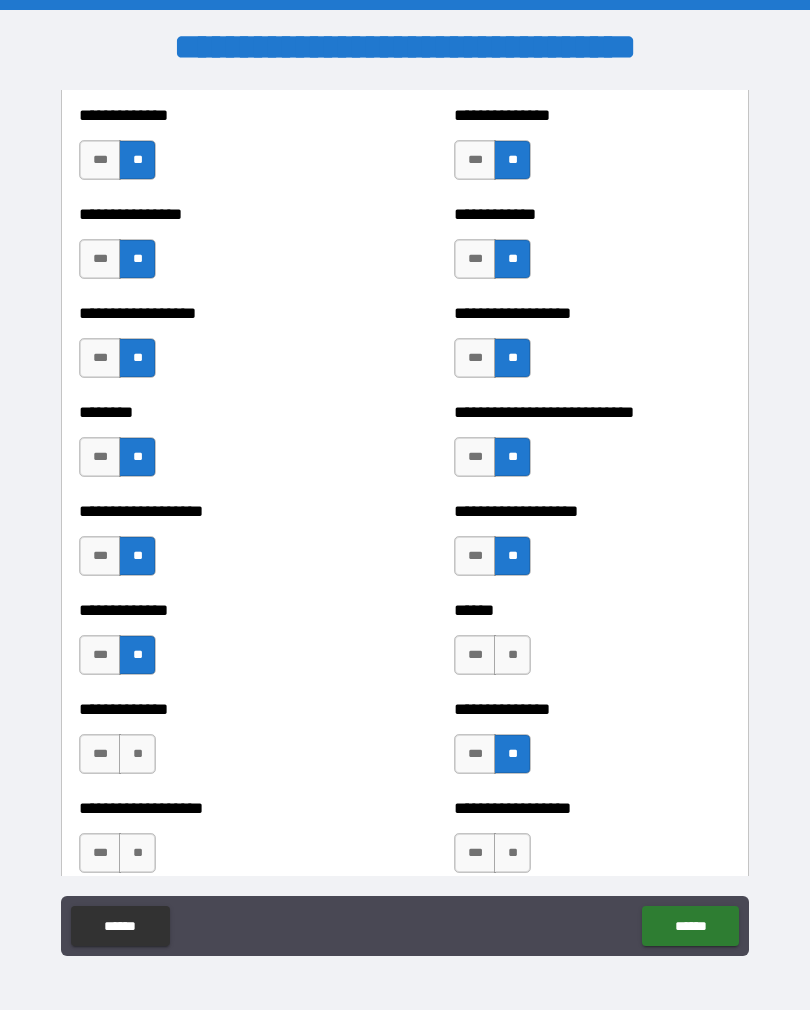 click on "**" at bounding box center (512, 655) 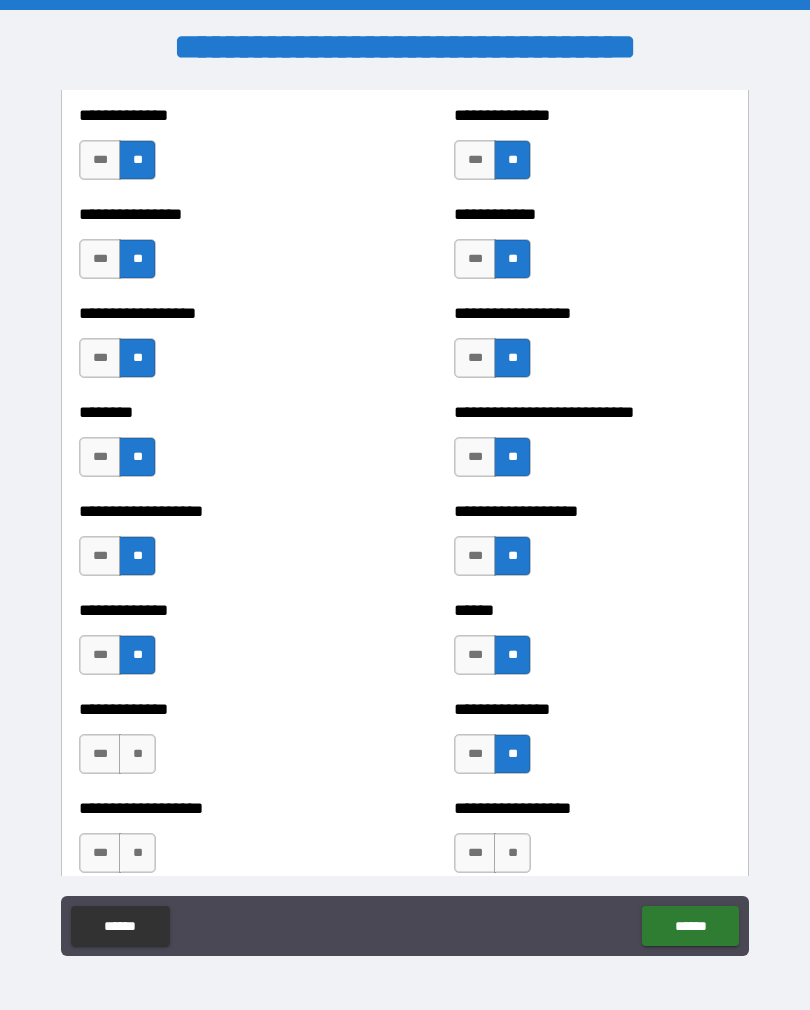 click on "**" at bounding box center [137, 754] 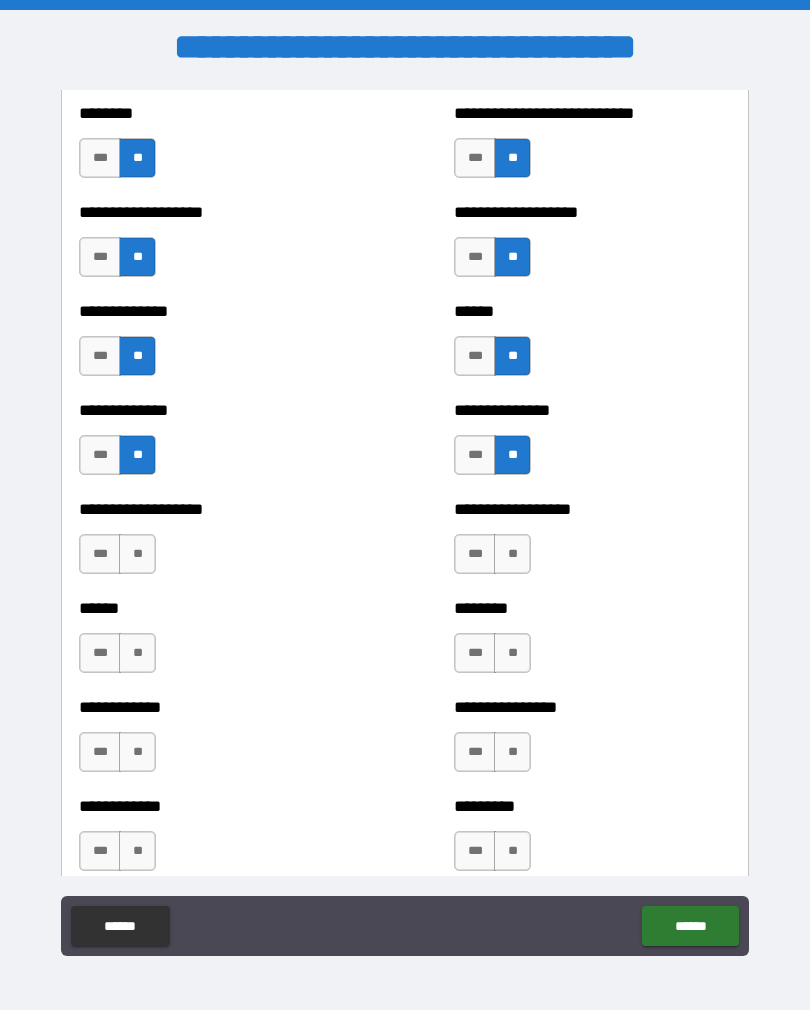 scroll, scrollTop: 4530, scrollLeft: 0, axis: vertical 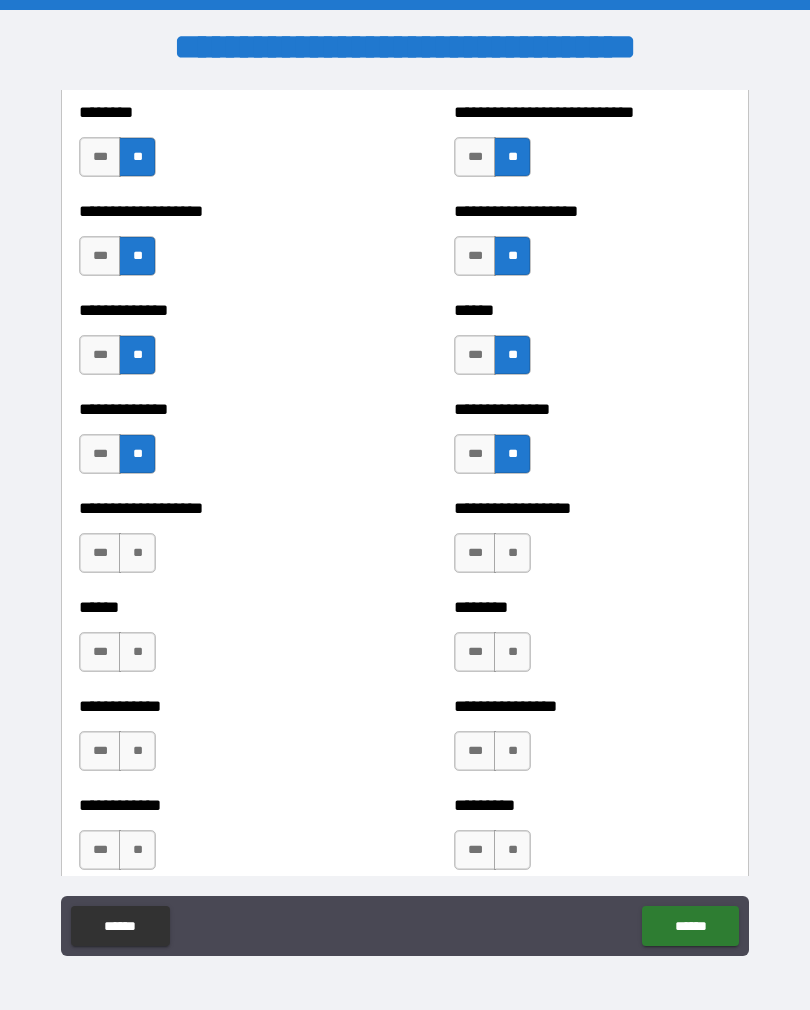 click on "**" at bounding box center [137, 553] 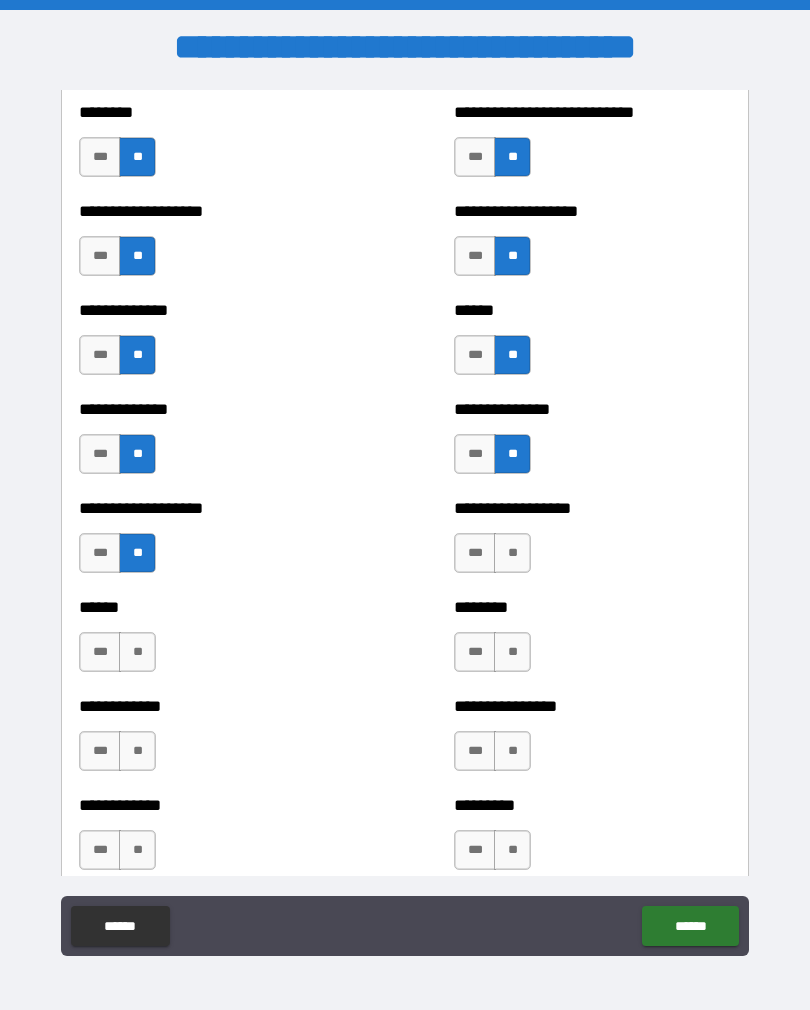 click on "**" at bounding box center (137, 652) 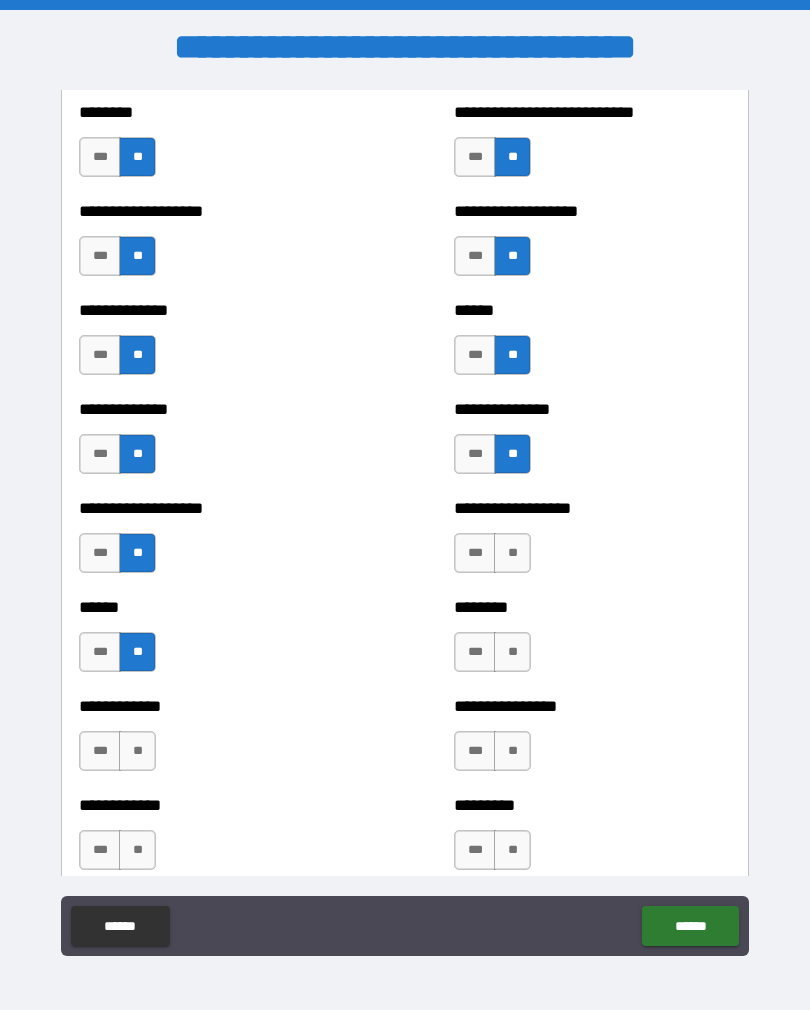 click on "**" at bounding box center [512, 553] 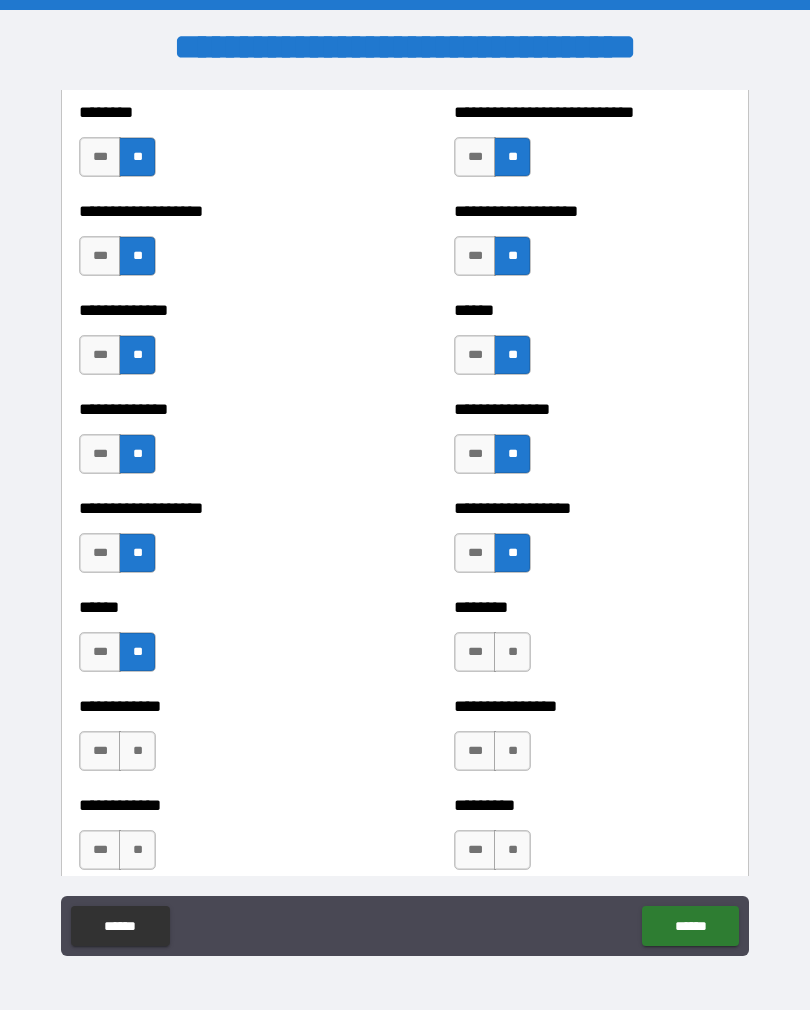 click on "**" at bounding box center [512, 652] 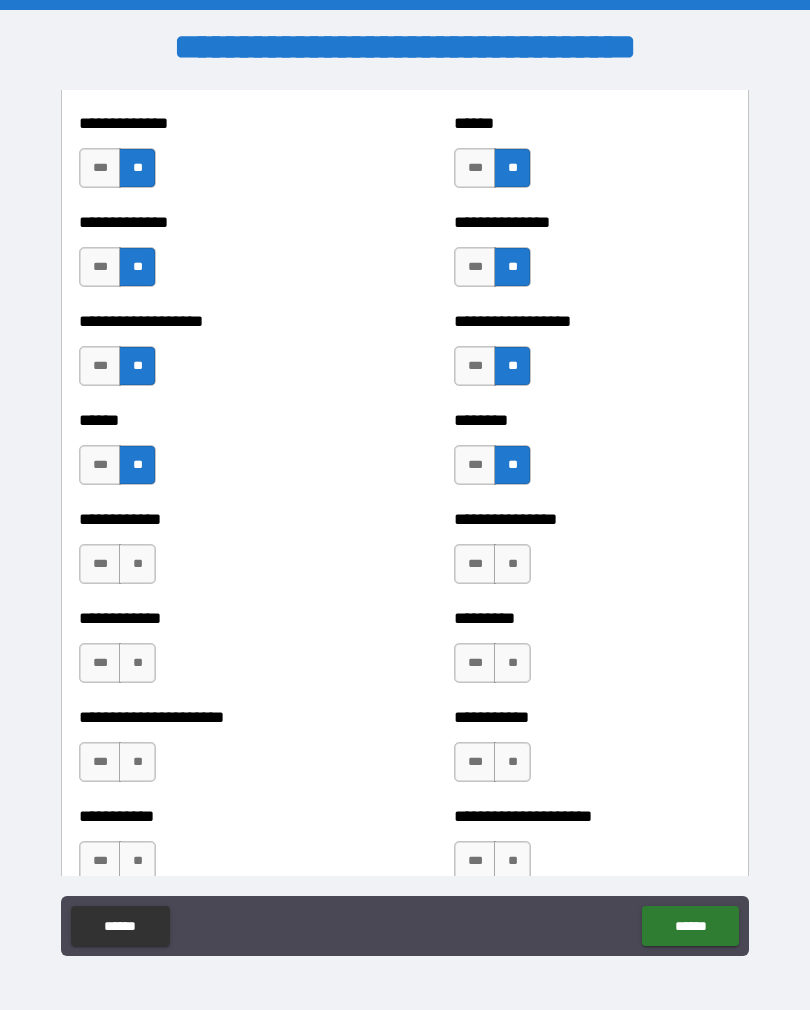 scroll, scrollTop: 4738, scrollLeft: 0, axis: vertical 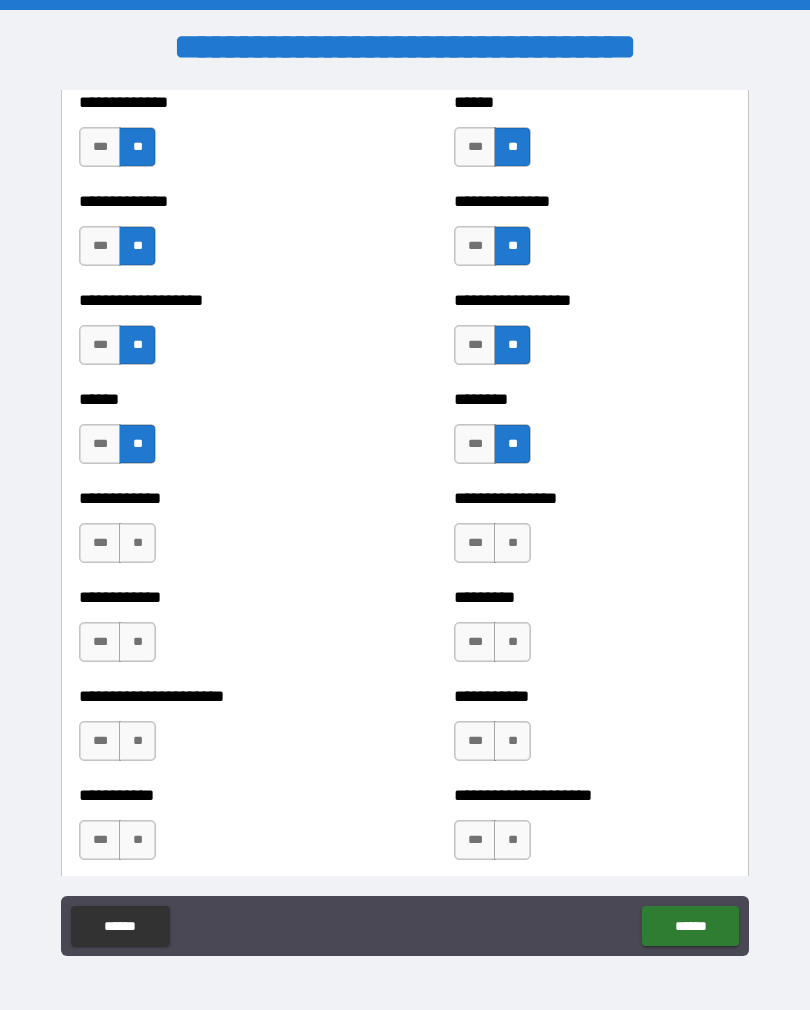click on "**" at bounding box center [137, 543] 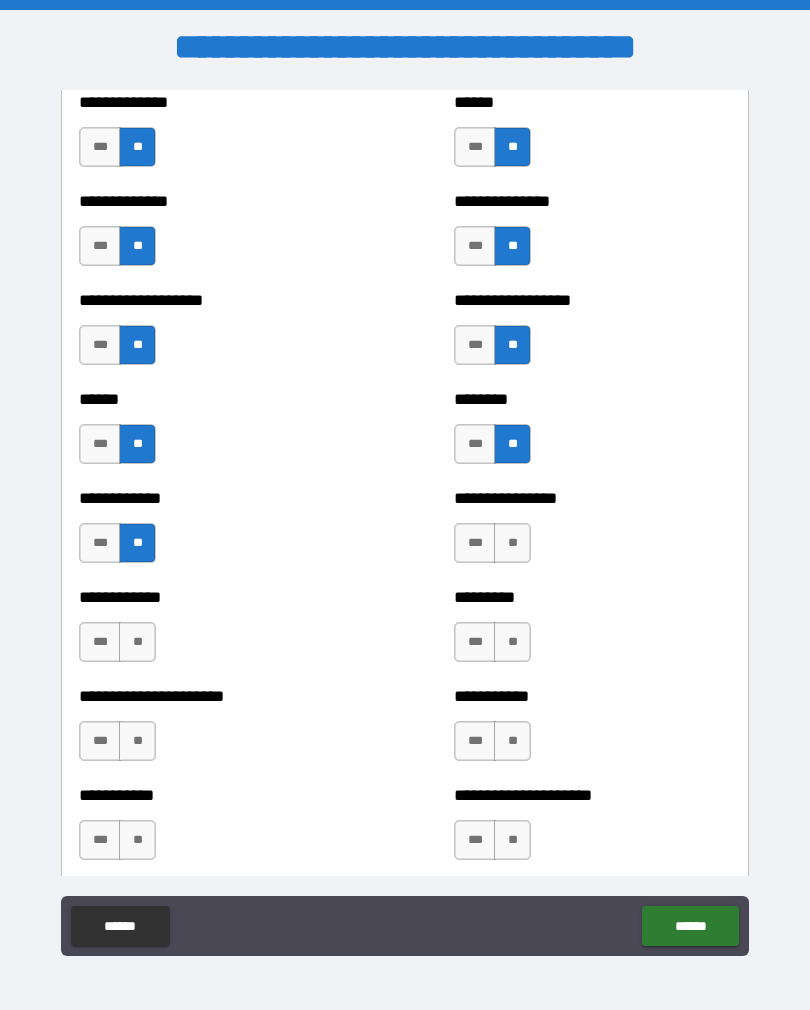 click on "**" at bounding box center (137, 642) 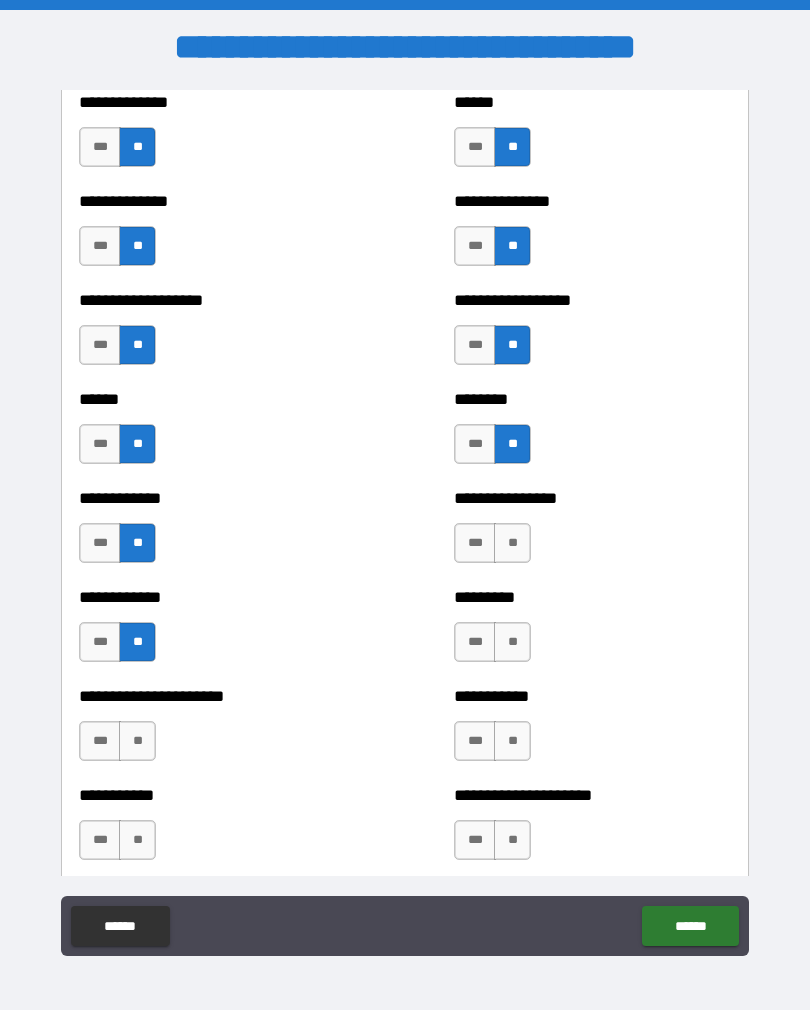click on "**" at bounding box center [512, 543] 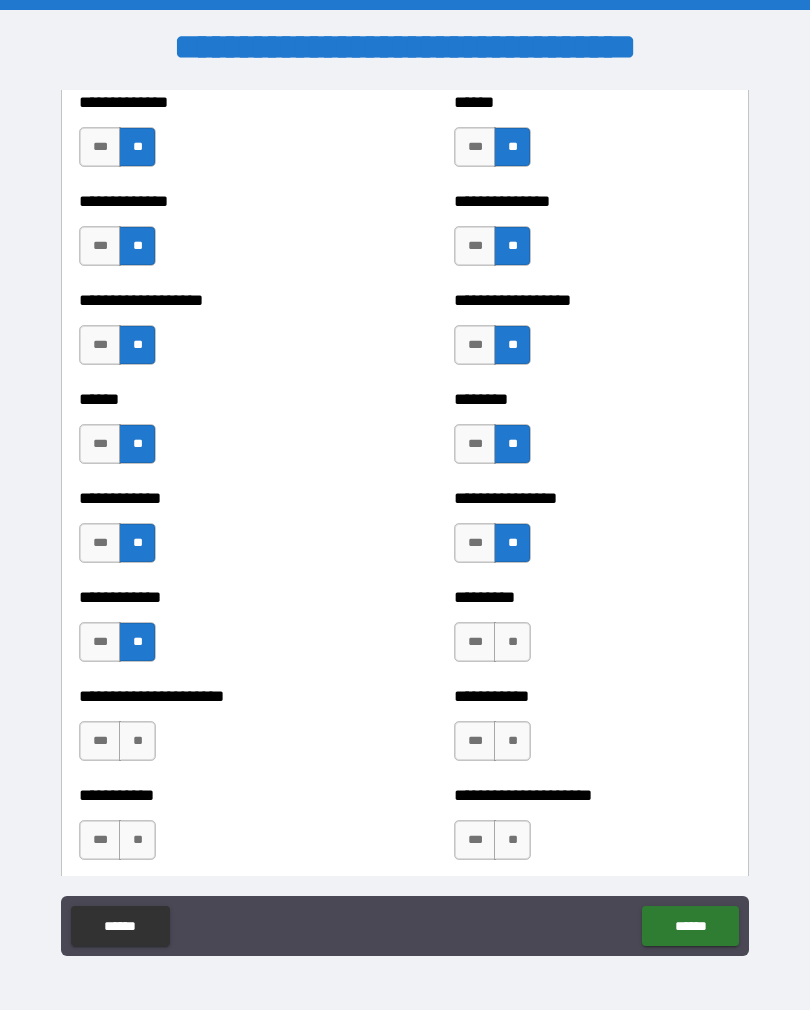 click on "**" at bounding box center [512, 642] 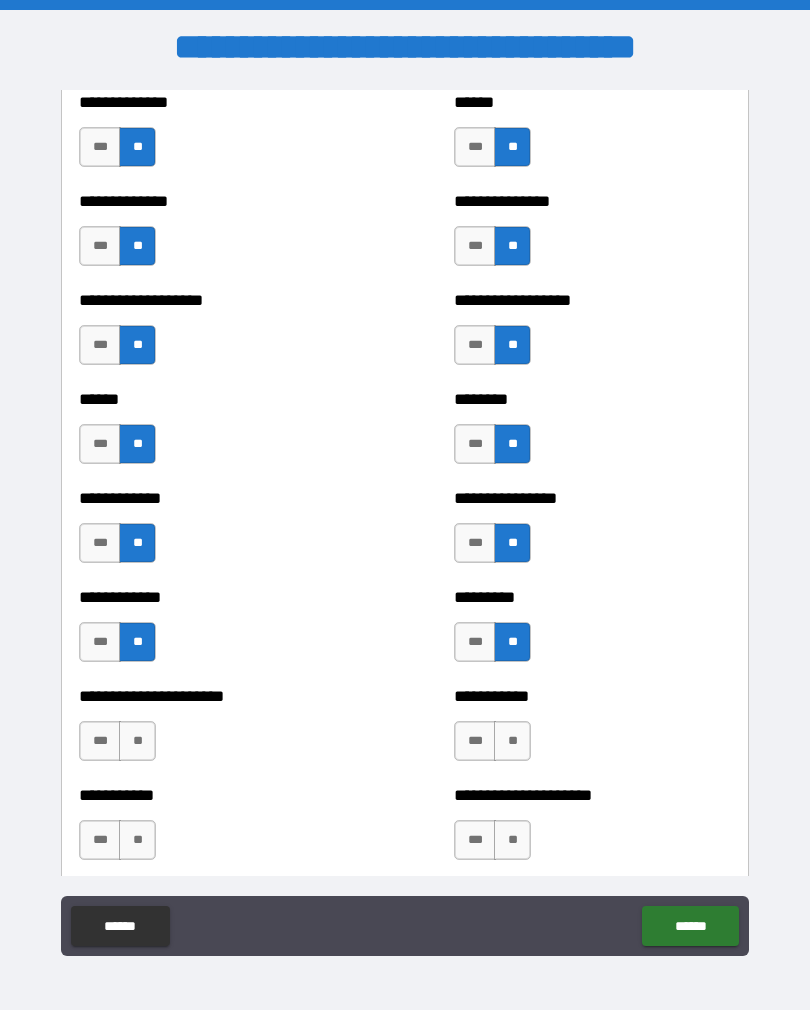 click on "**" at bounding box center (512, 741) 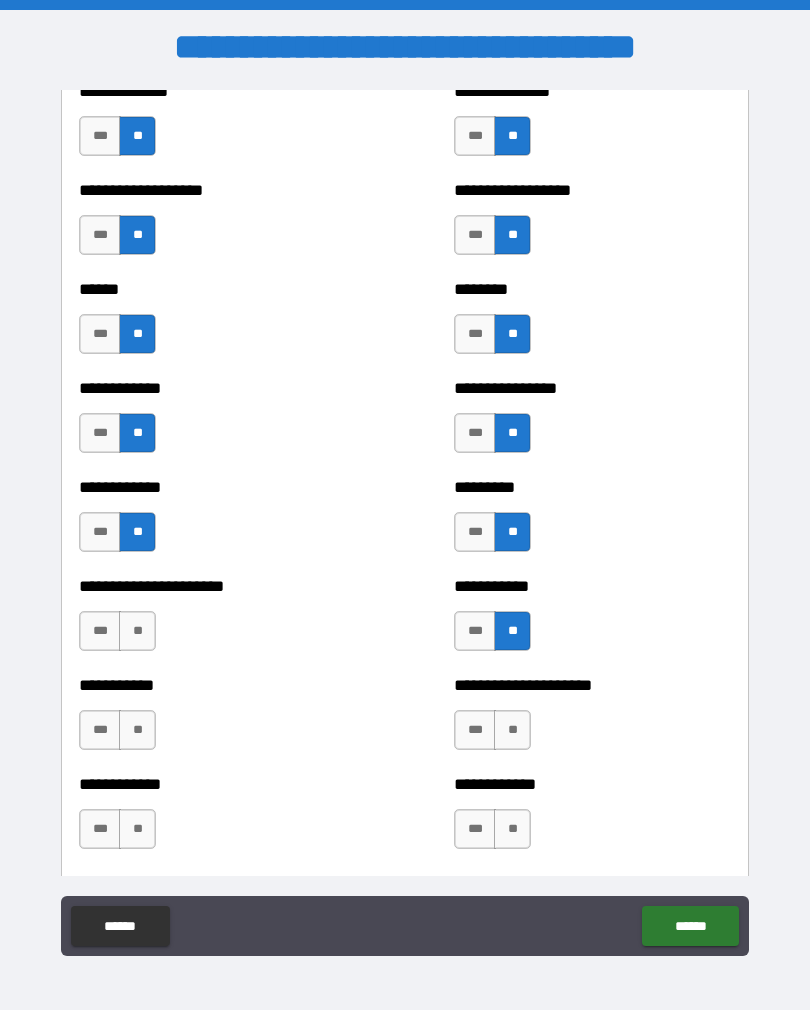 scroll, scrollTop: 4892, scrollLeft: 0, axis: vertical 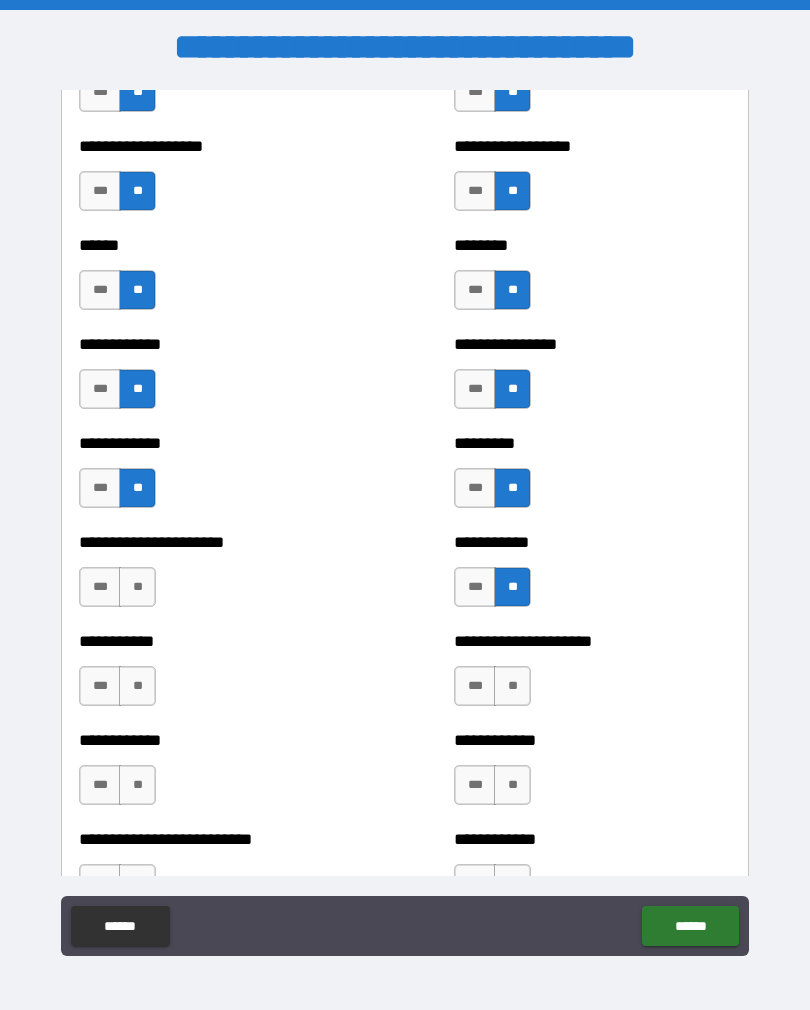 click on "**" at bounding box center (137, 587) 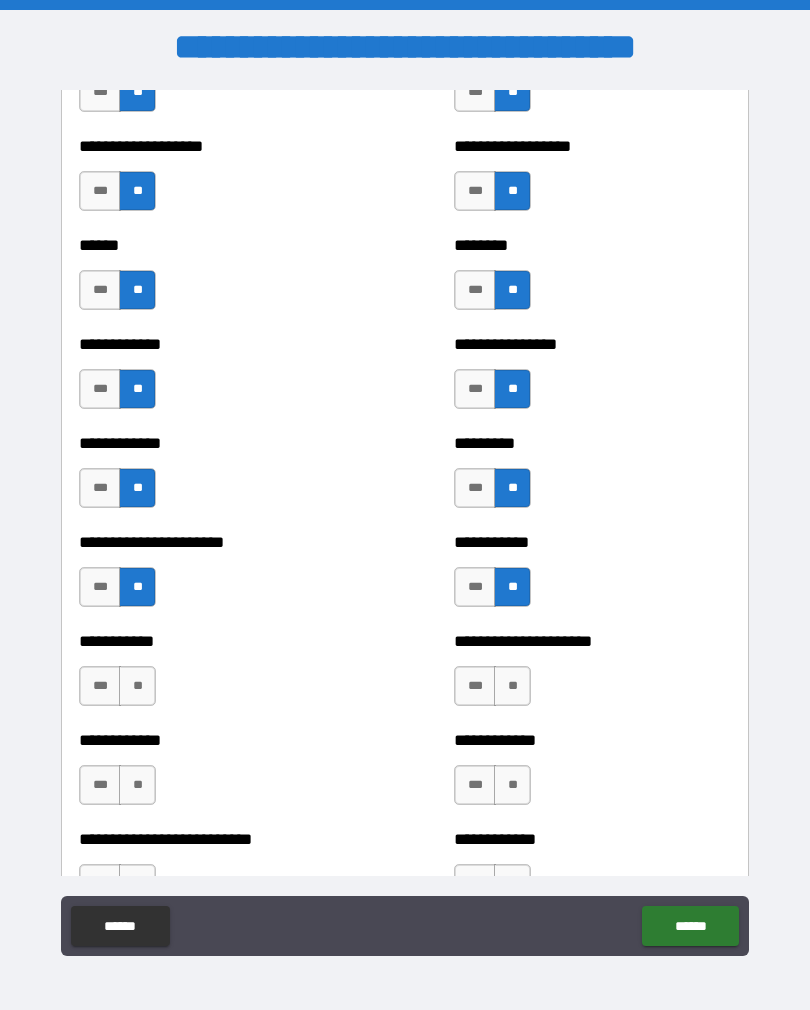 click on "**" at bounding box center [137, 686] 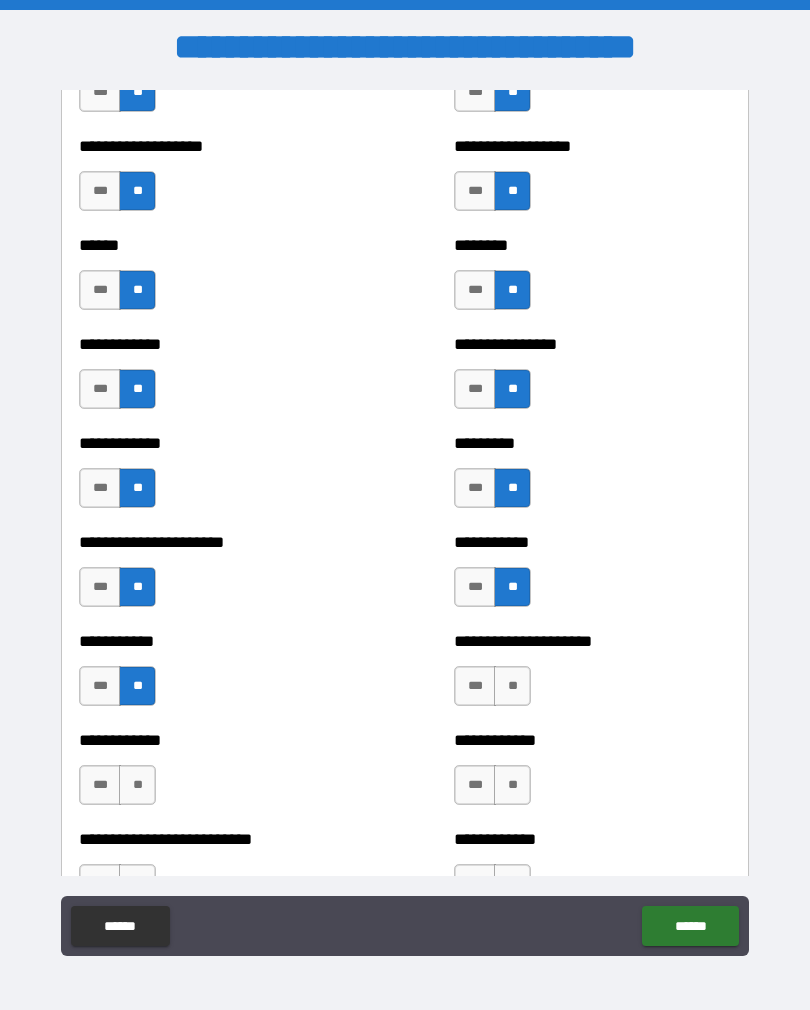 click on "**" at bounding box center (512, 686) 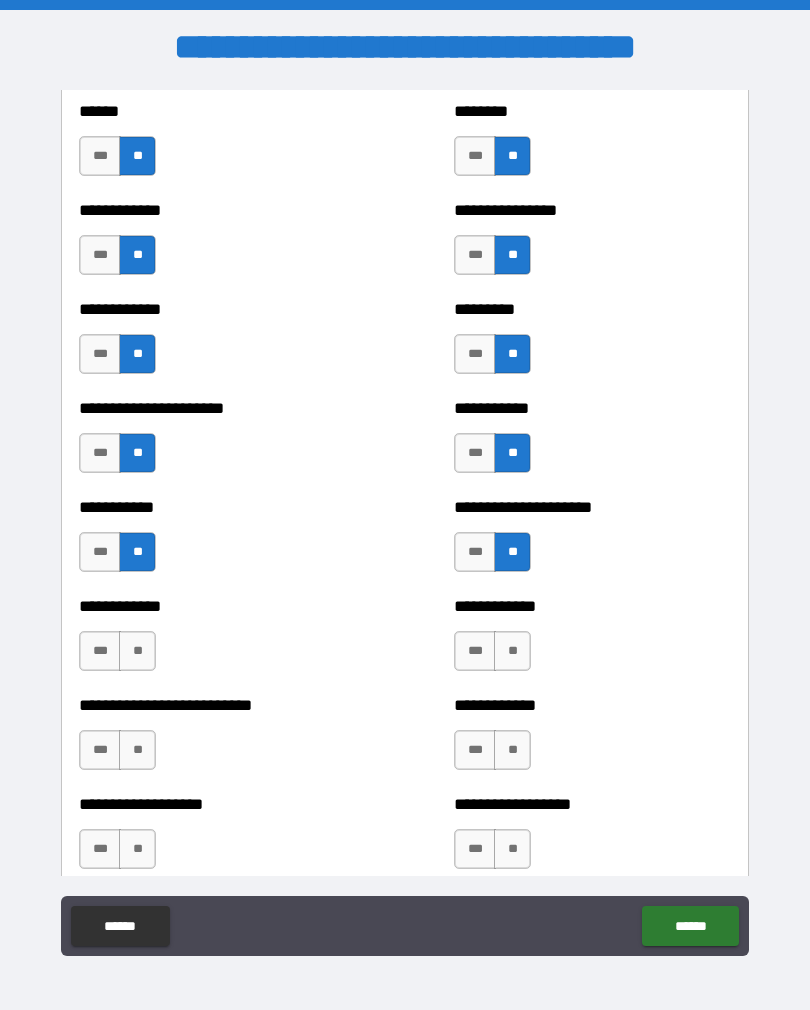 scroll, scrollTop: 5091, scrollLeft: 0, axis: vertical 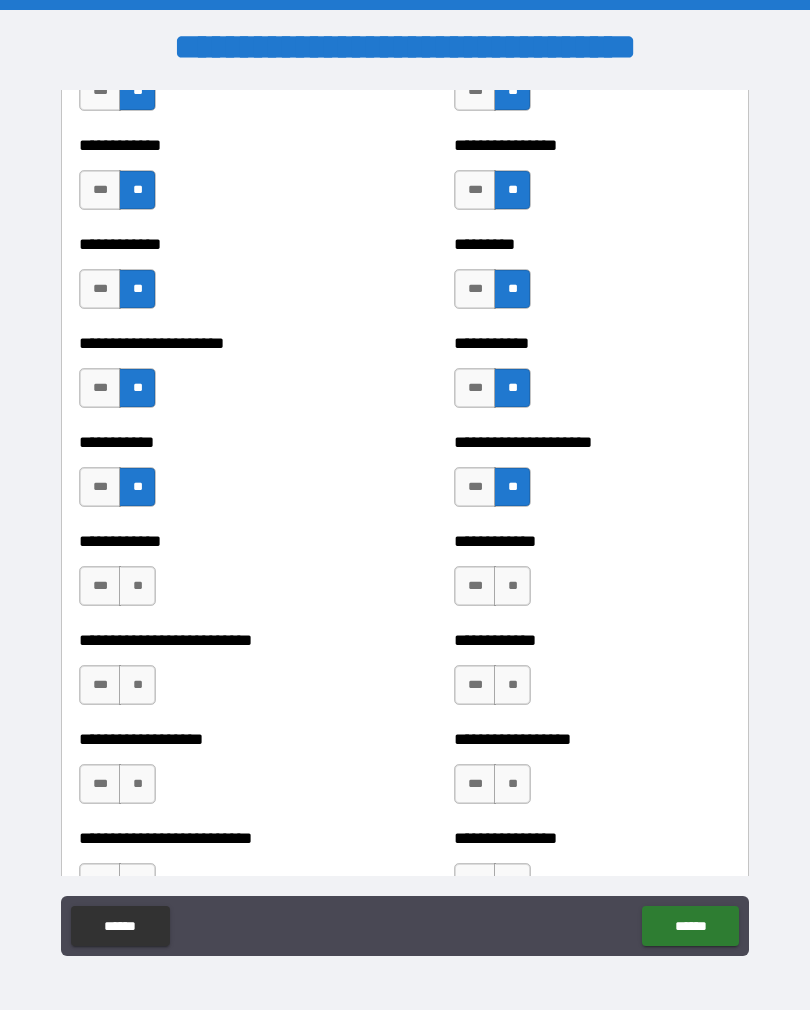 click on "**" at bounding box center (137, 586) 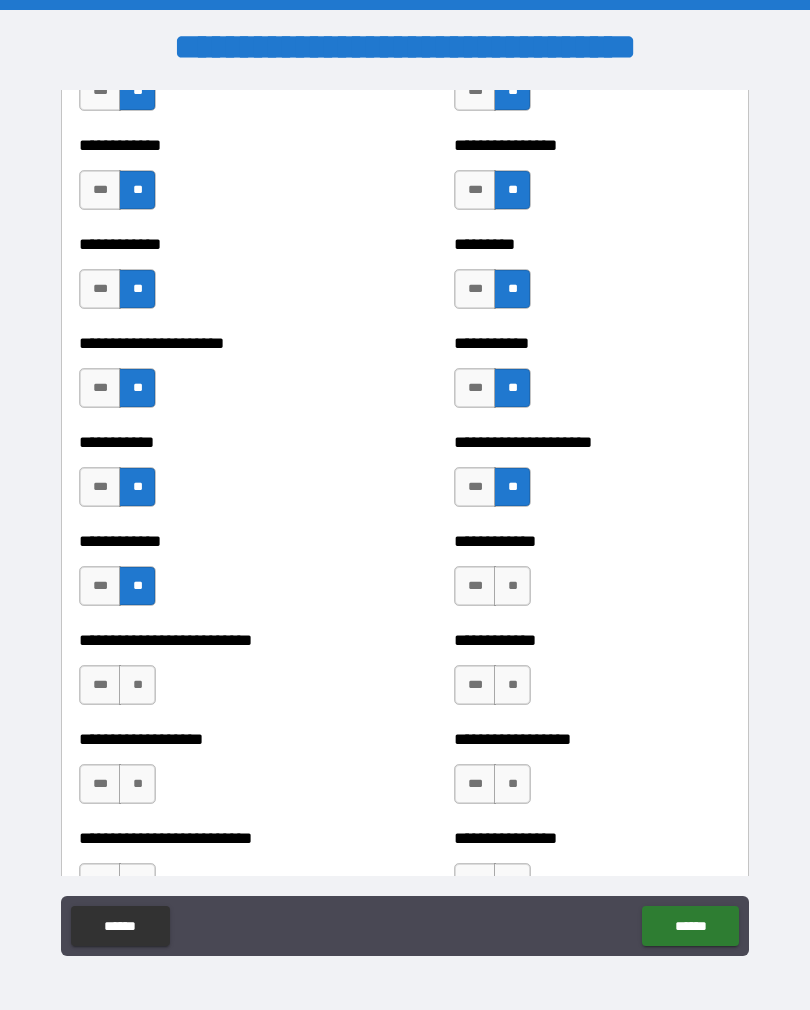 click on "**" at bounding box center (137, 685) 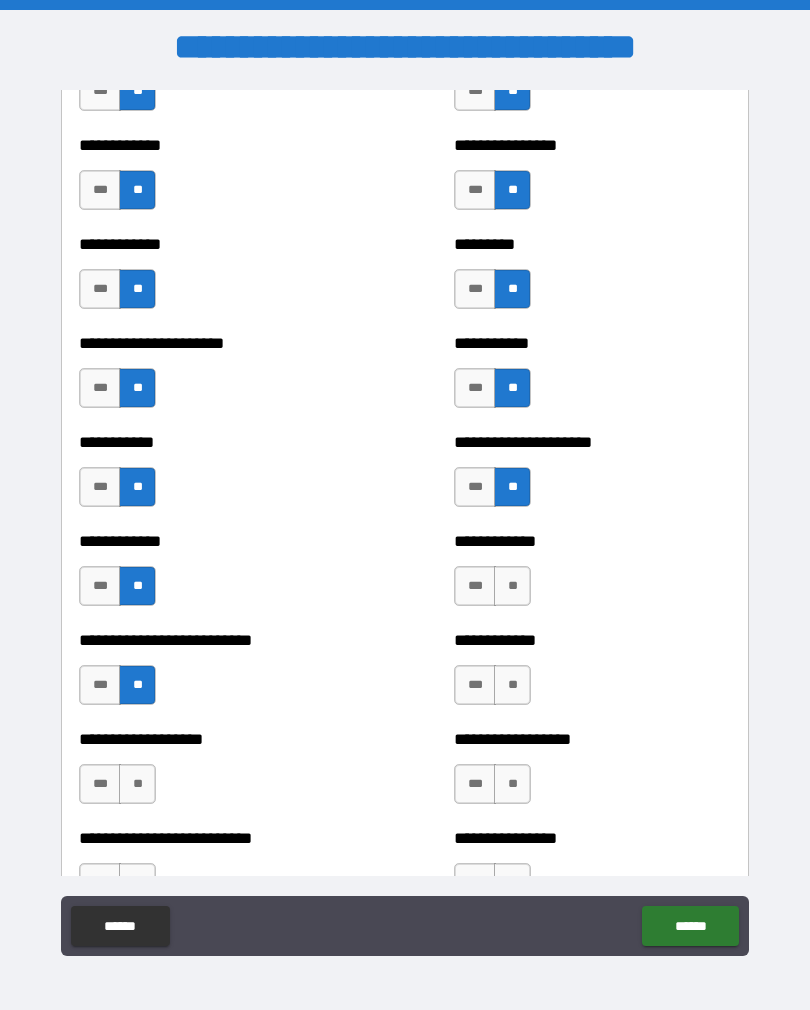 click on "**" at bounding box center [512, 586] 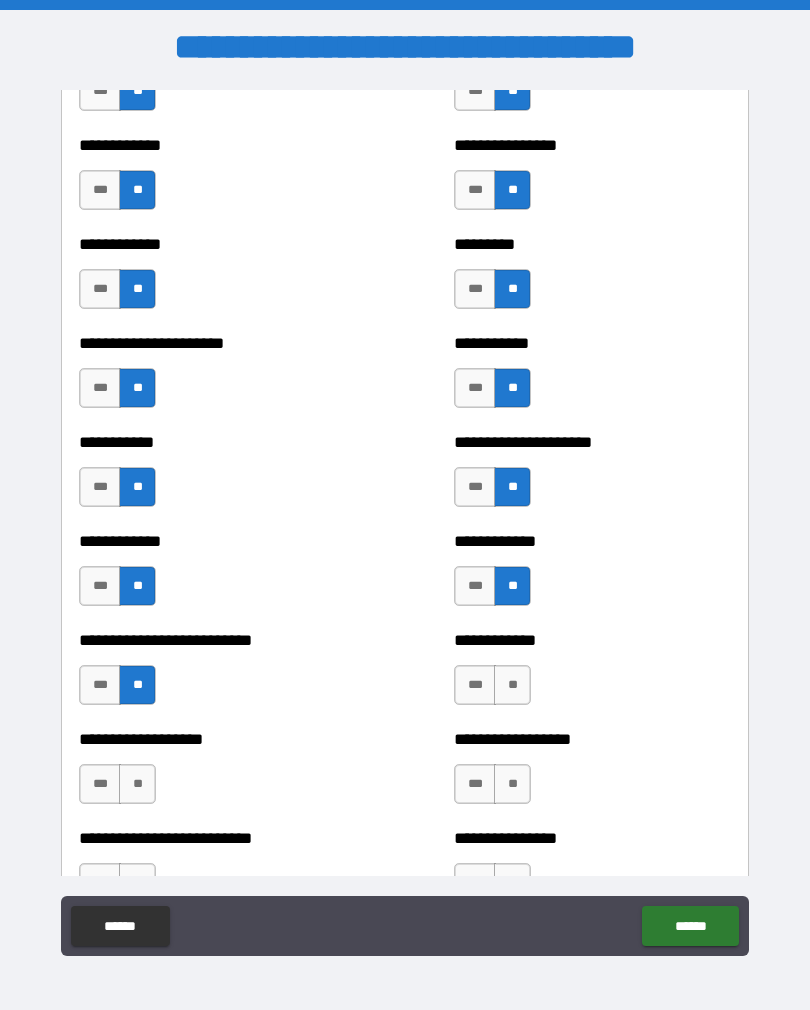 click on "**" at bounding box center (512, 685) 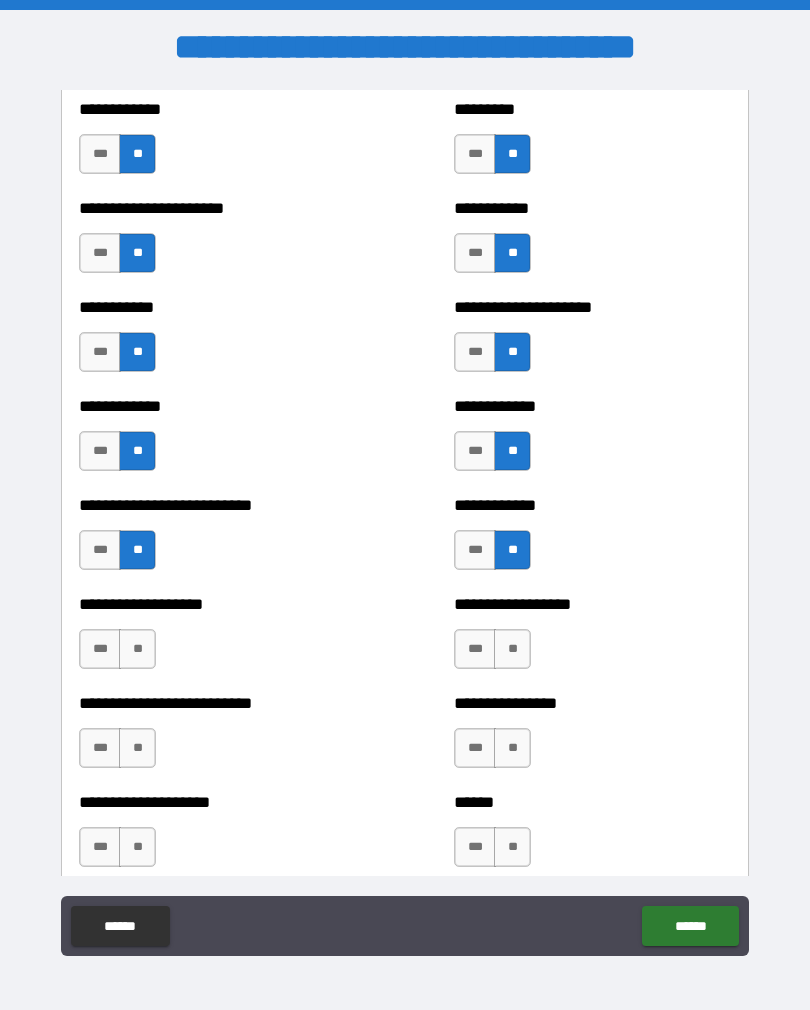 scroll, scrollTop: 5263, scrollLeft: 0, axis: vertical 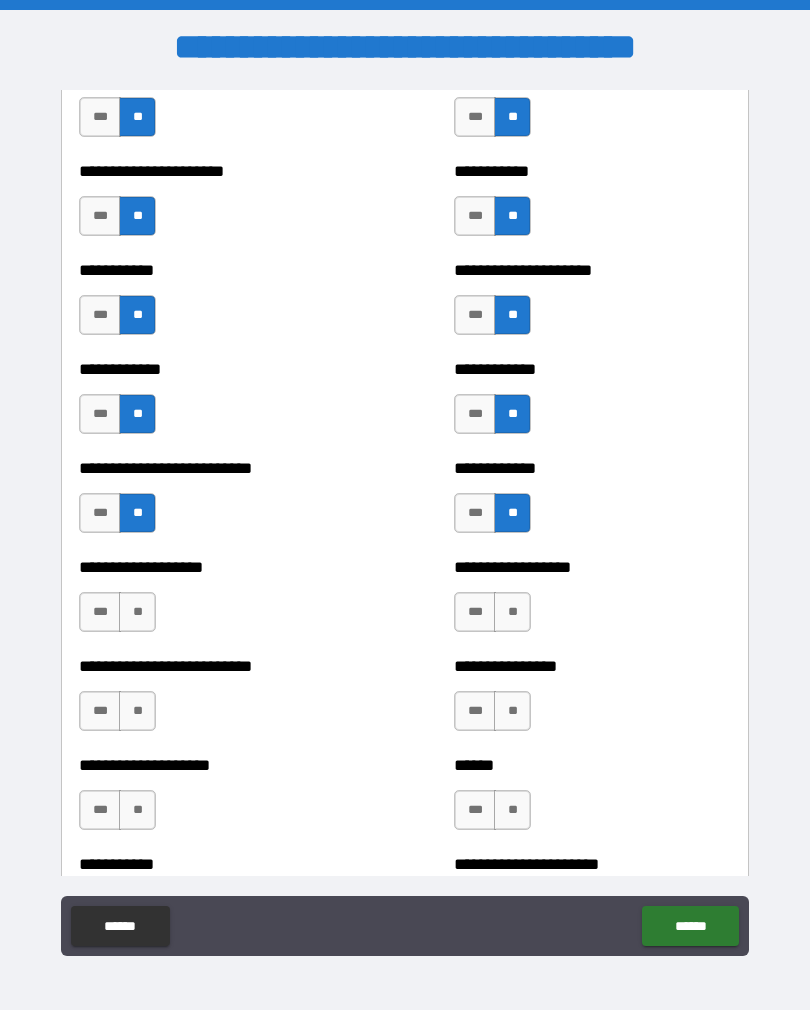 click on "**" at bounding box center (137, 612) 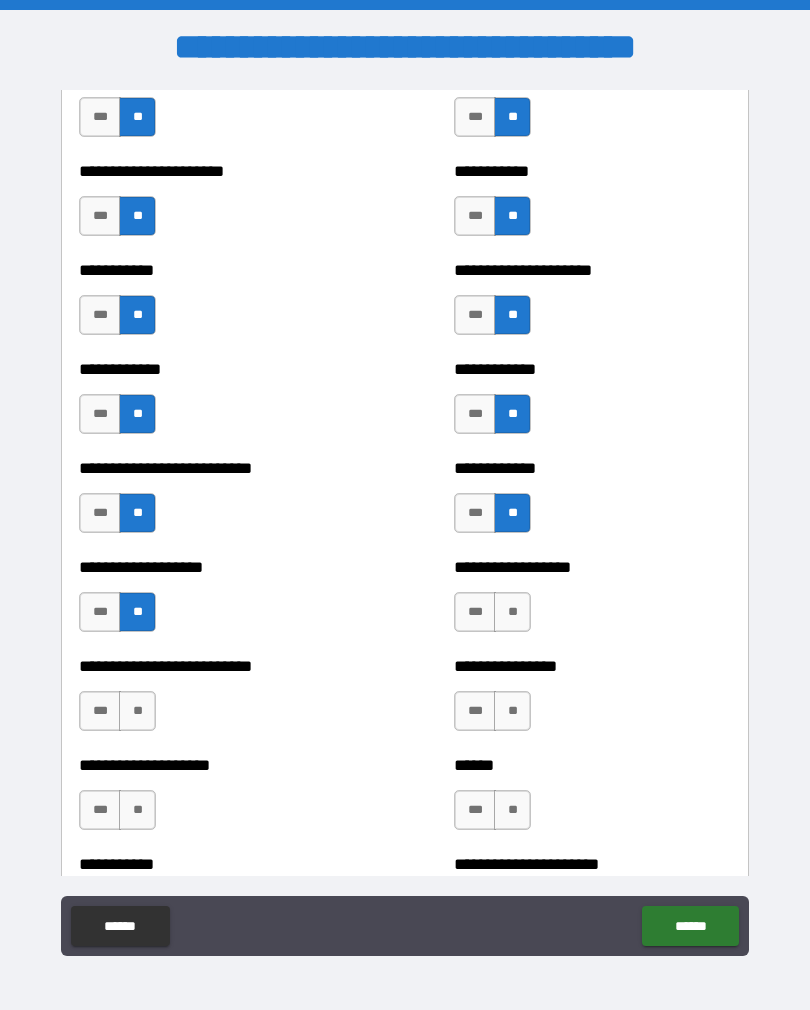 click on "**" at bounding box center [512, 612] 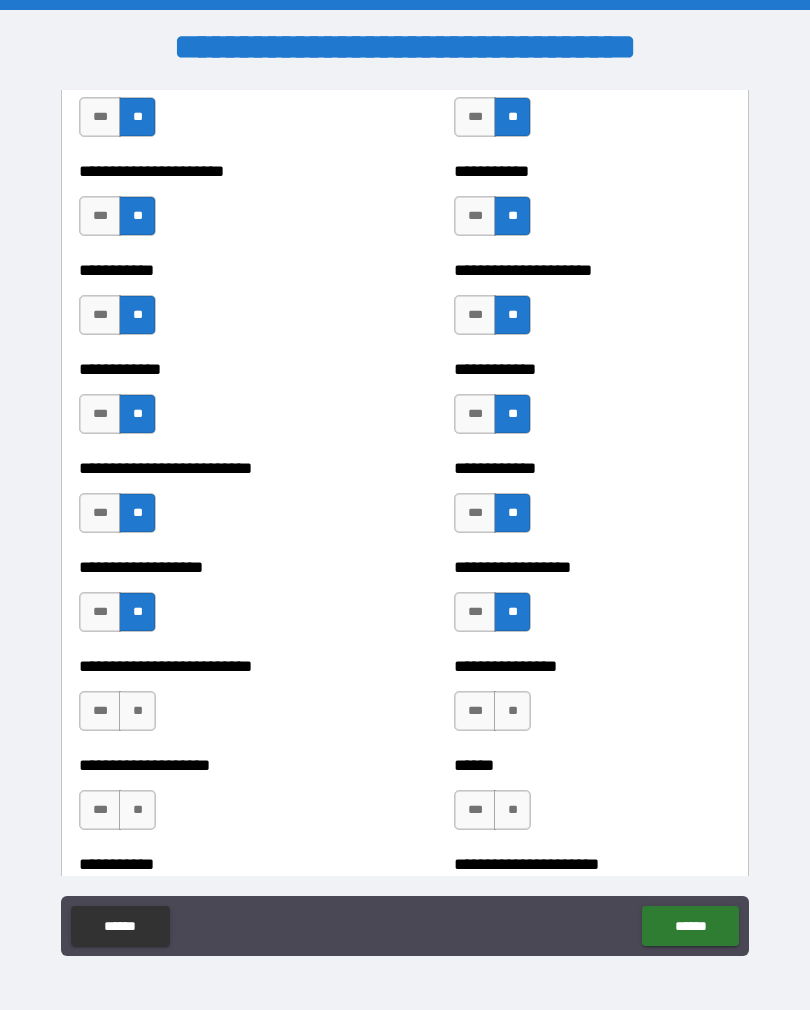 click on "**" at bounding box center (512, 711) 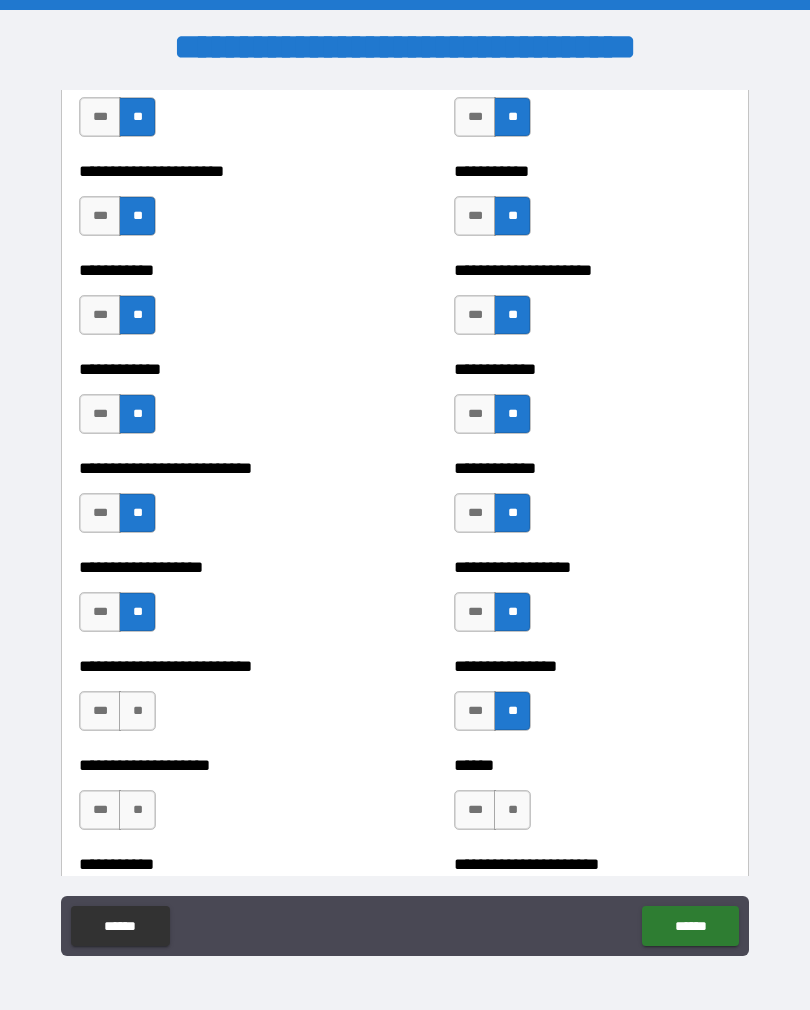 click on "**" at bounding box center (137, 711) 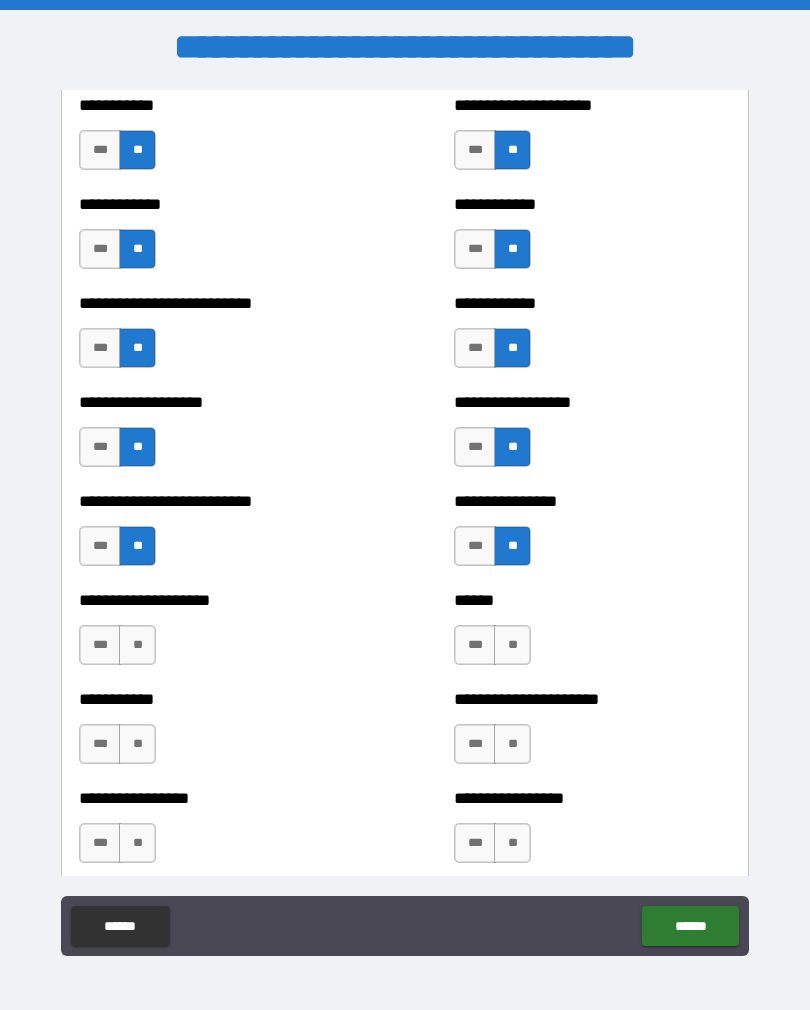 scroll, scrollTop: 5499, scrollLeft: 0, axis: vertical 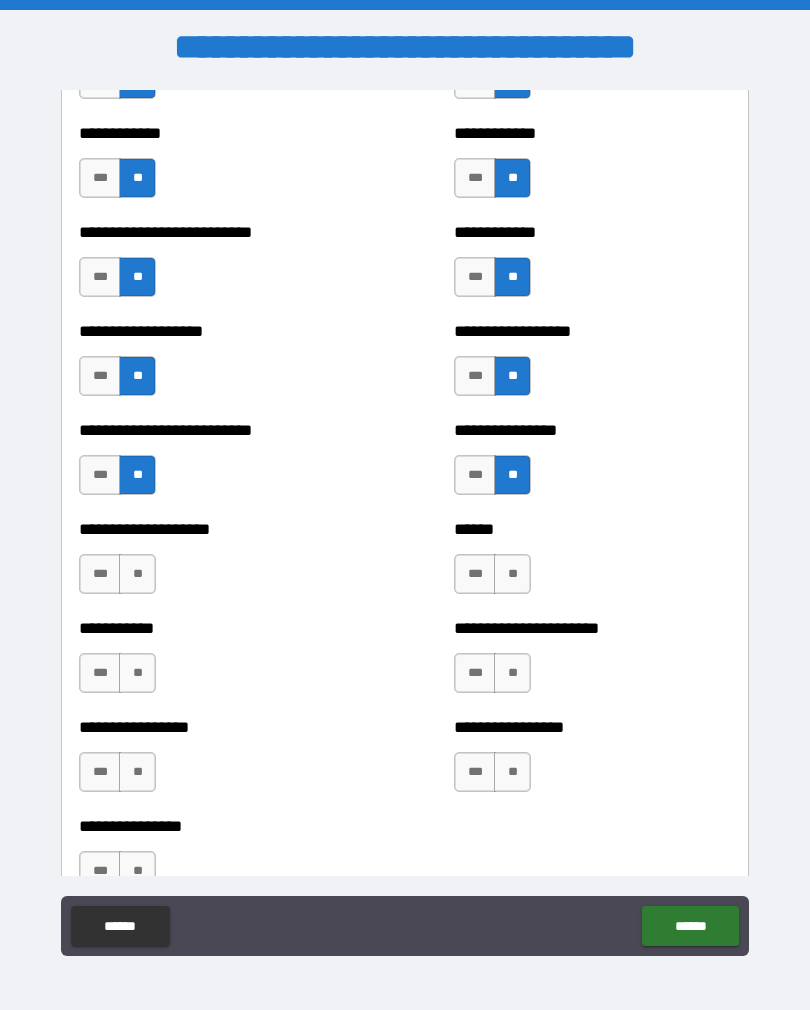click on "**" at bounding box center (137, 574) 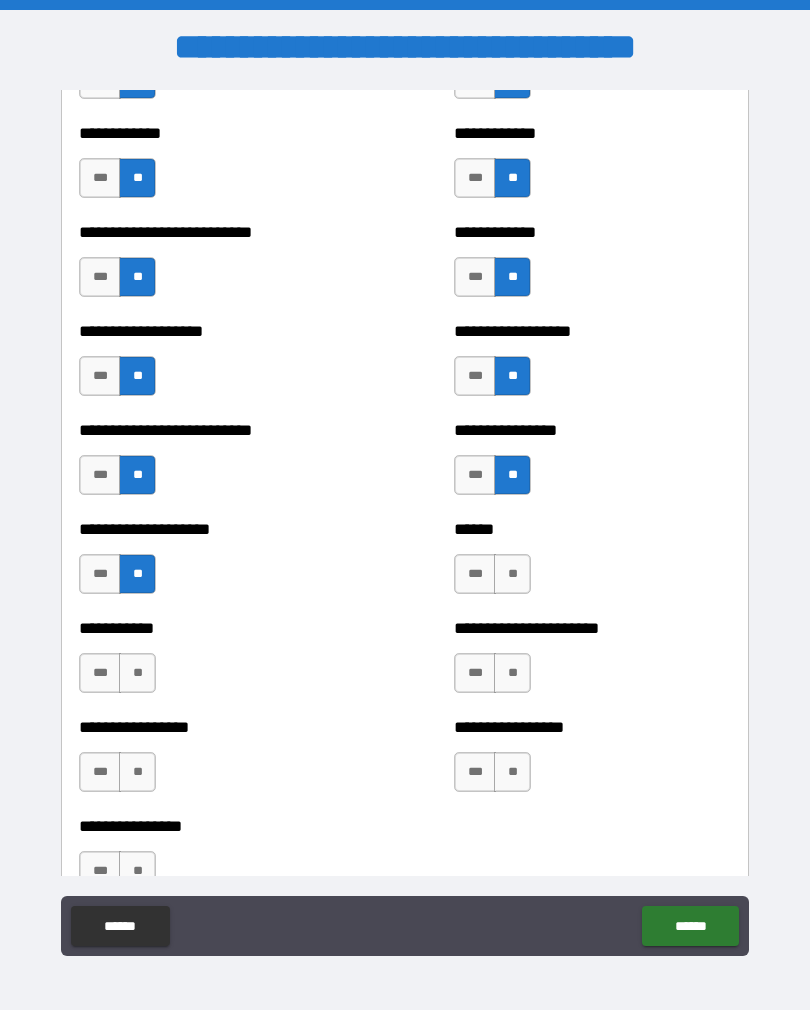 click on "**" at bounding box center (512, 574) 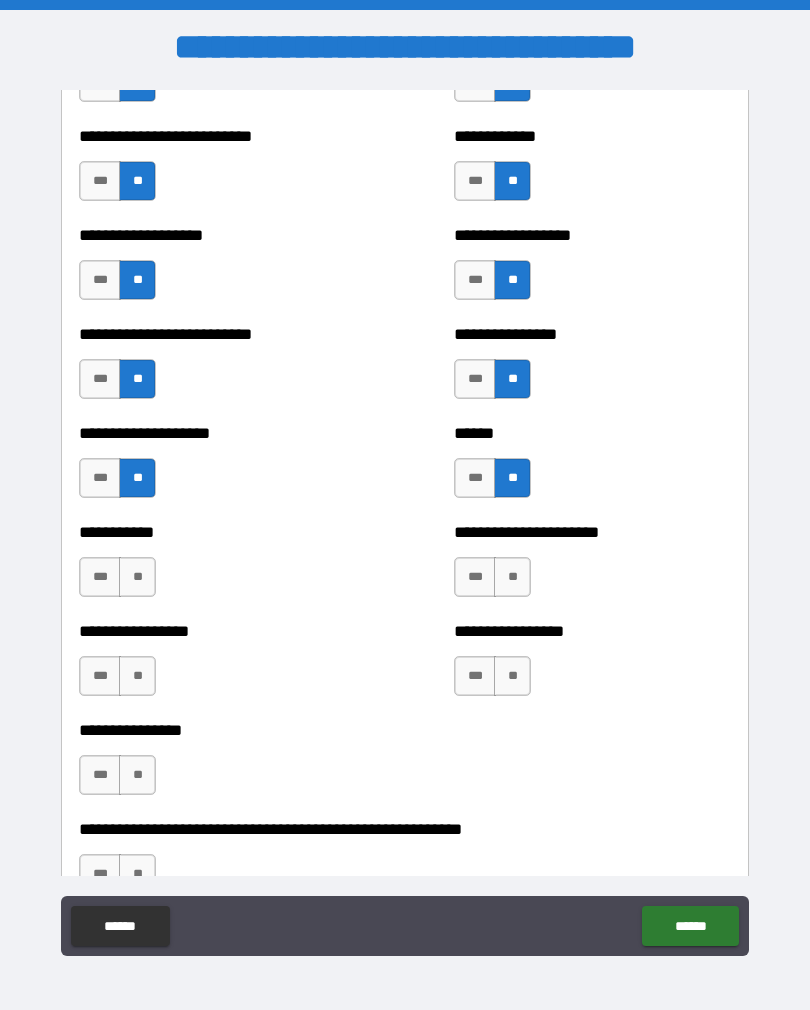 scroll, scrollTop: 5627, scrollLeft: 0, axis: vertical 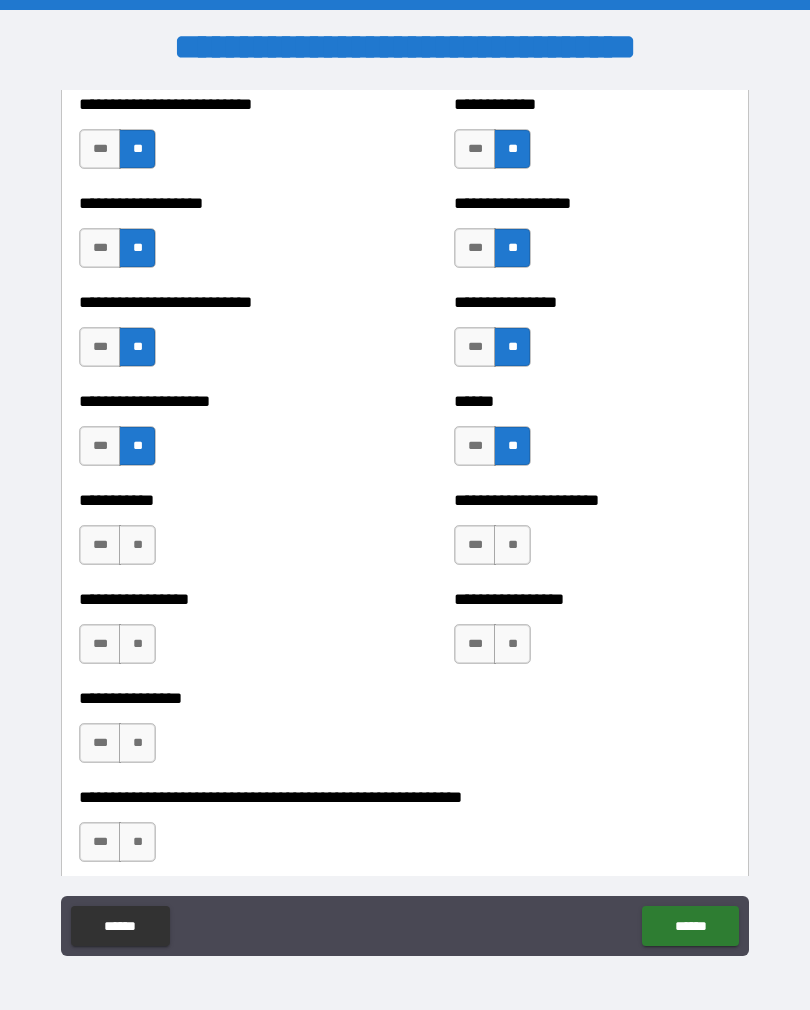 click on "**" at bounding box center (137, 545) 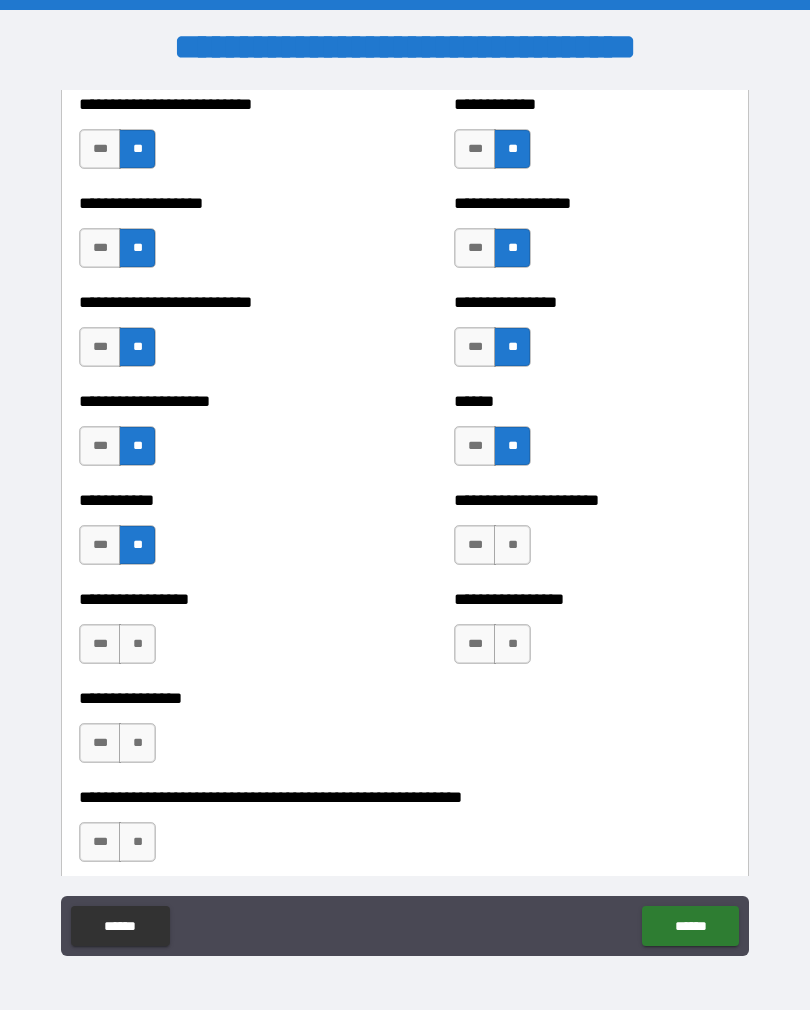 click on "**" at bounding box center (137, 644) 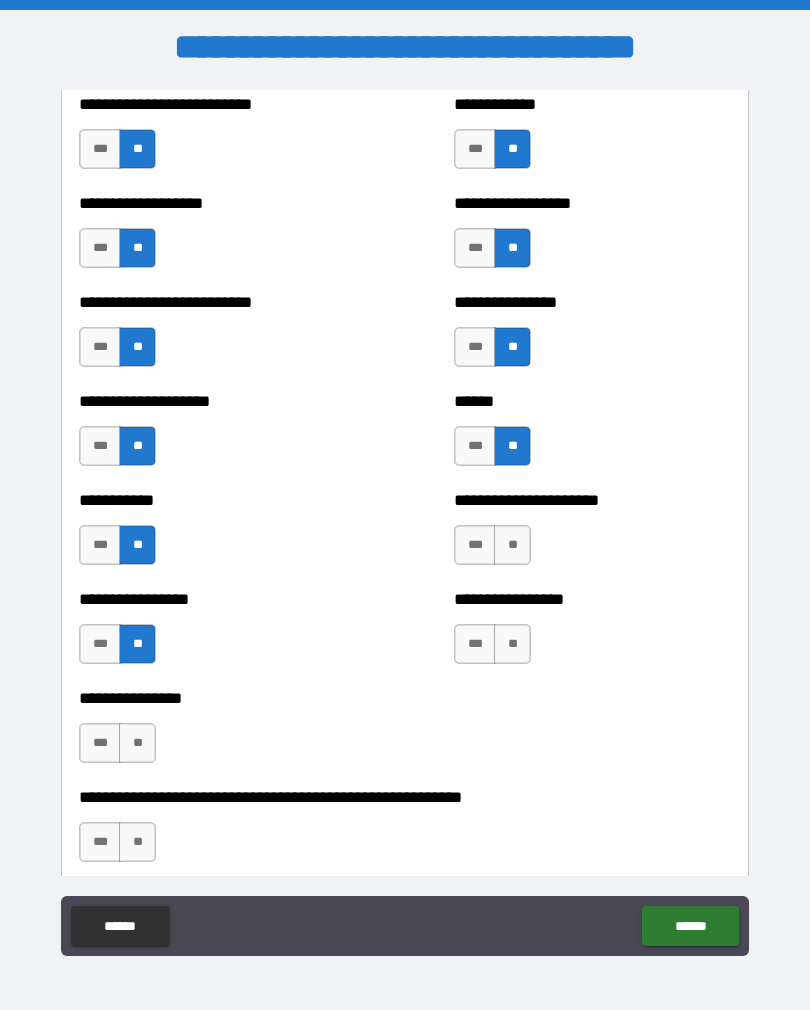 click on "**" at bounding box center [512, 644] 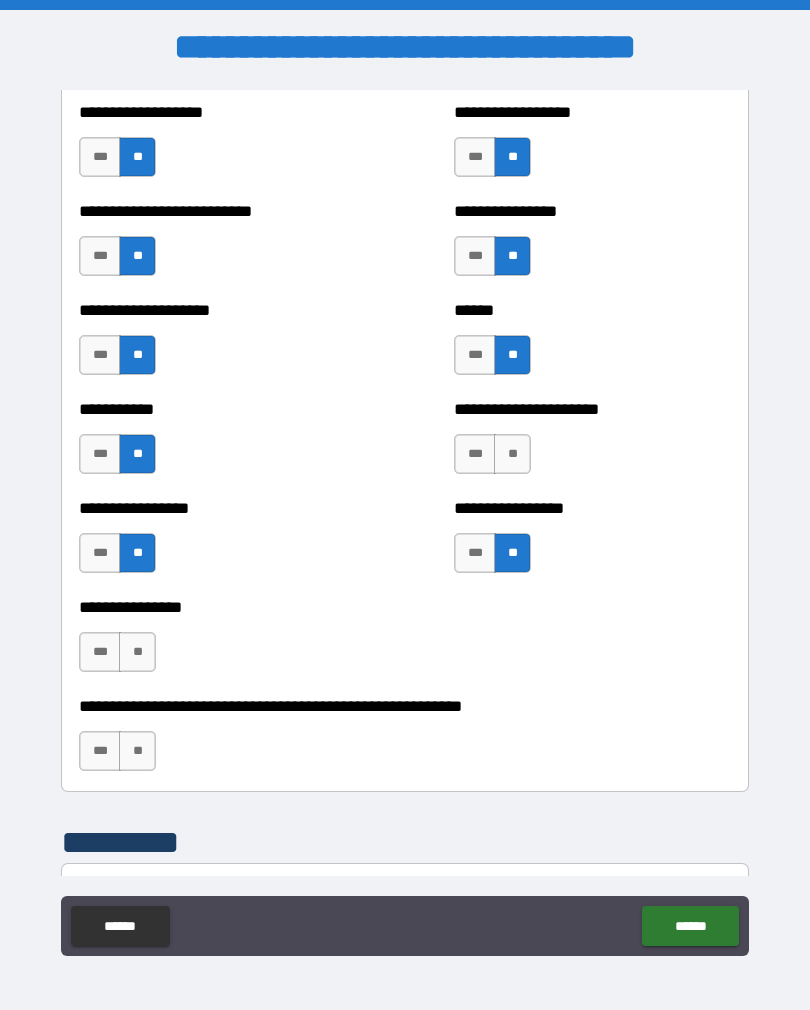 scroll, scrollTop: 5749, scrollLeft: 0, axis: vertical 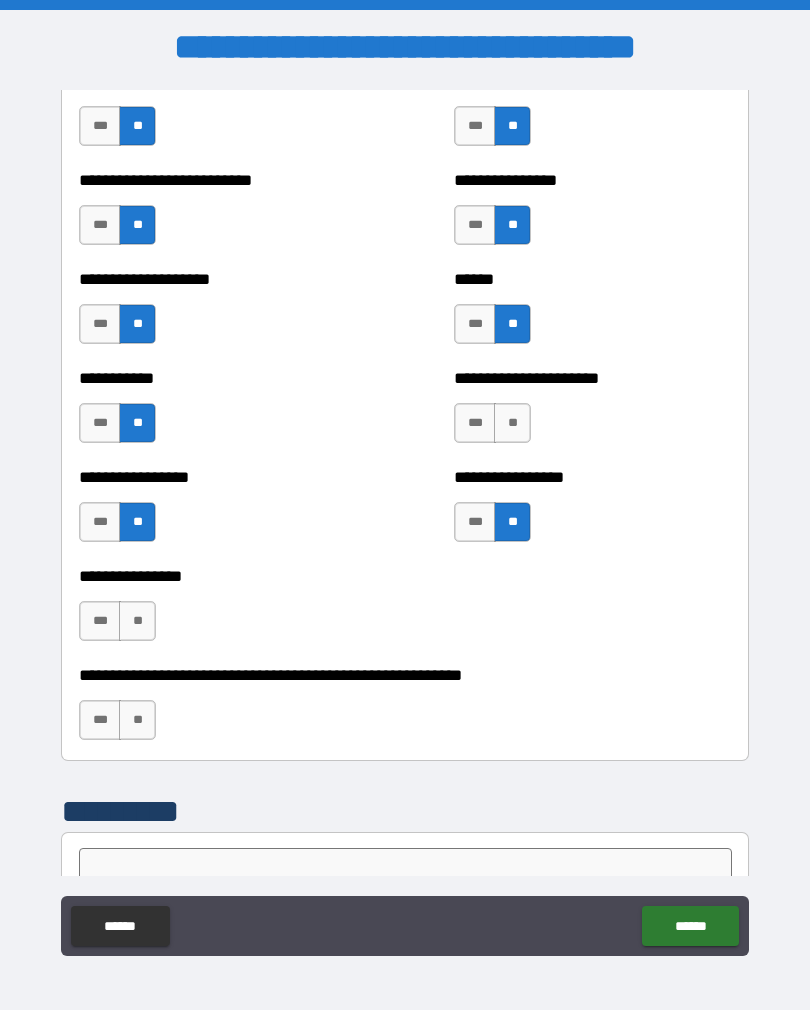click on "**" at bounding box center [137, 621] 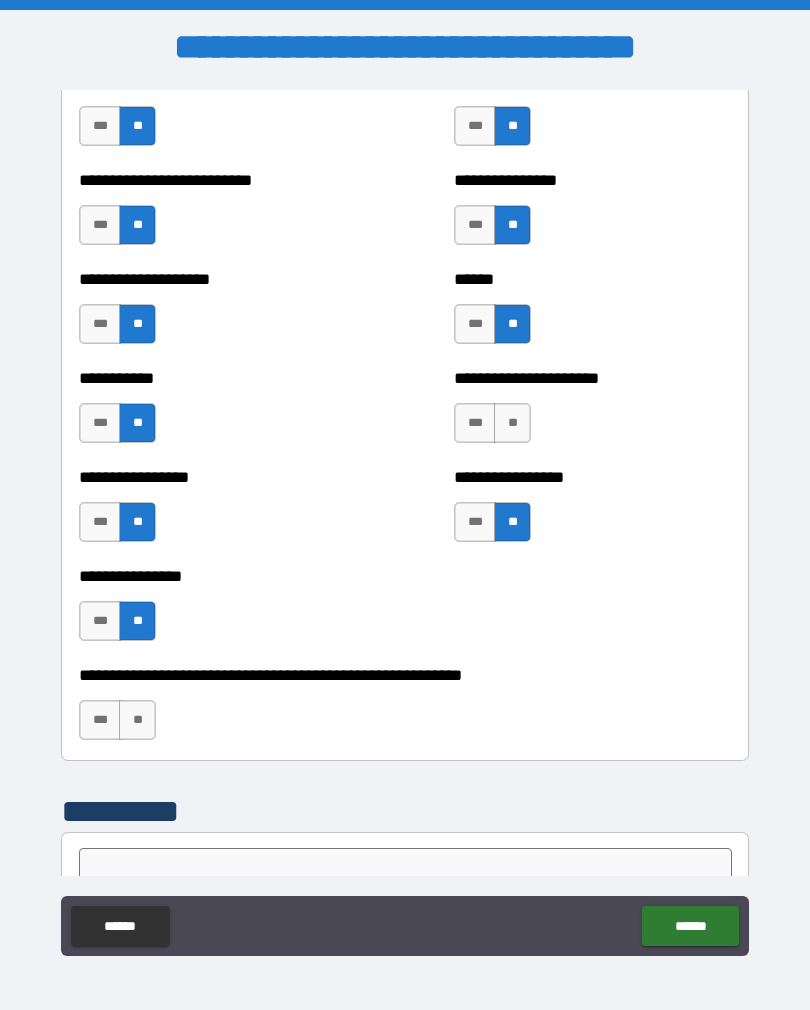 click on "**" at bounding box center [137, 720] 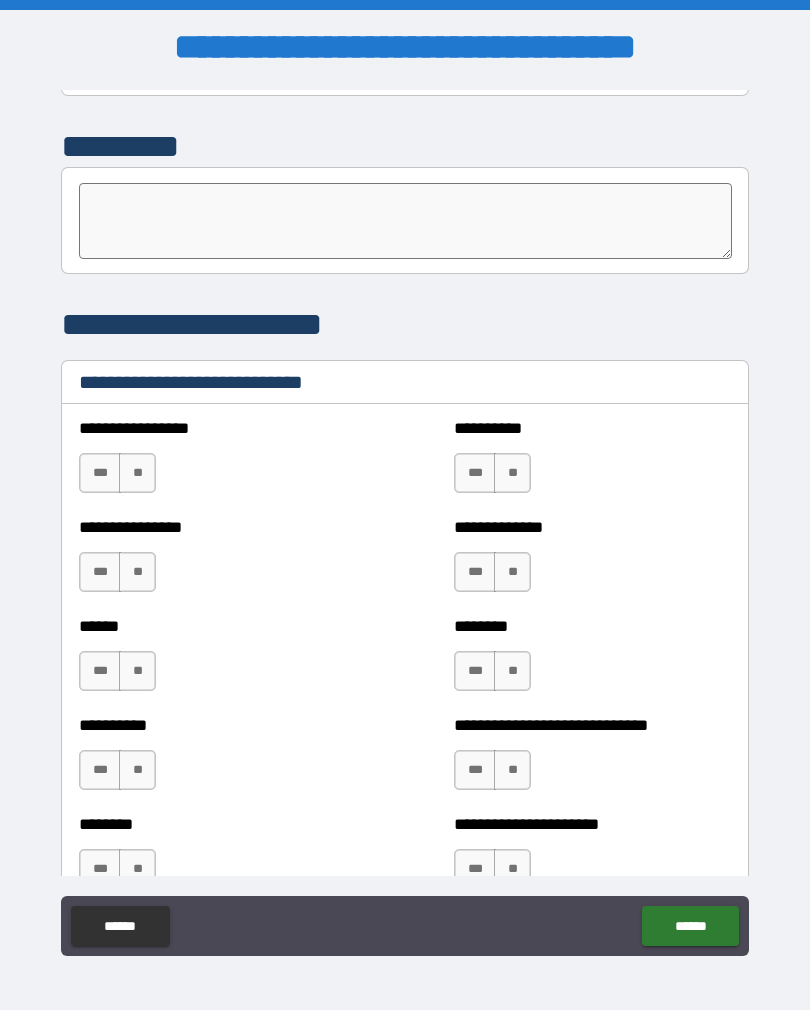 scroll, scrollTop: 6403, scrollLeft: 0, axis: vertical 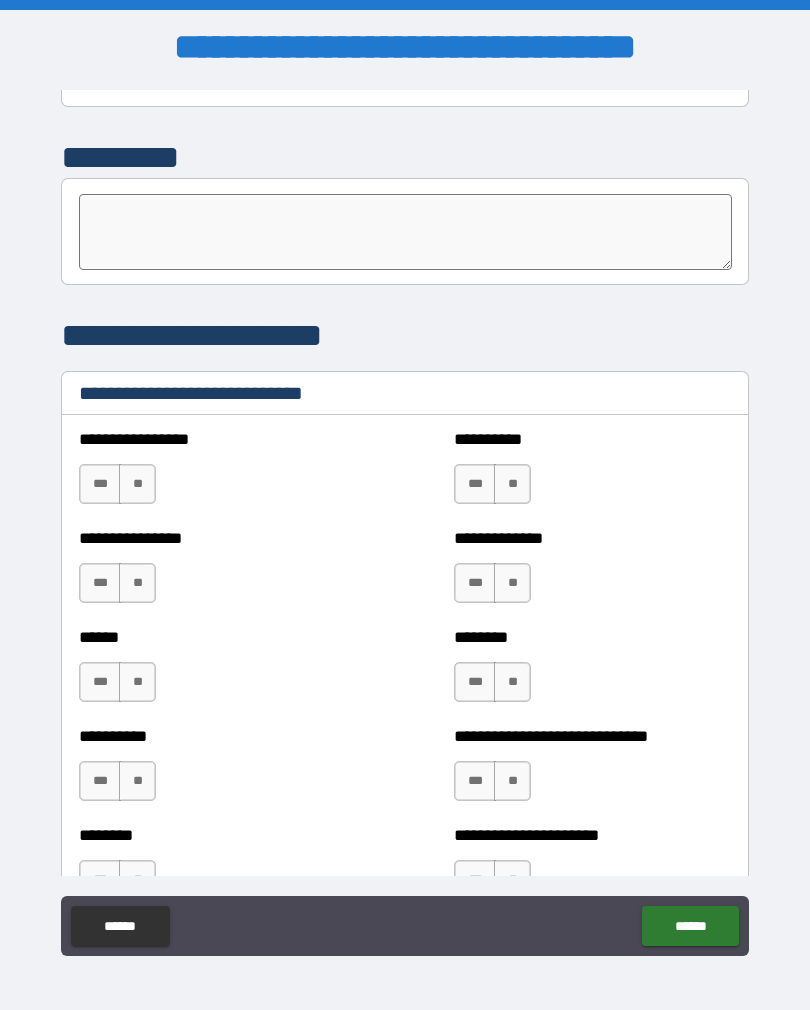 click on "**" at bounding box center [137, 484] 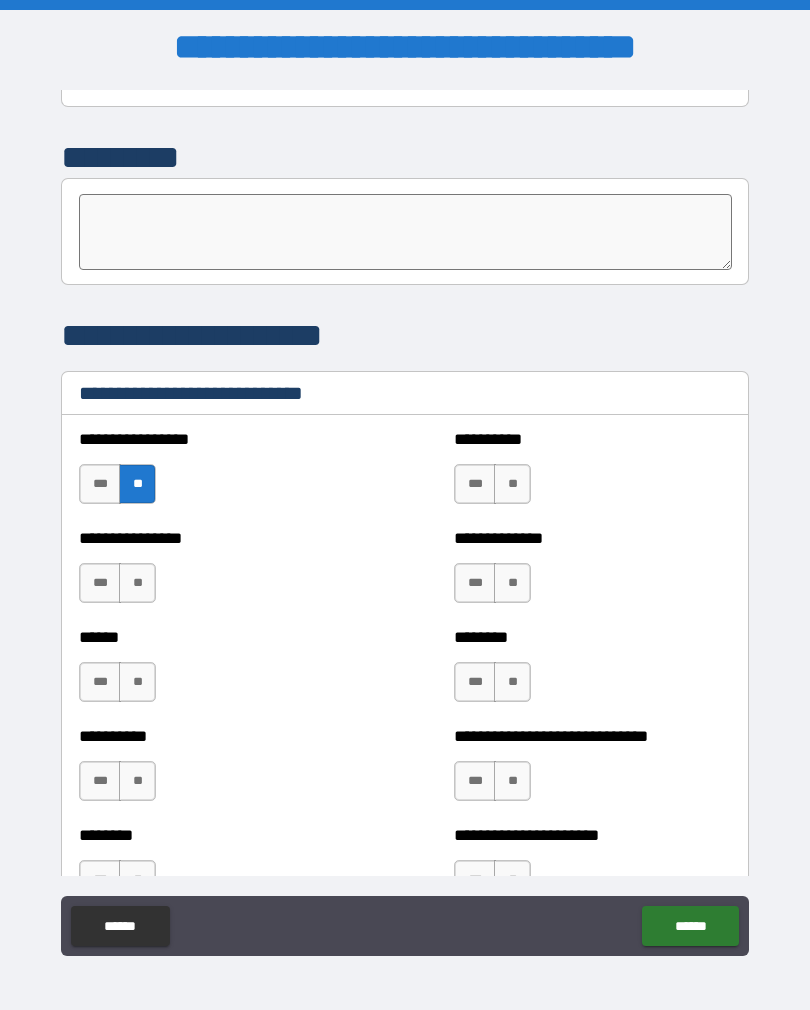 click on "**" at bounding box center (137, 583) 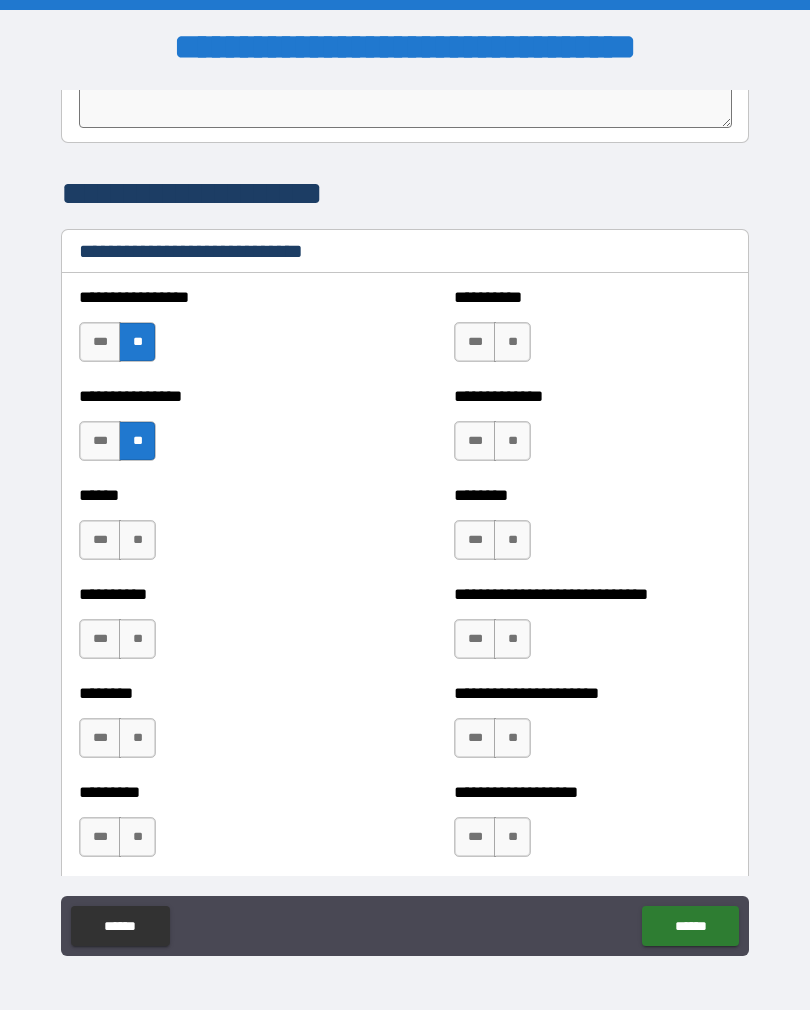 scroll, scrollTop: 6549, scrollLeft: 0, axis: vertical 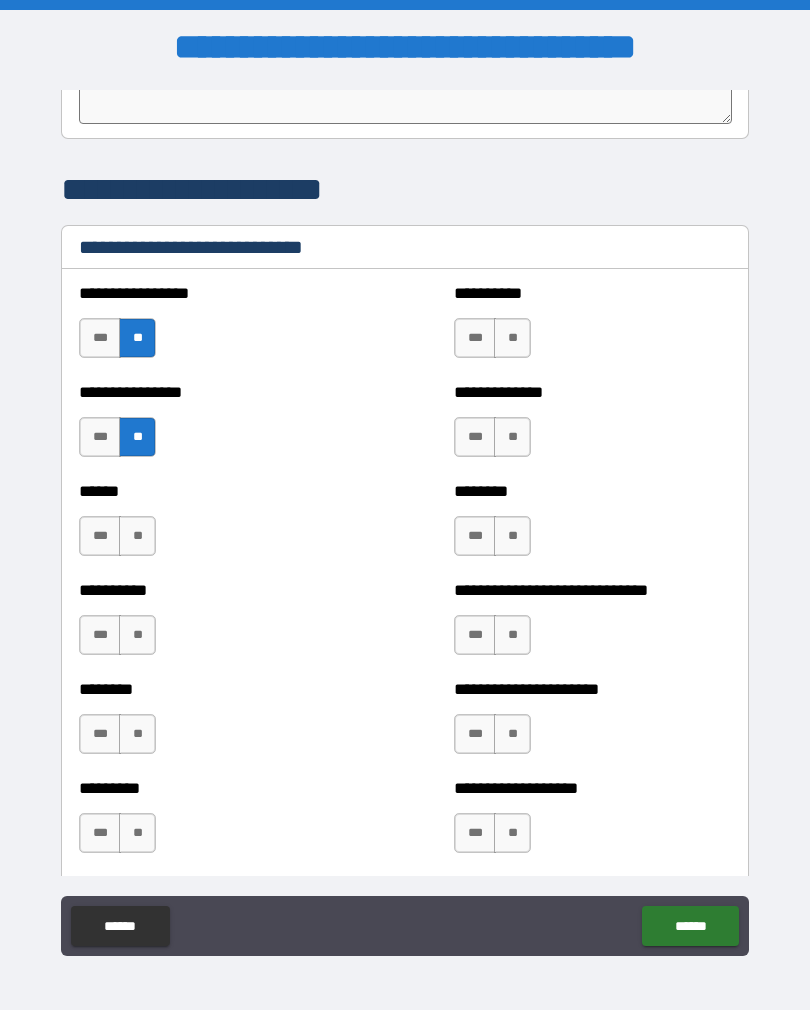 click on "**" at bounding box center [137, 536] 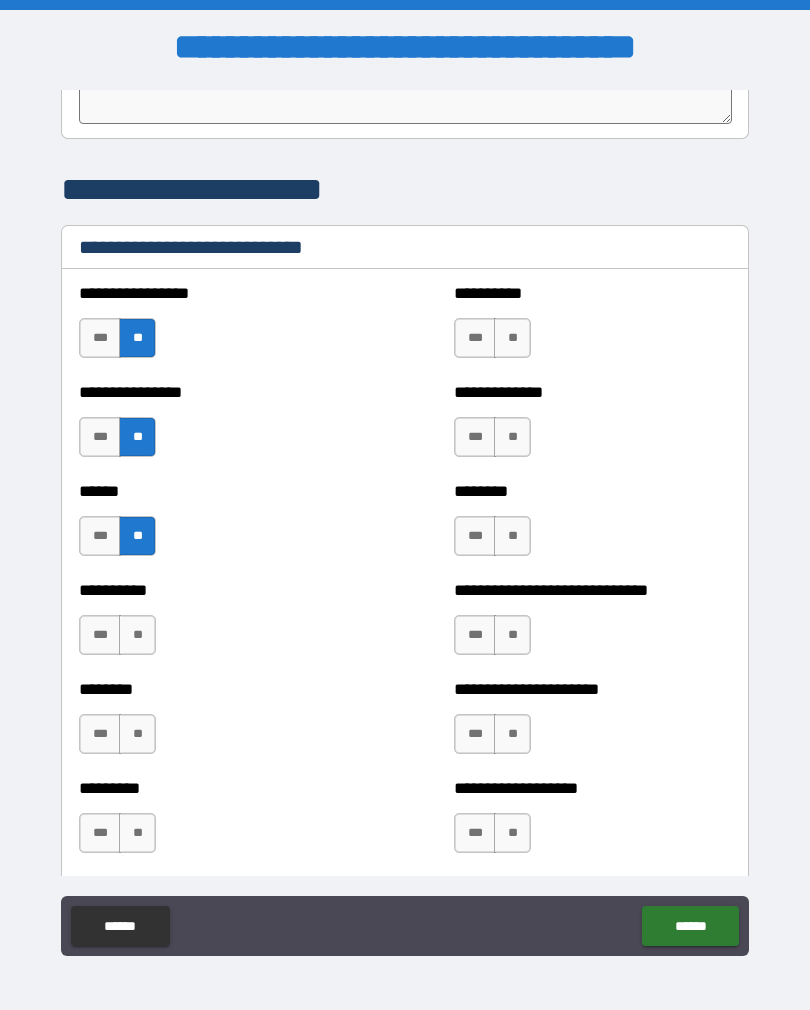 click on "**" at bounding box center (137, 635) 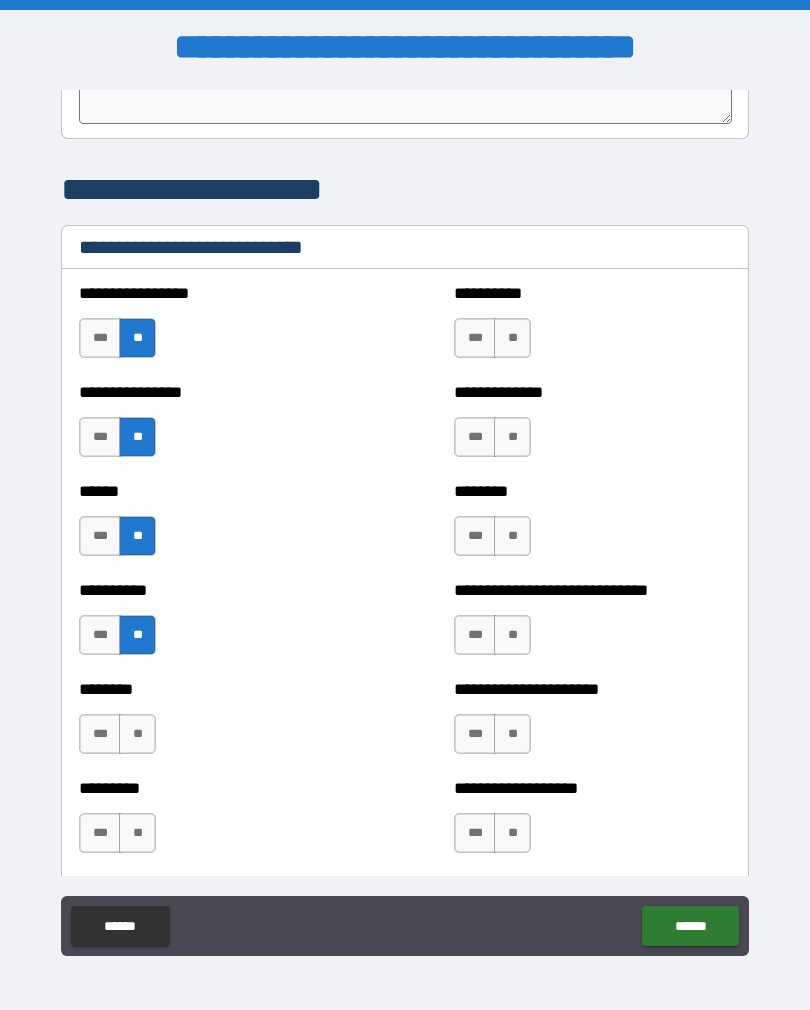 click on "********" at bounding box center (217, 689) 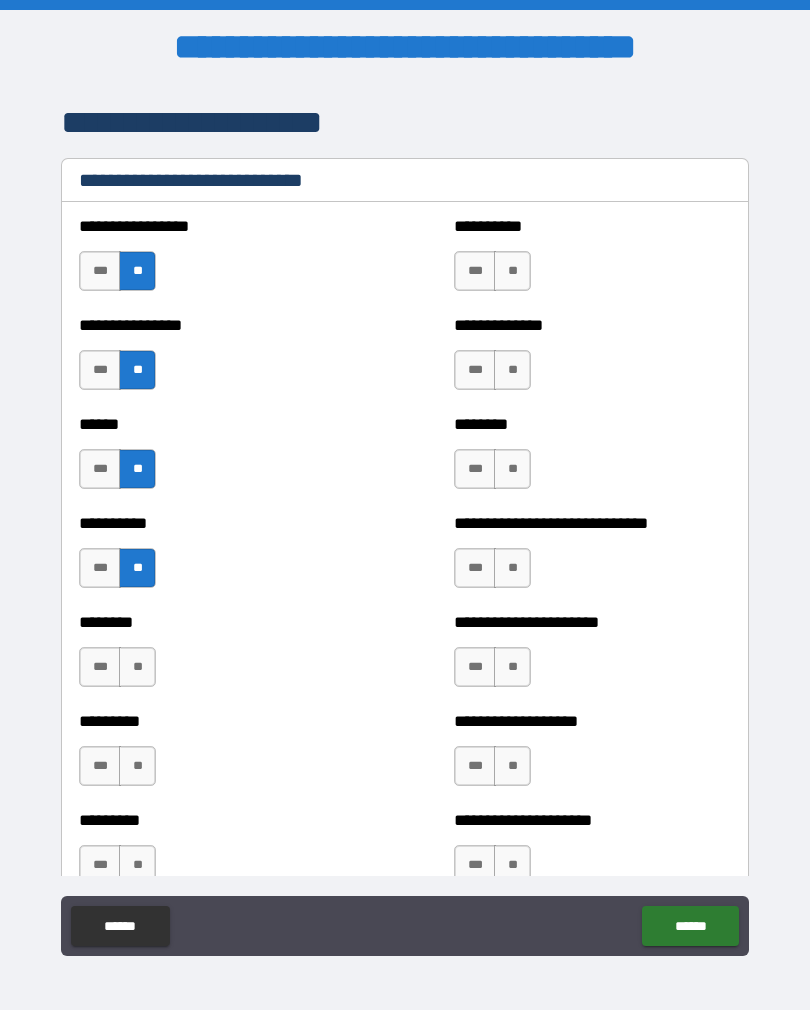 click on "**" at bounding box center [137, 667] 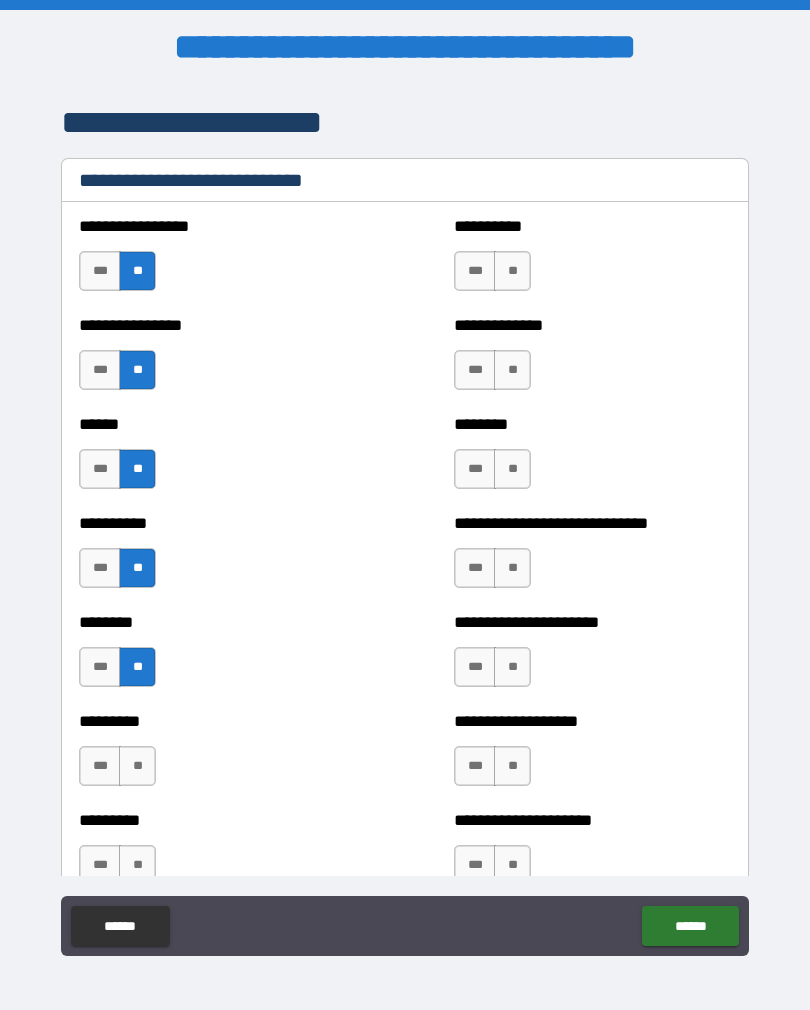click on "**" at bounding box center (137, 766) 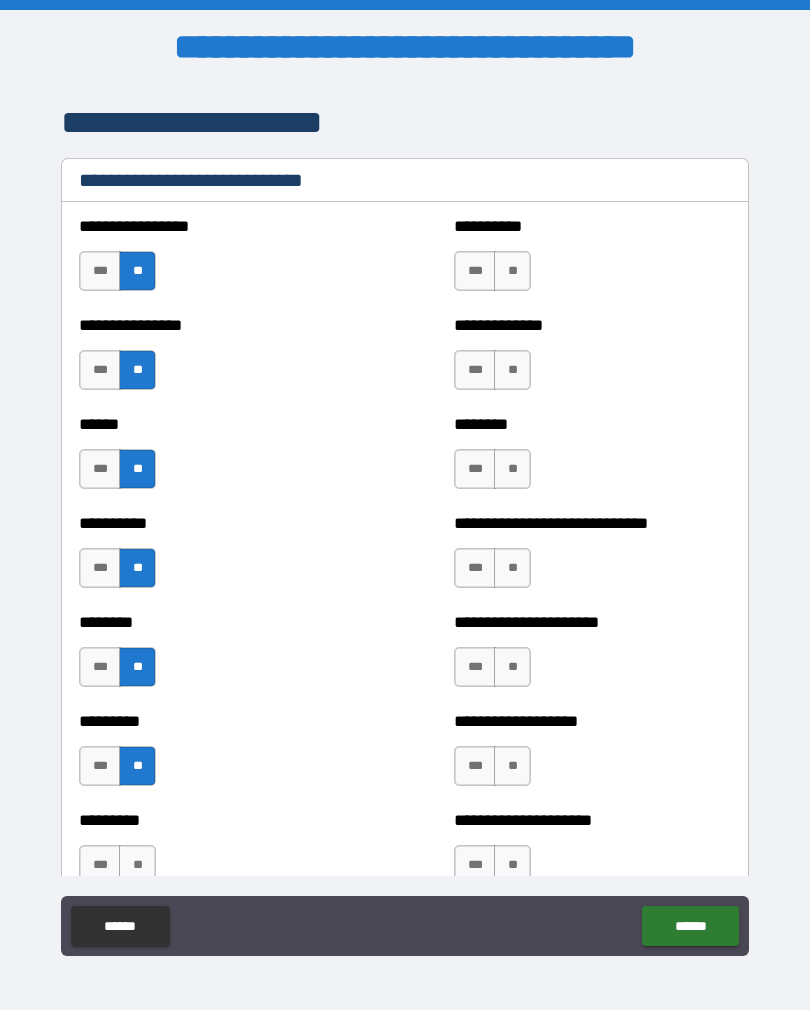 click on "**" at bounding box center [512, 271] 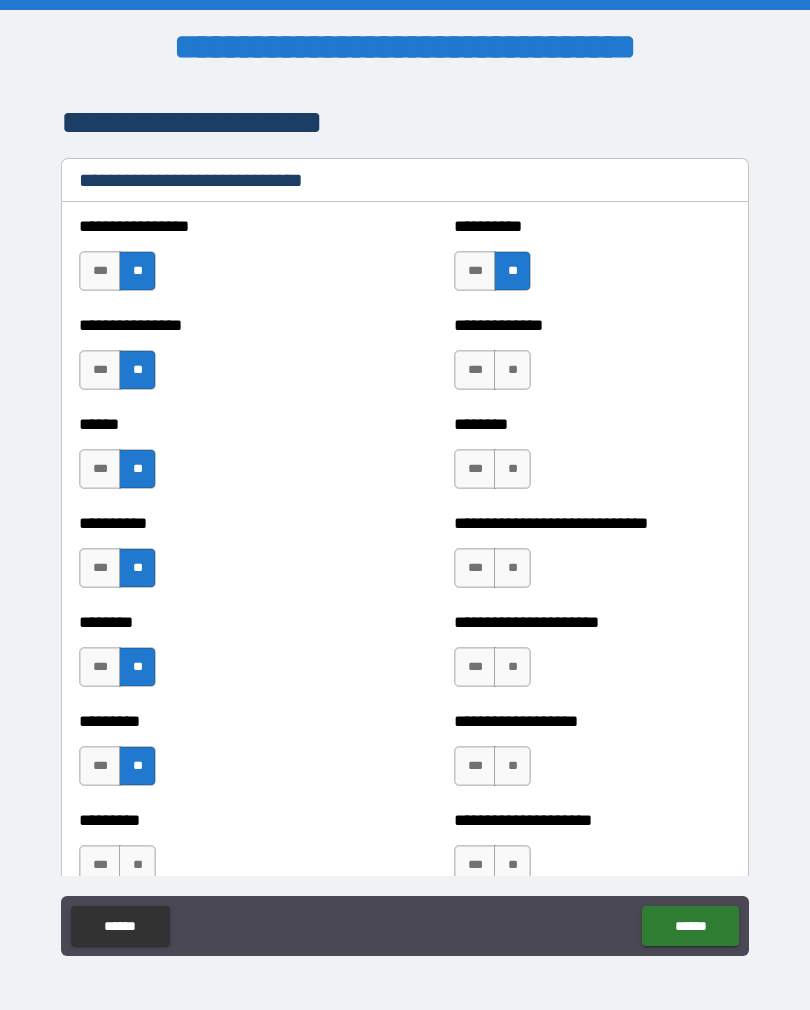 click on "**" at bounding box center [512, 370] 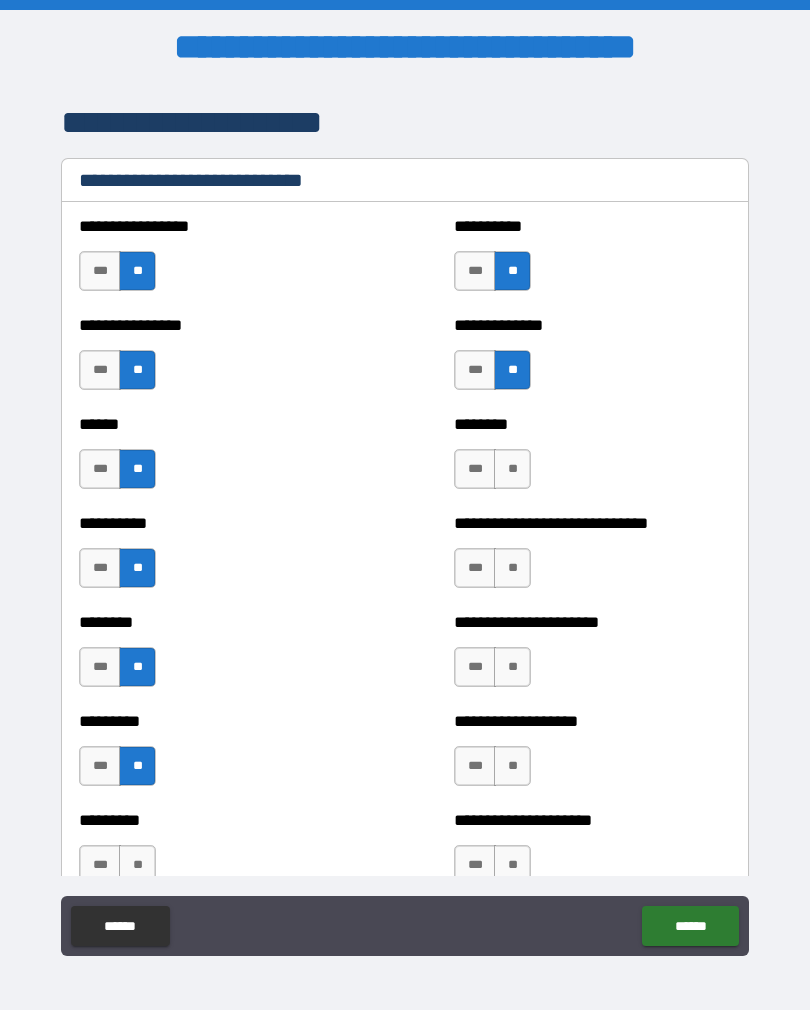 click on "**" at bounding box center (512, 469) 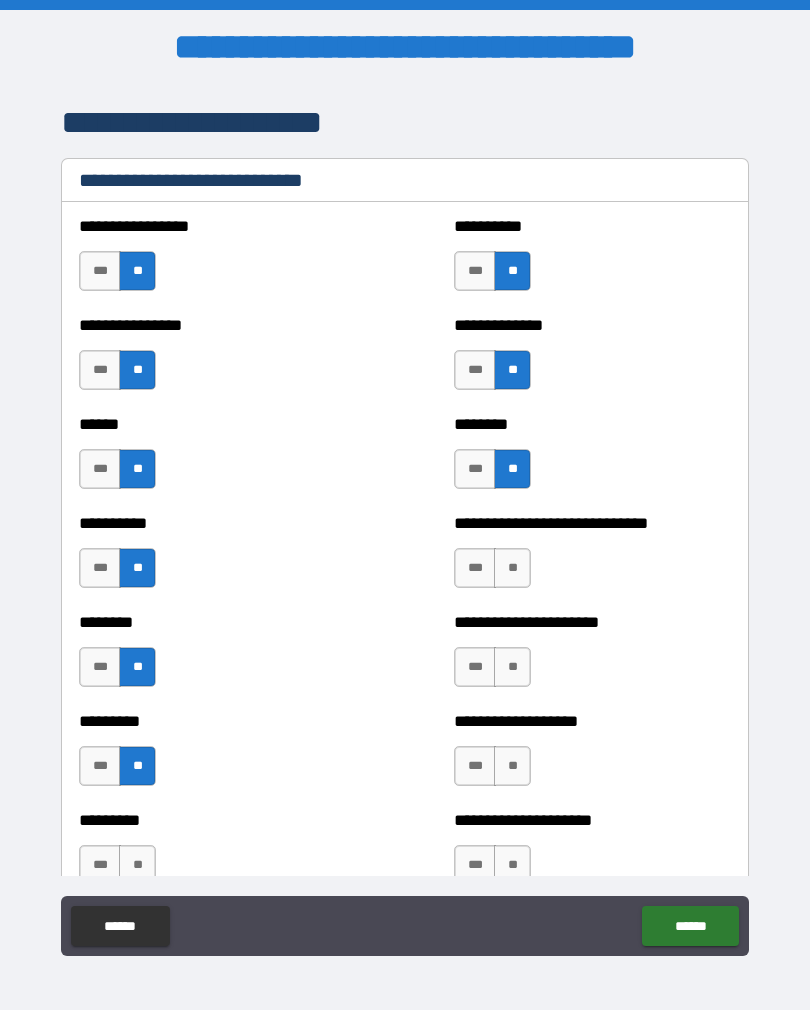 click on "**" at bounding box center [512, 568] 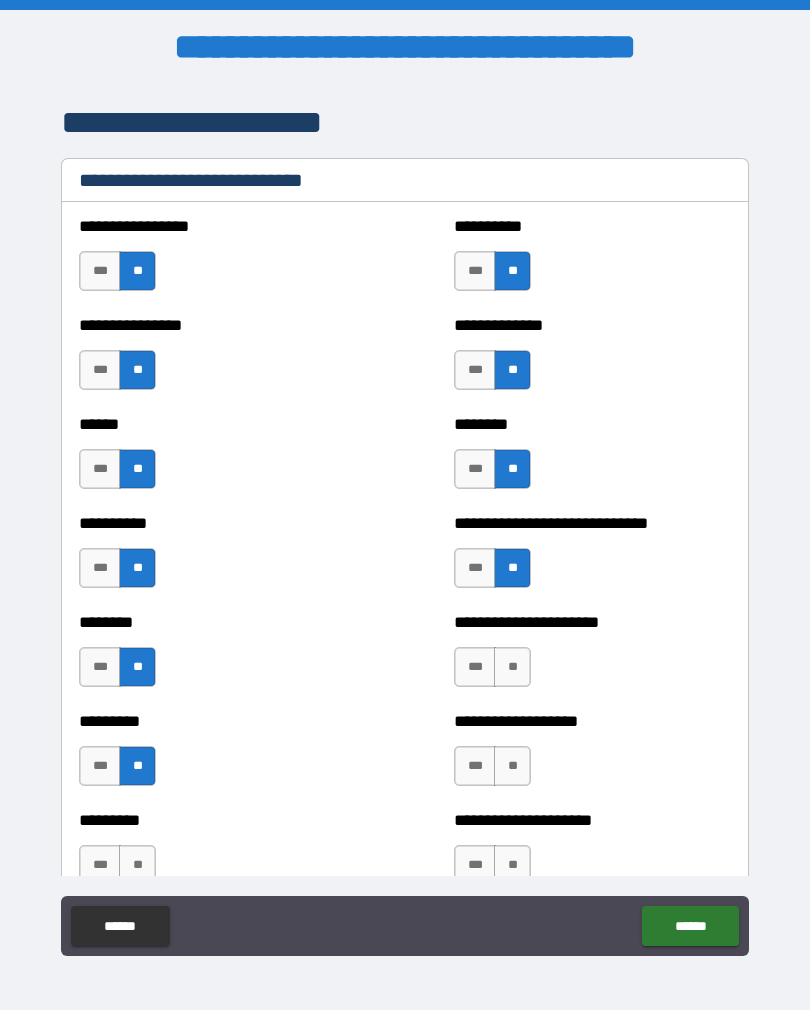 scroll, scrollTop: 6768, scrollLeft: 0, axis: vertical 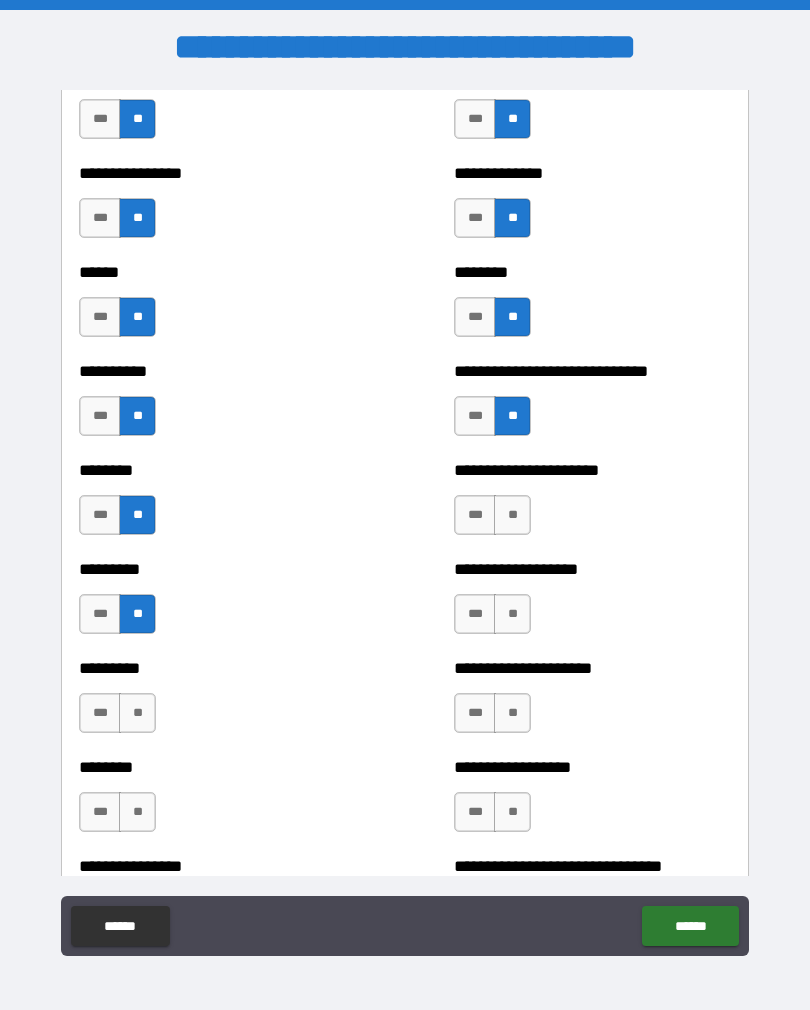 click on "**" at bounding box center (512, 515) 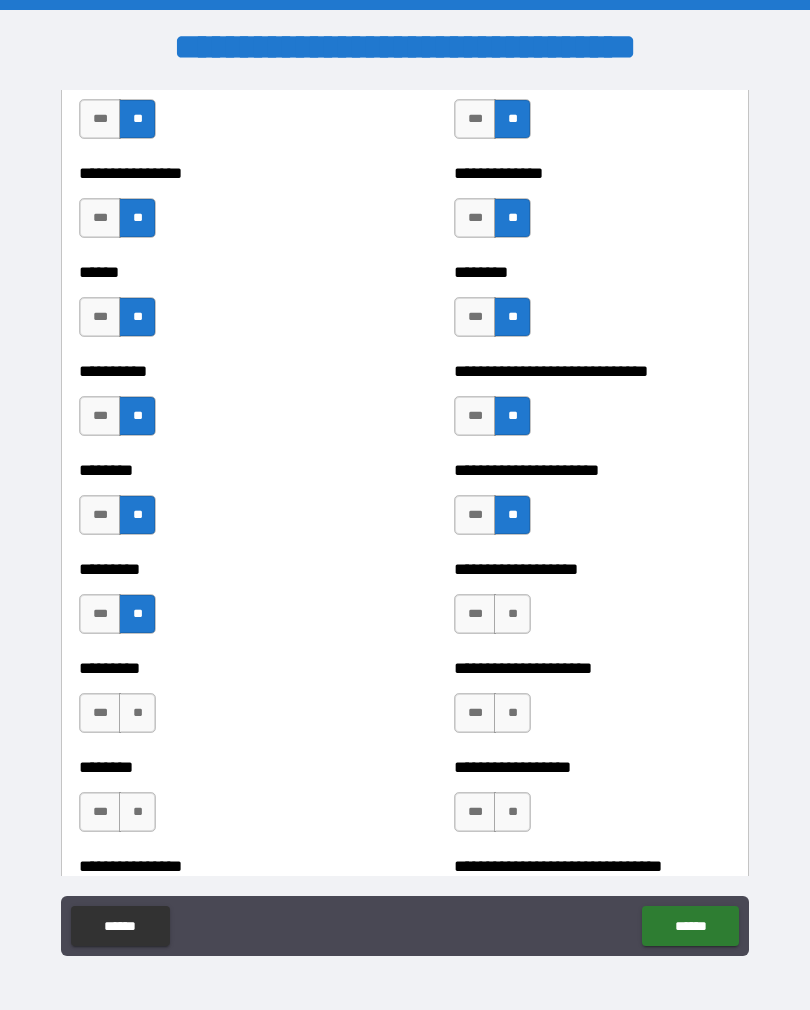 click on "**" at bounding box center (512, 614) 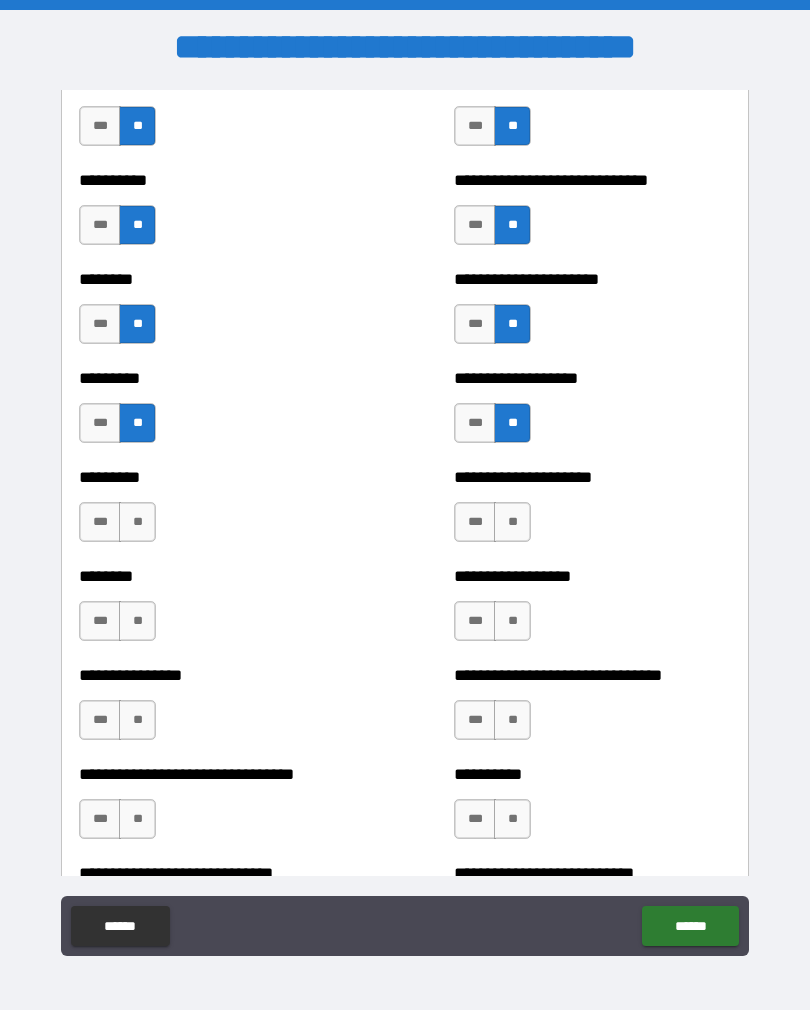 scroll, scrollTop: 6970, scrollLeft: 0, axis: vertical 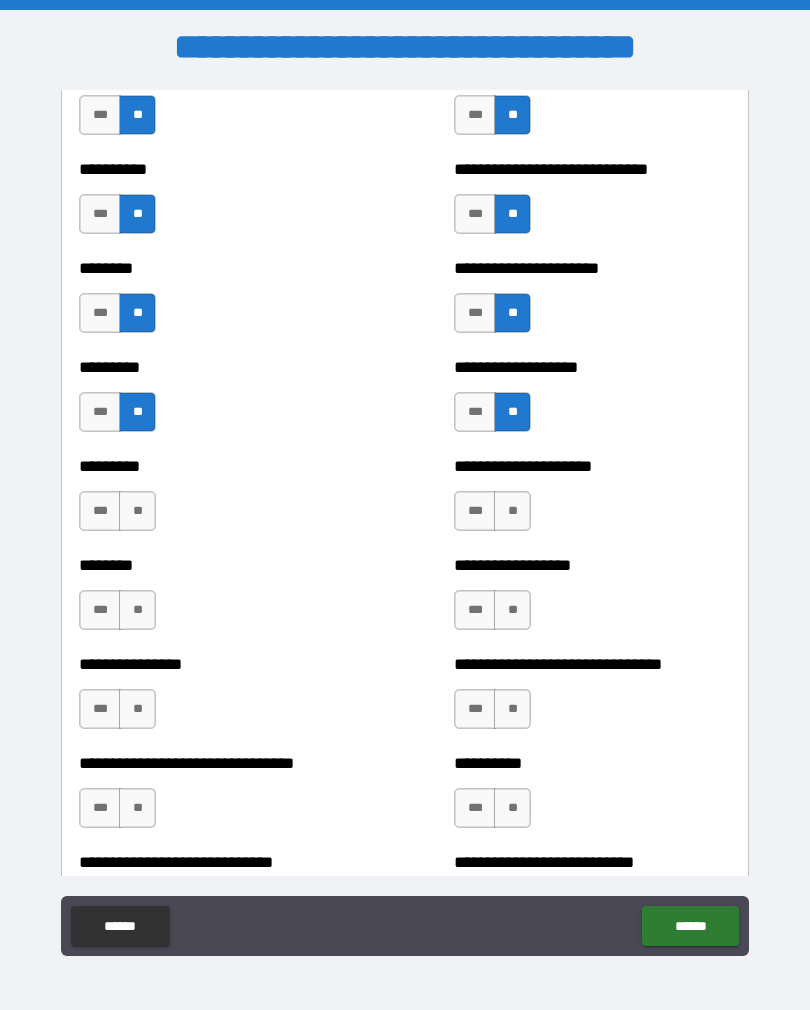click on "**" at bounding box center (512, 511) 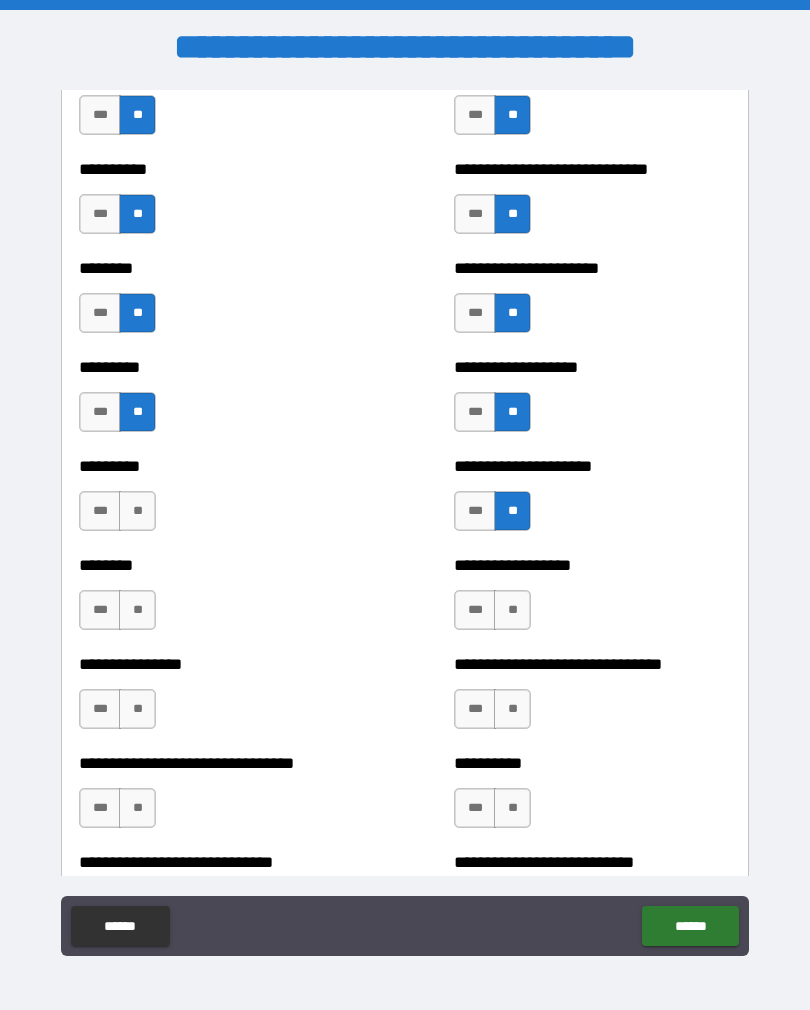 click on "**" at bounding box center (137, 511) 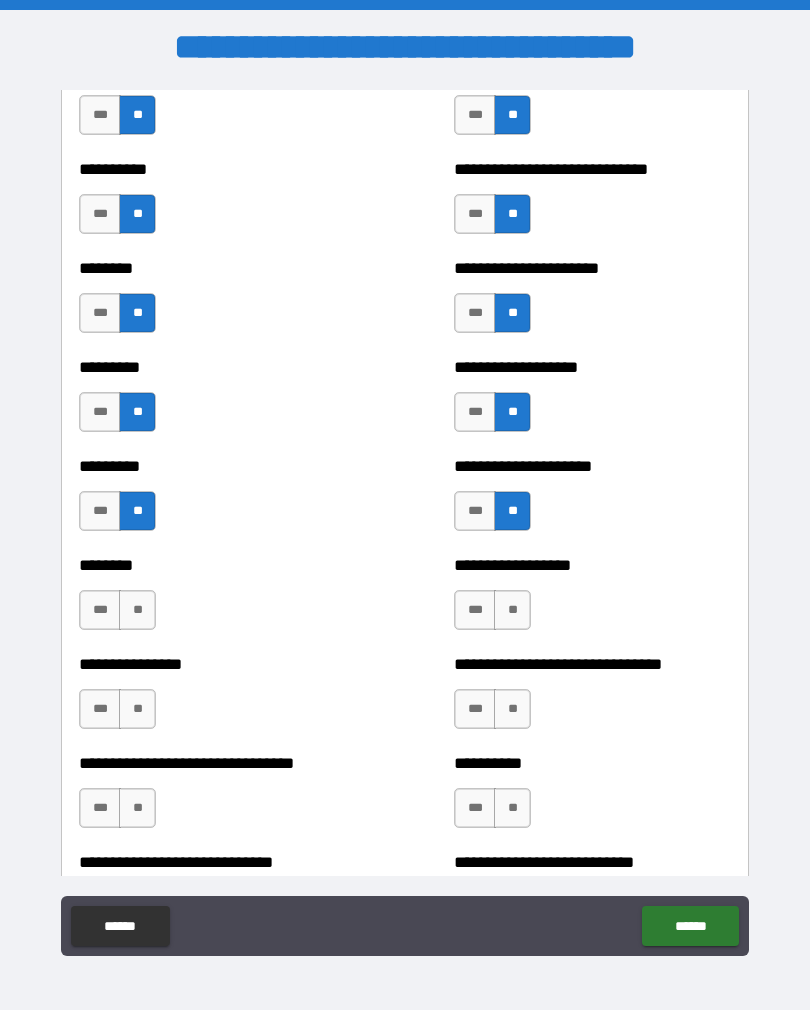 click on "**" at bounding box center (137, 610) 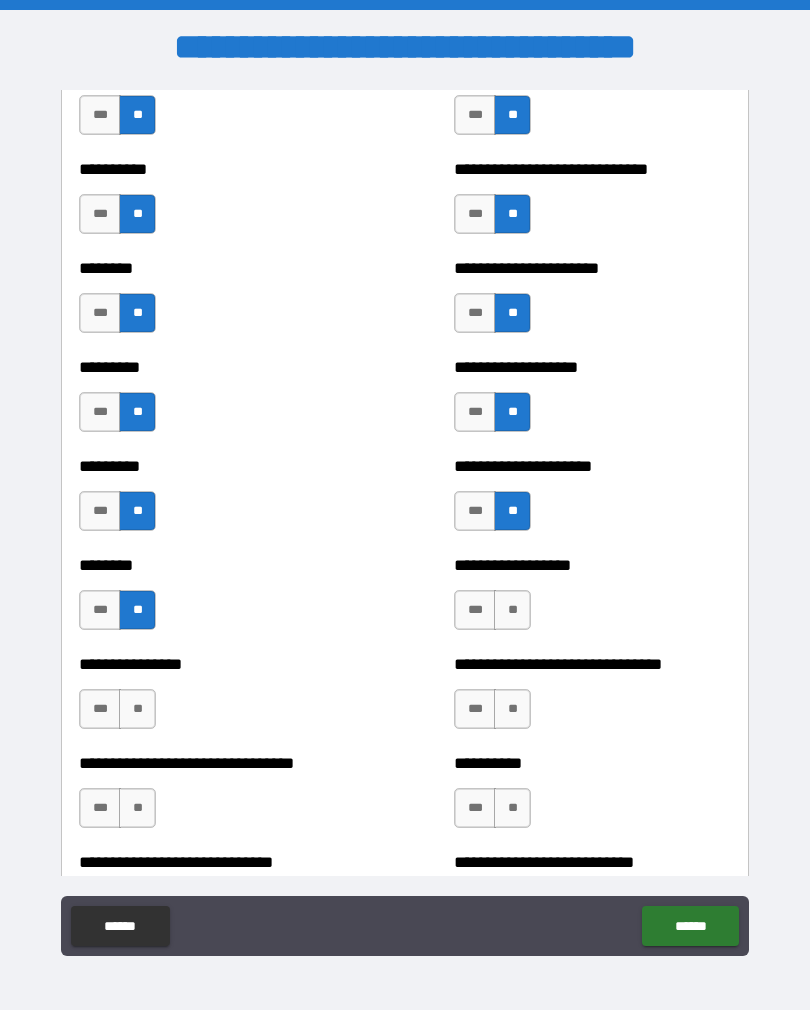 click on "**" at bounding box center (512, 610) 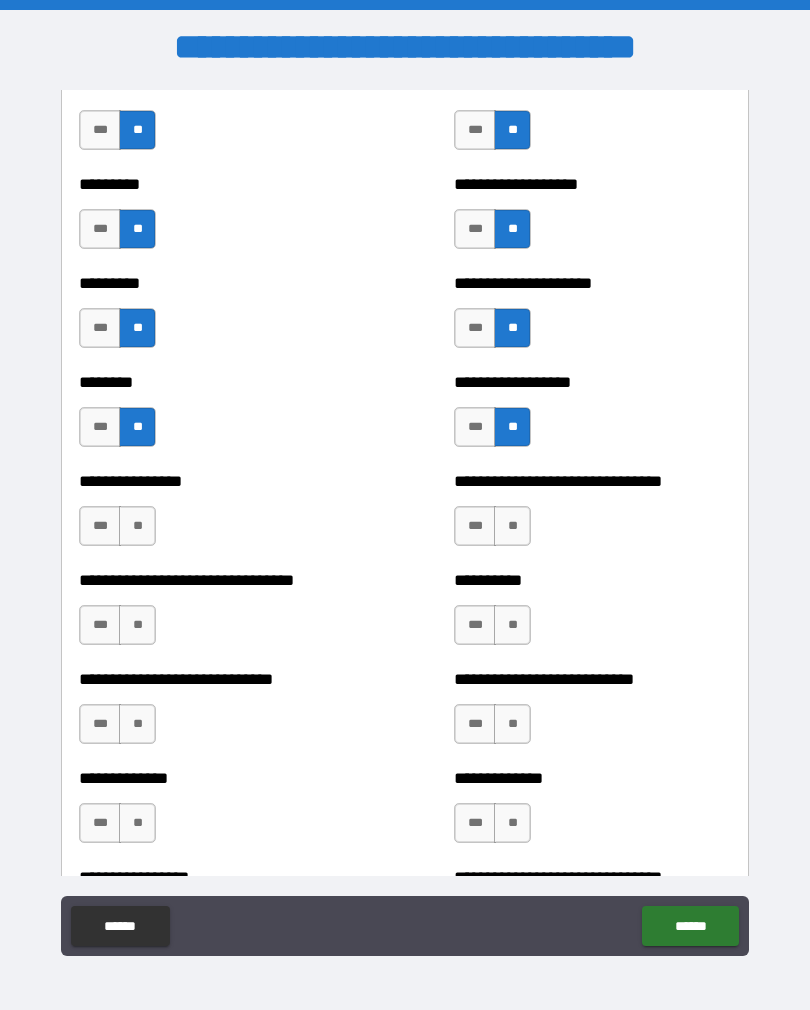 scroll, scrollTop: 7160, scrollLeft: 0, axis: vertical 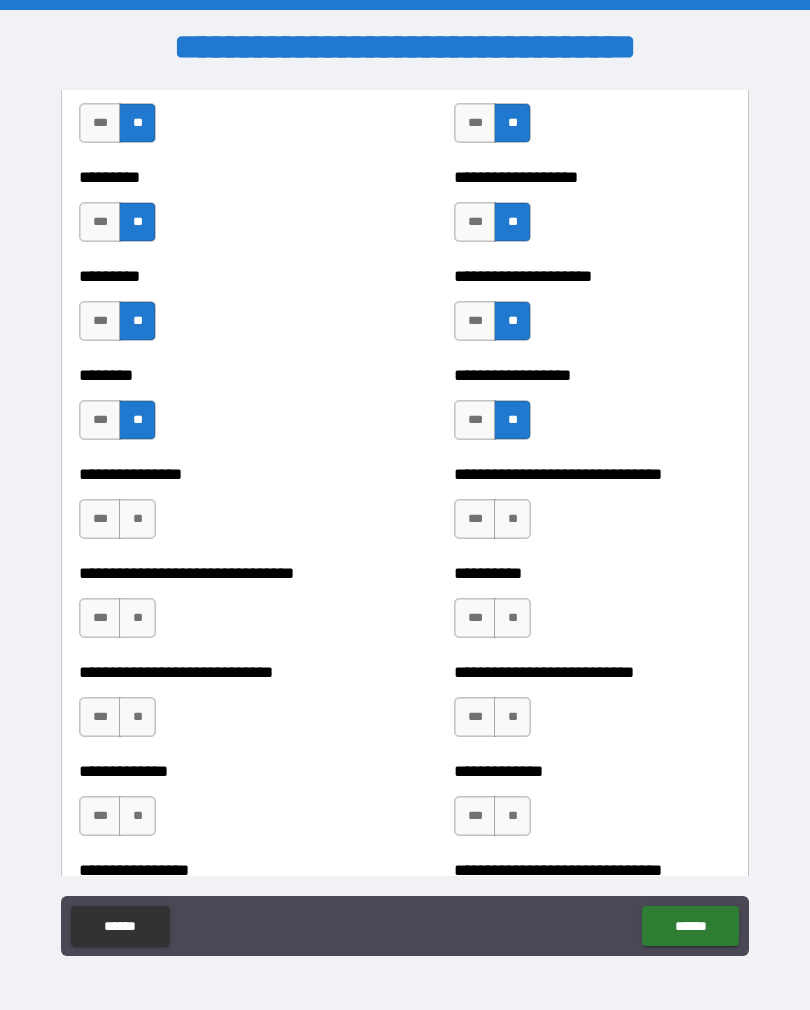 click on "**" at bounding box center (137, 519) 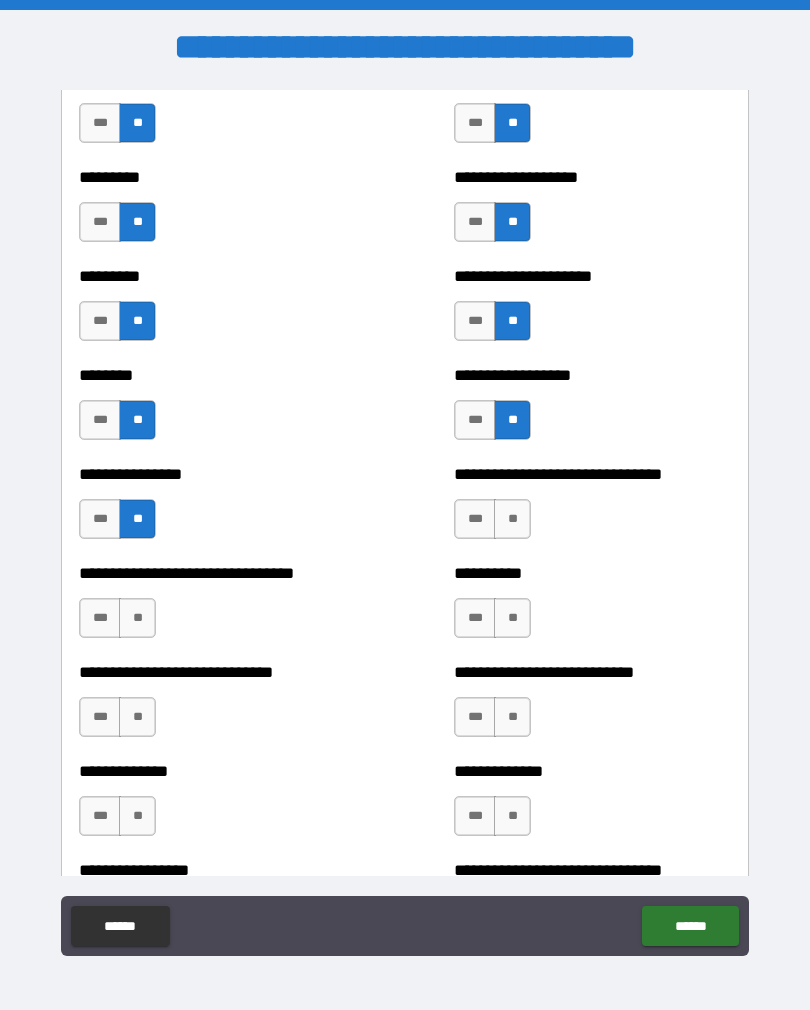 click on "**" at bounding box center [512, 519] 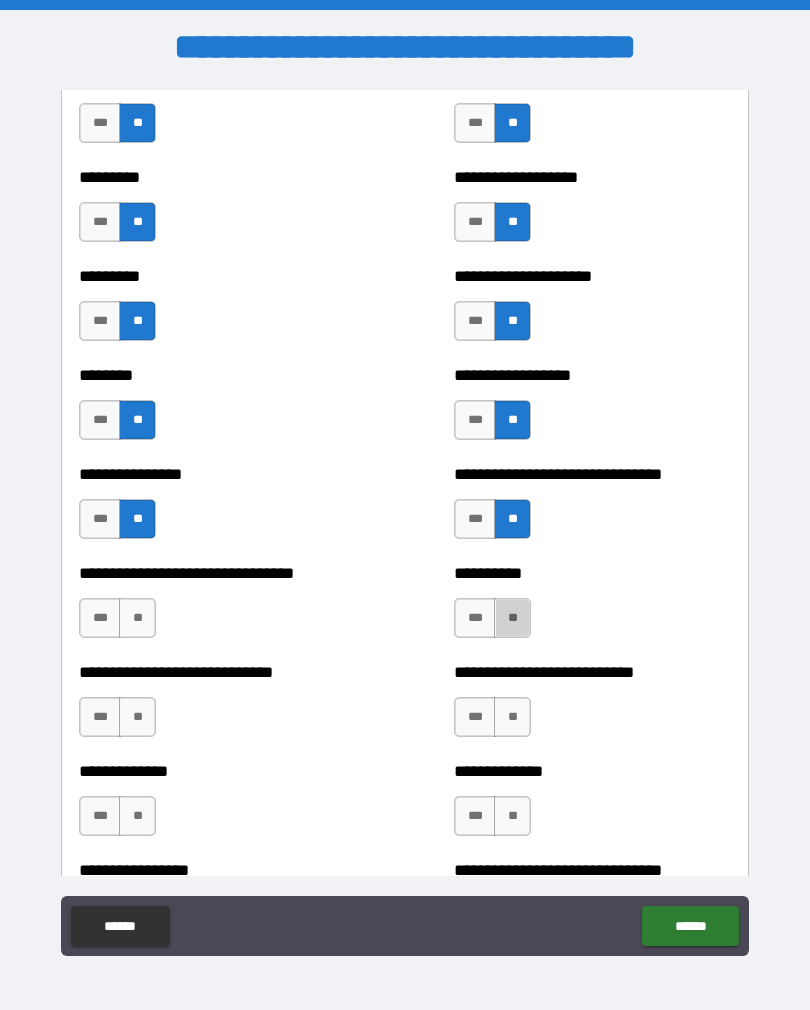 click on "**" at bounding box center (512, 618) 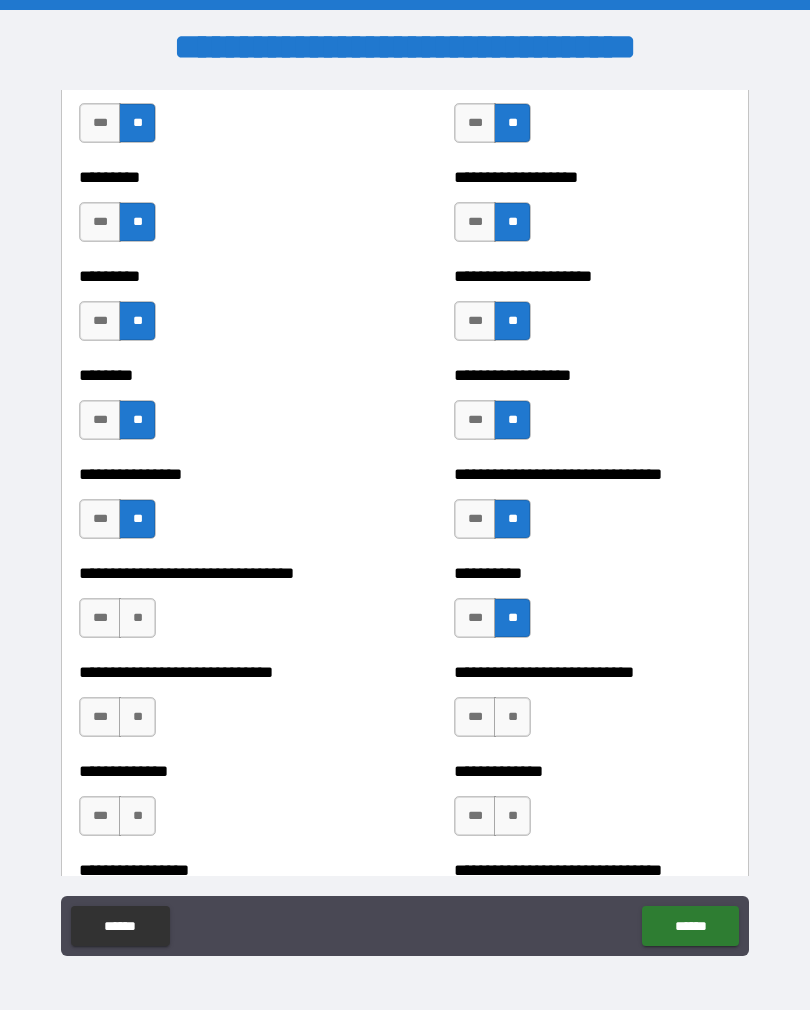 click on "***" at bounding box center [100, 618] 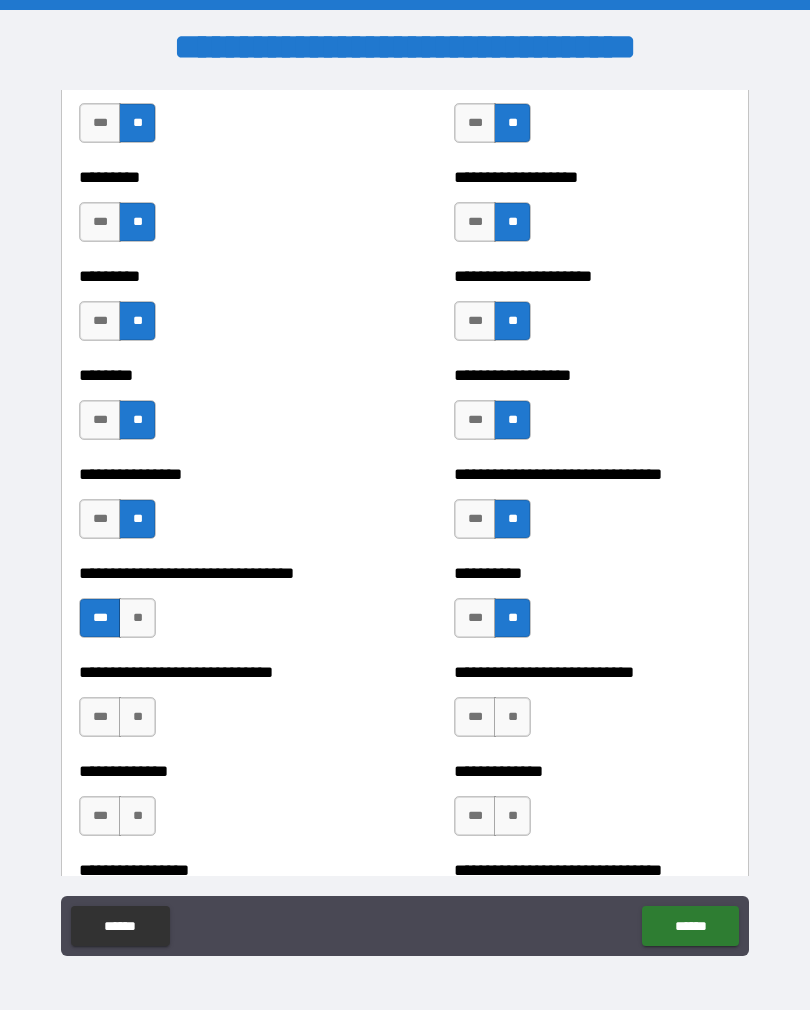 click on "**" at bounding box center [137, 618] 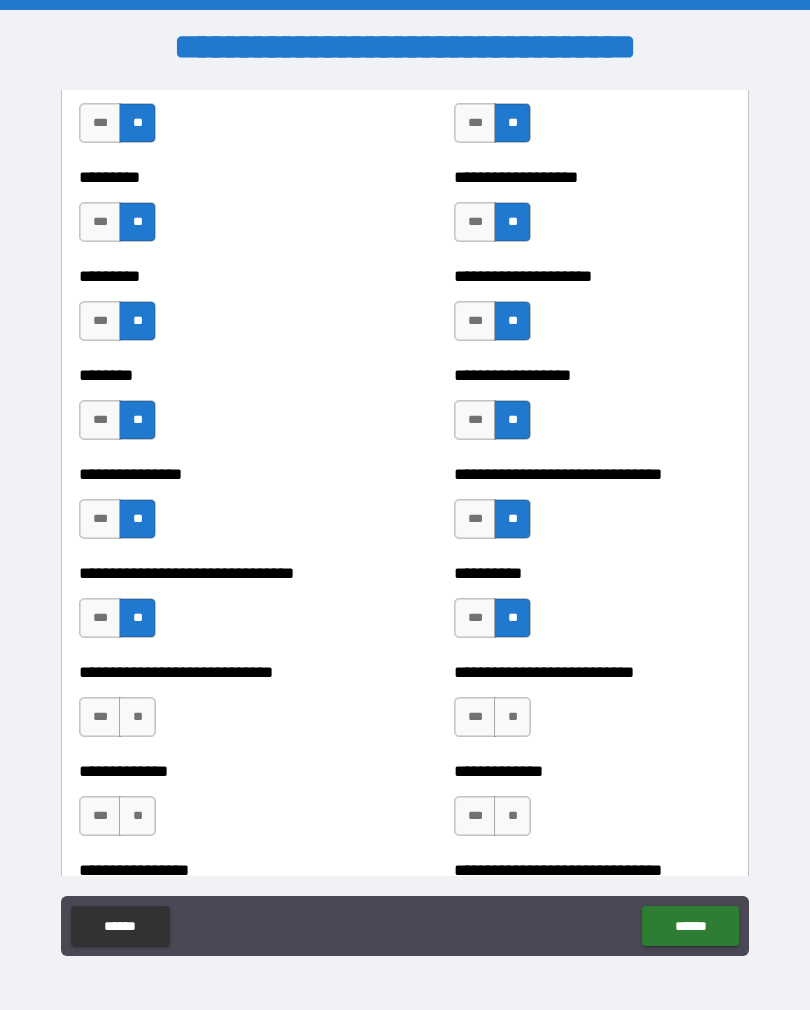 click on "**" at bounding box center [137, 717] 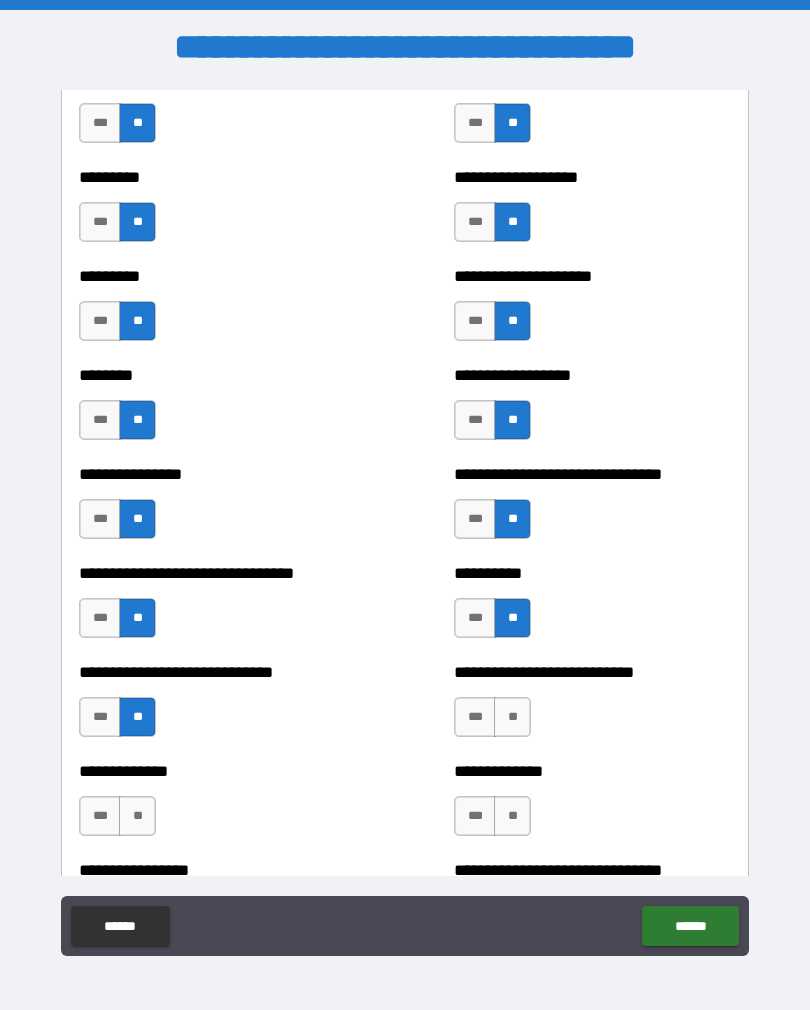 click on "**" at bounding box center (512, 717) 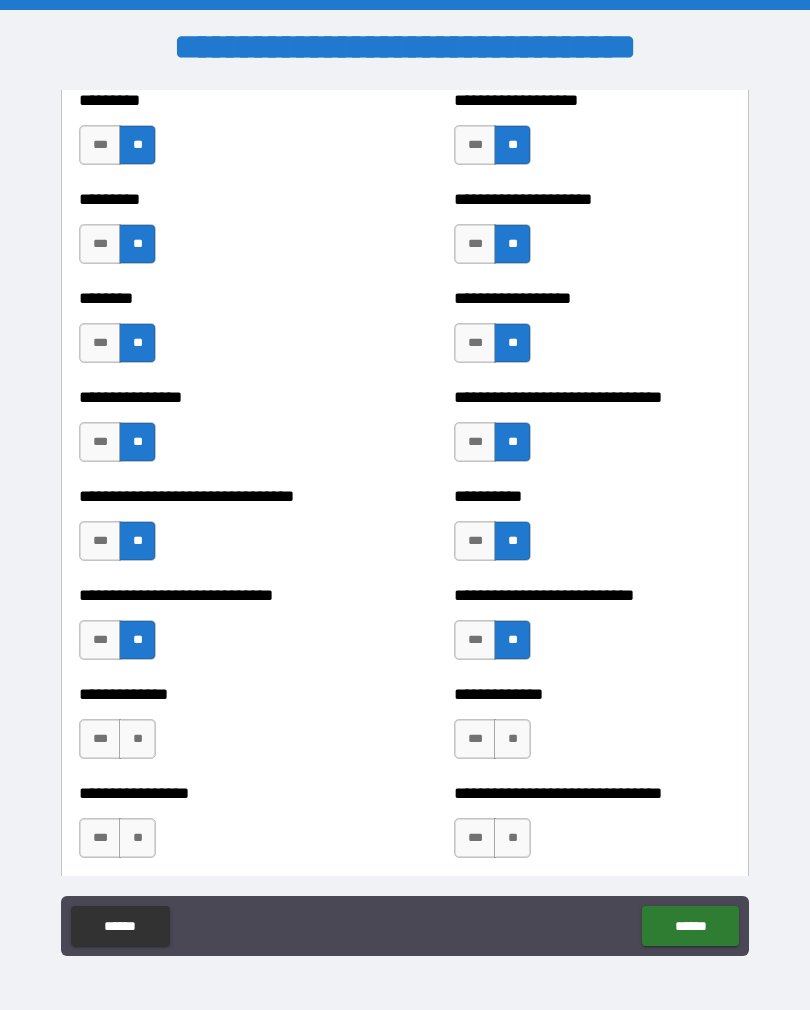 scroll, scrollTop: 7329, scrollLeft: 0, axis: vertical 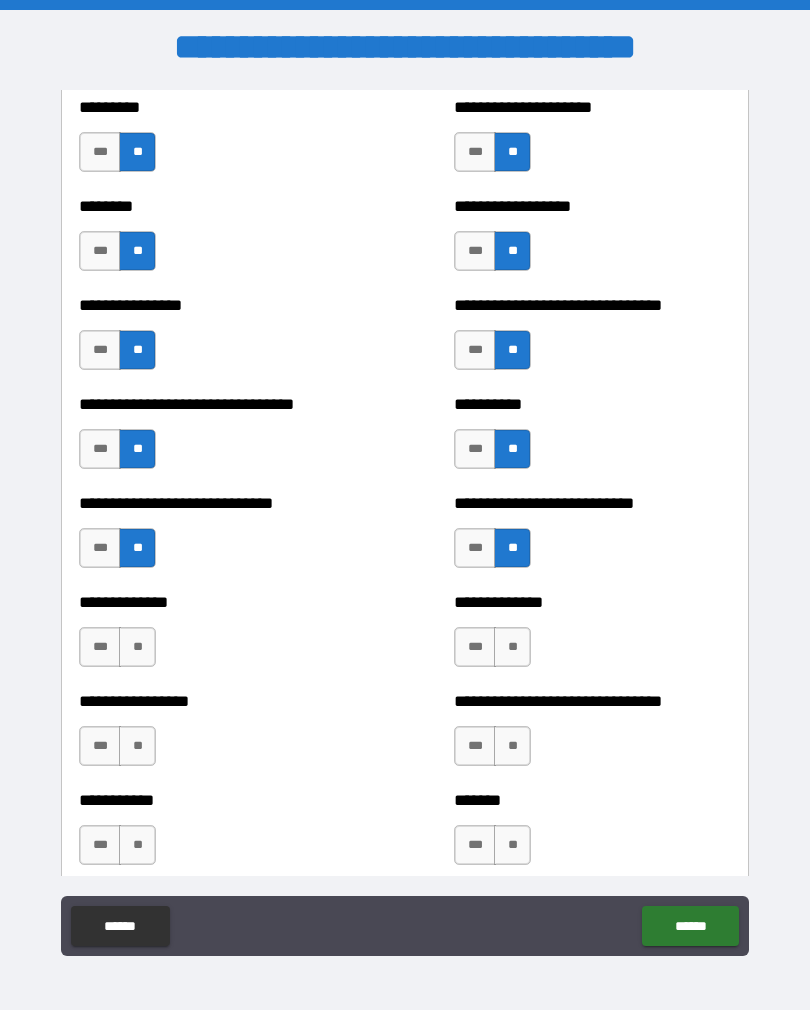 click on "**" at bounding box center (512, 647) 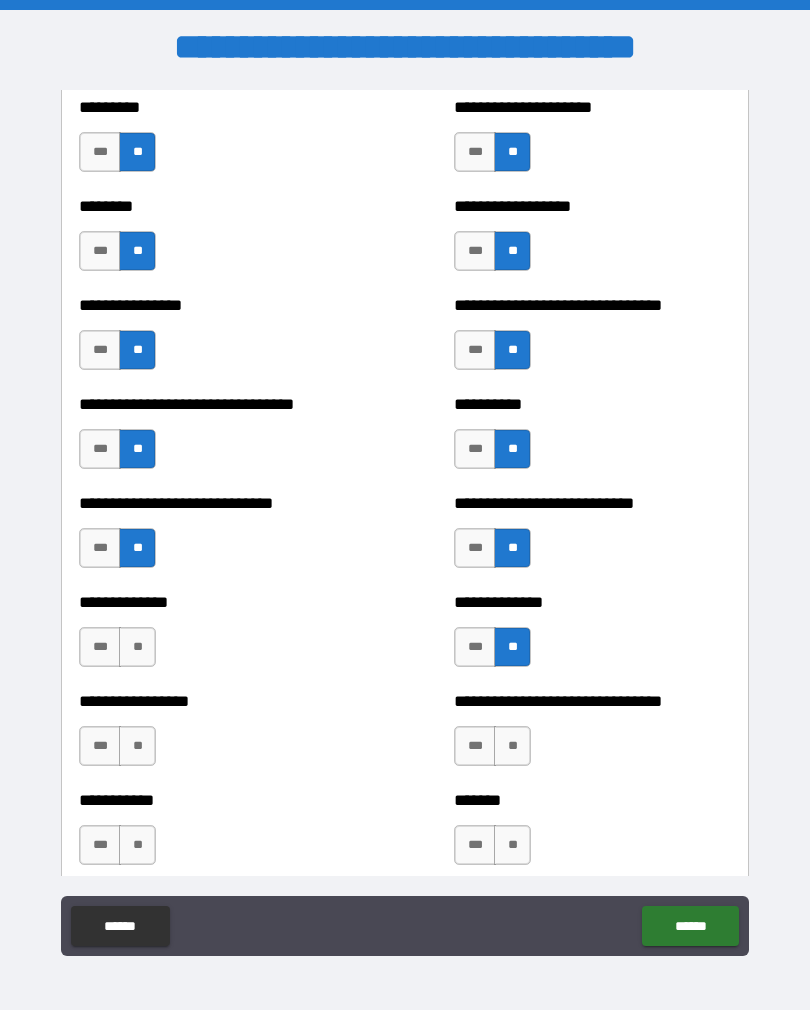 click on "**" at bounding box center (137, 647) 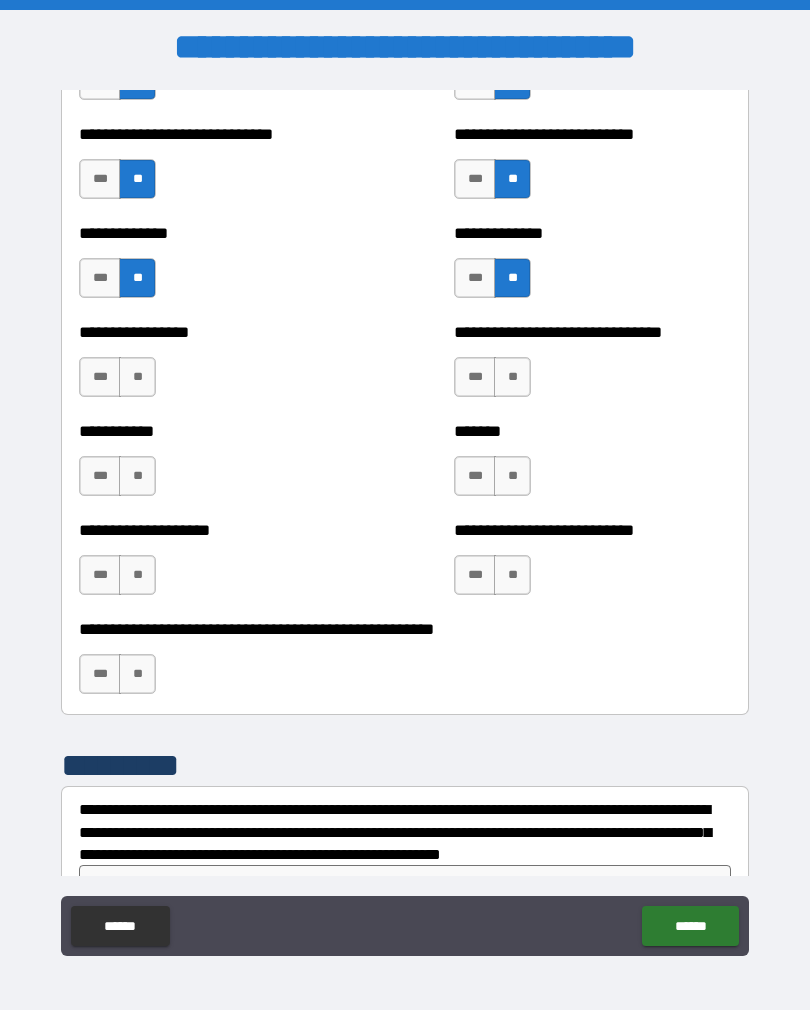 scroll, scrollTop: 7709, scrollLeft: 0, axis: vertical 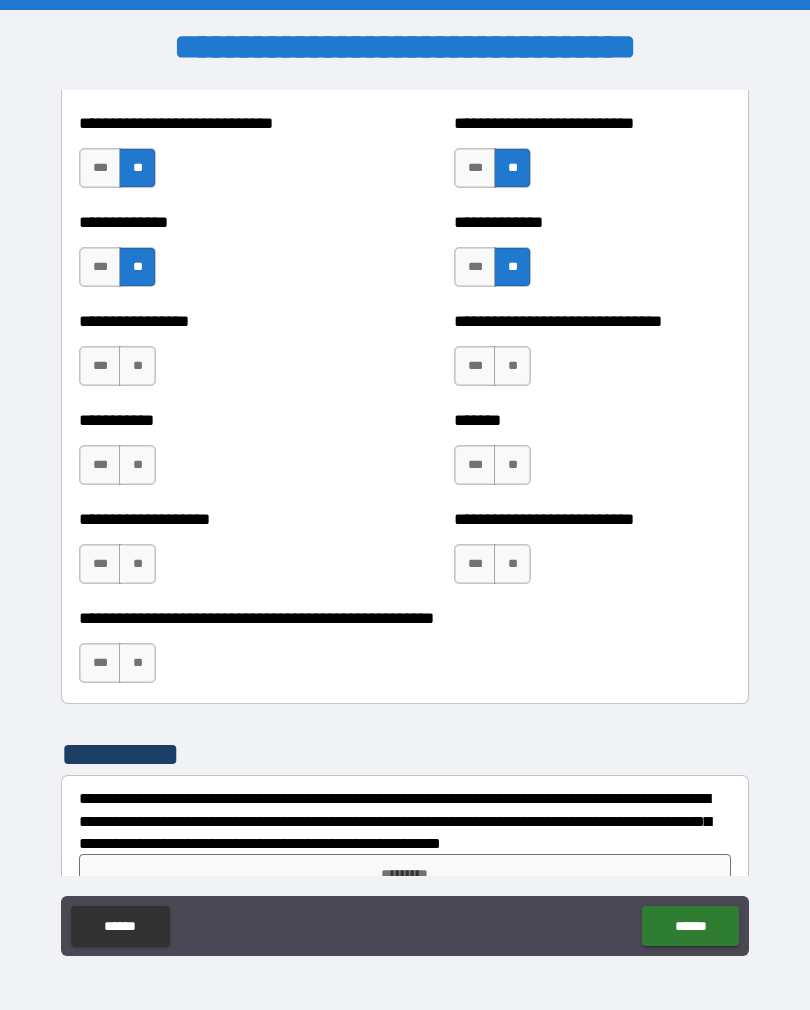 click on "**" at bounding box center (512, 366) 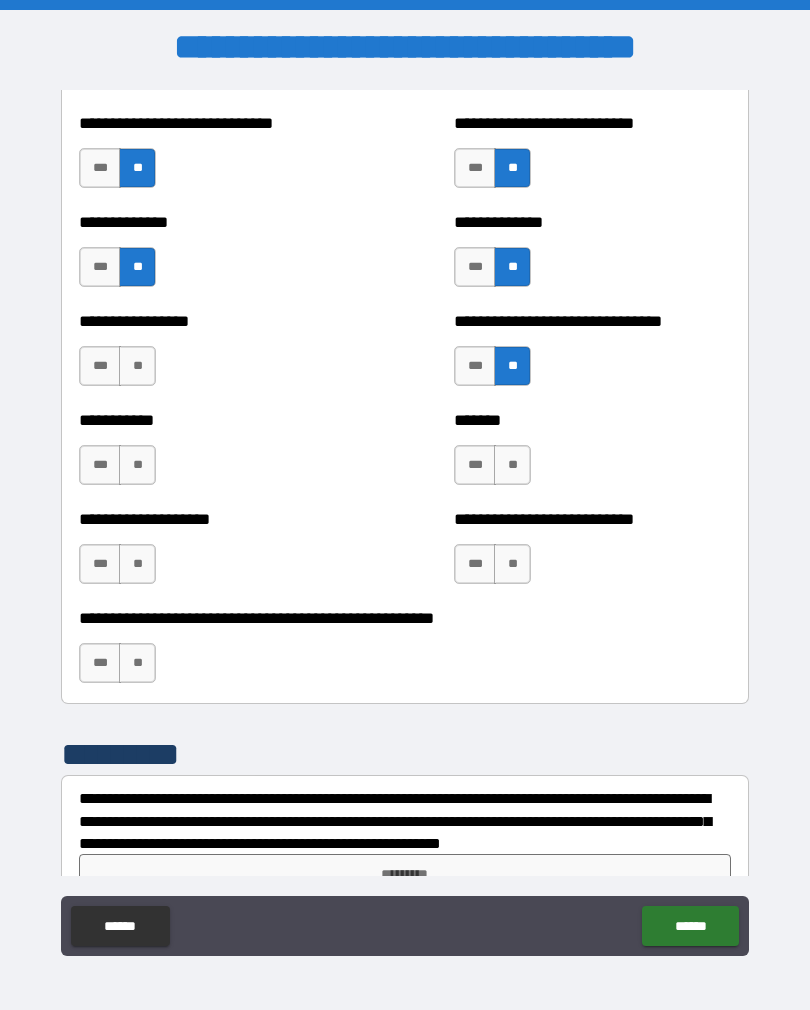 click on "*** **" at bounding box center (492, 465) 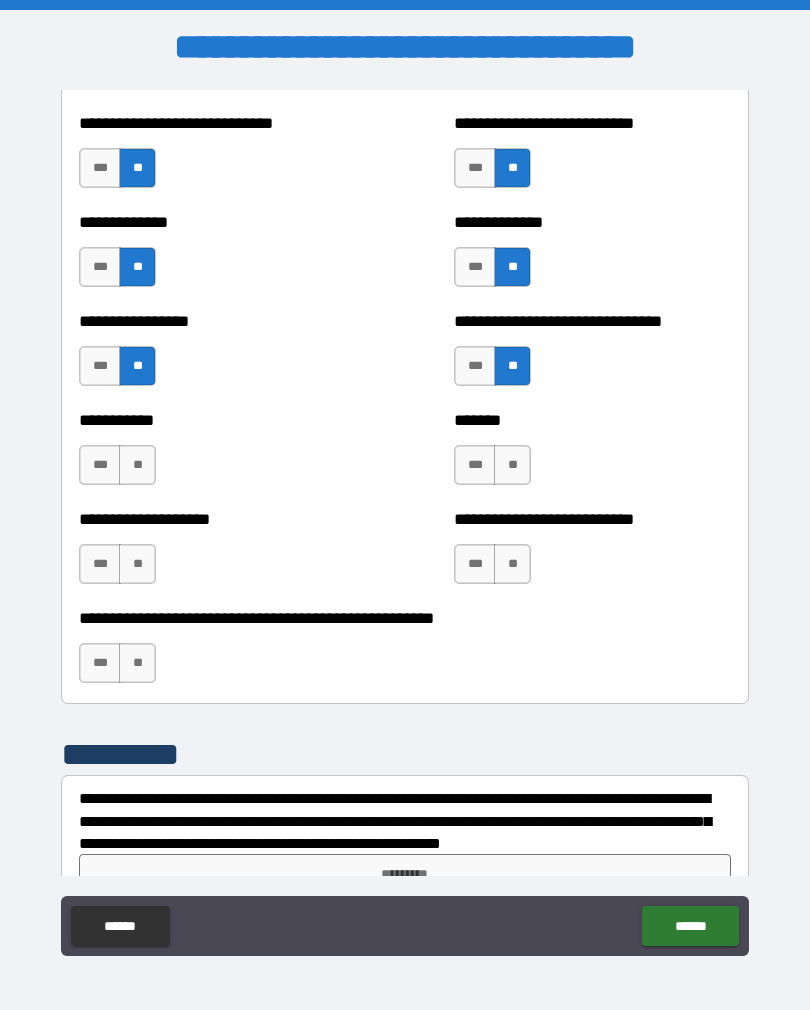 click on "**" at bounding box center (137, 465) 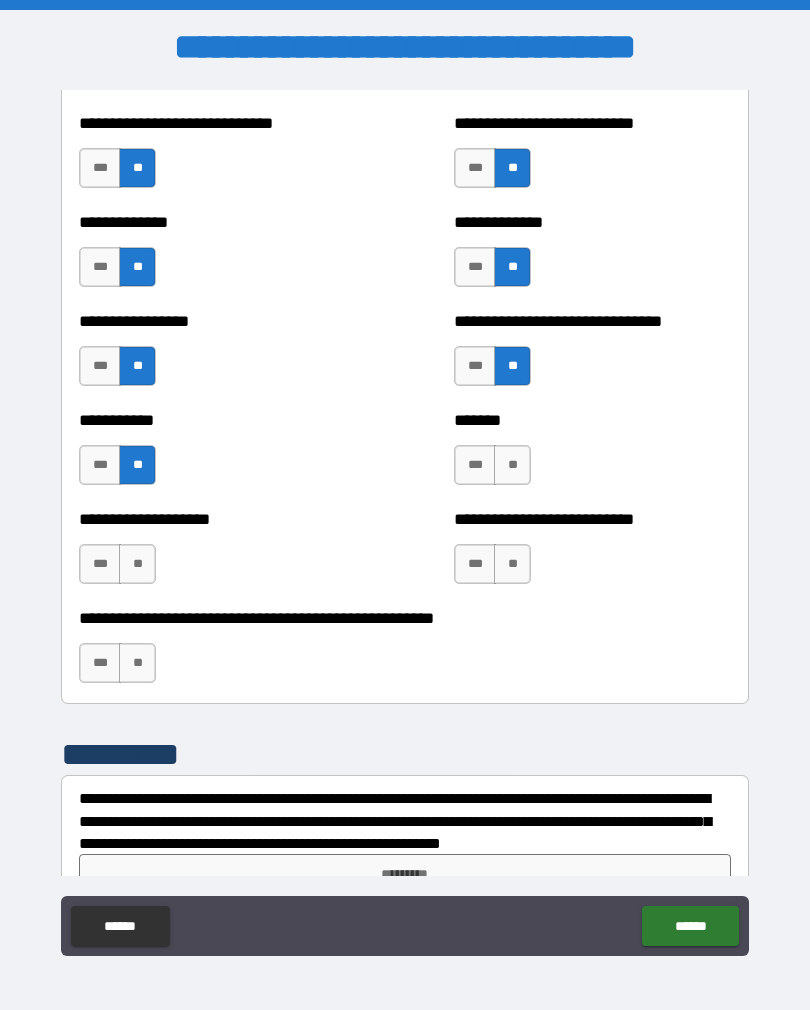 click on "**" at bounding box center (137, 564) 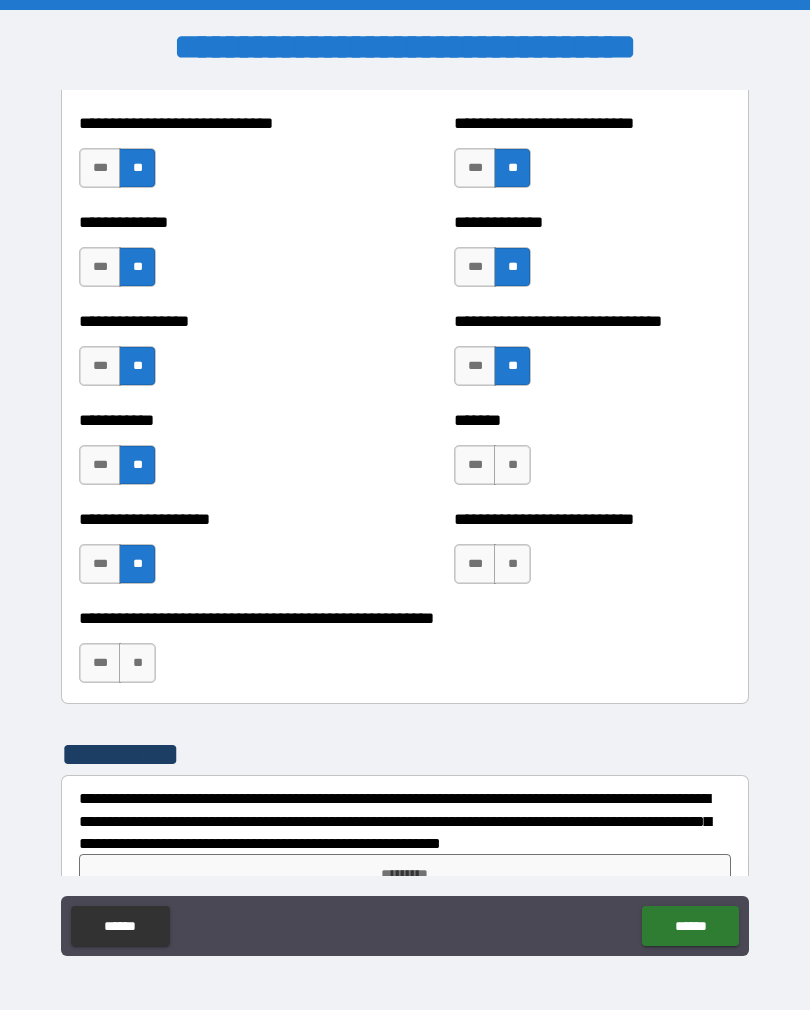 scroll, scrollTop: 7706, scrollLeft: 0, axis: vertical 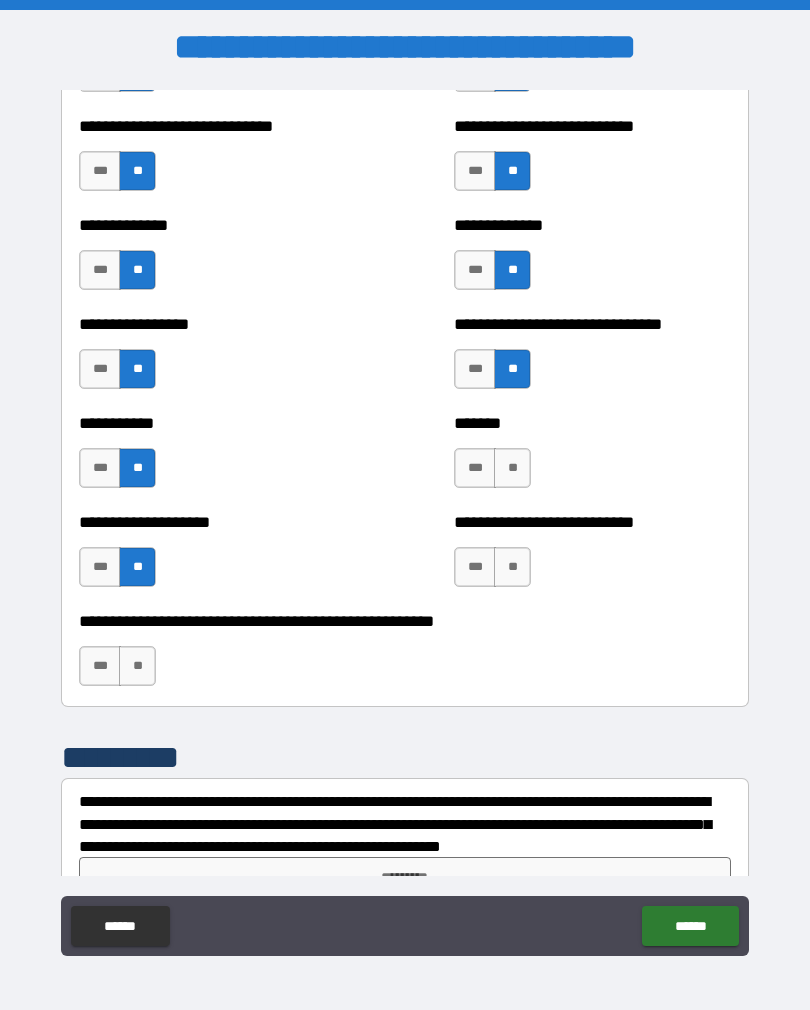 click on "**" at bounding box center (512, 468) 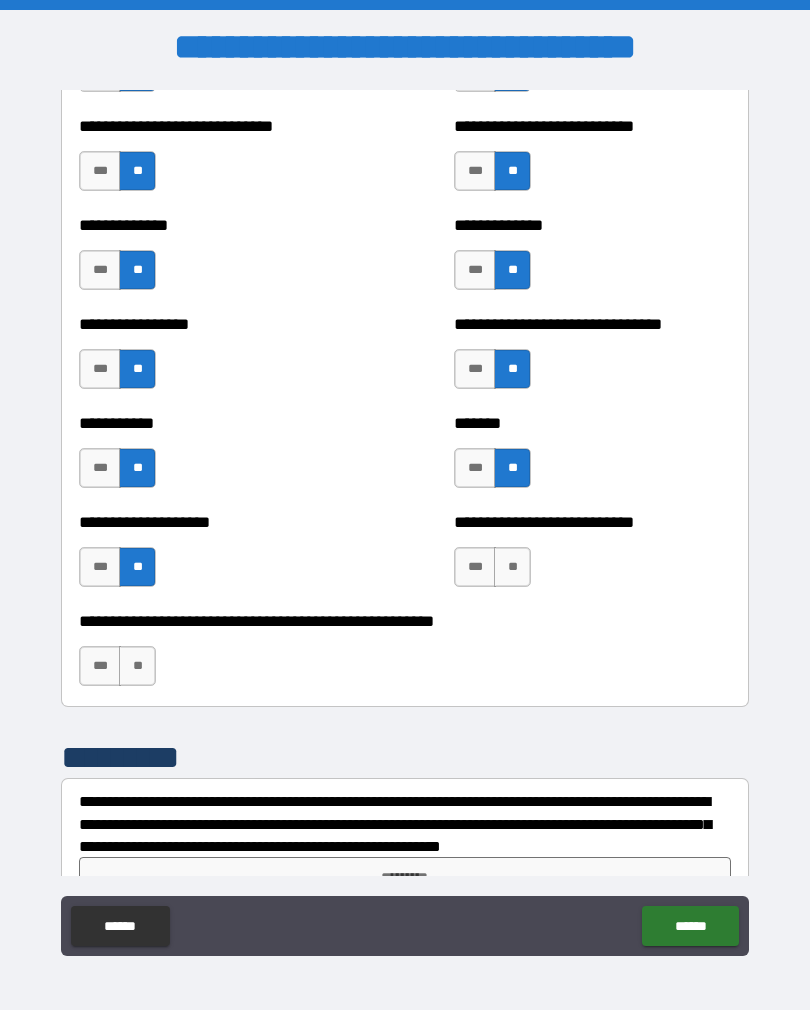 click on "**" at bounding box center (512, 567) 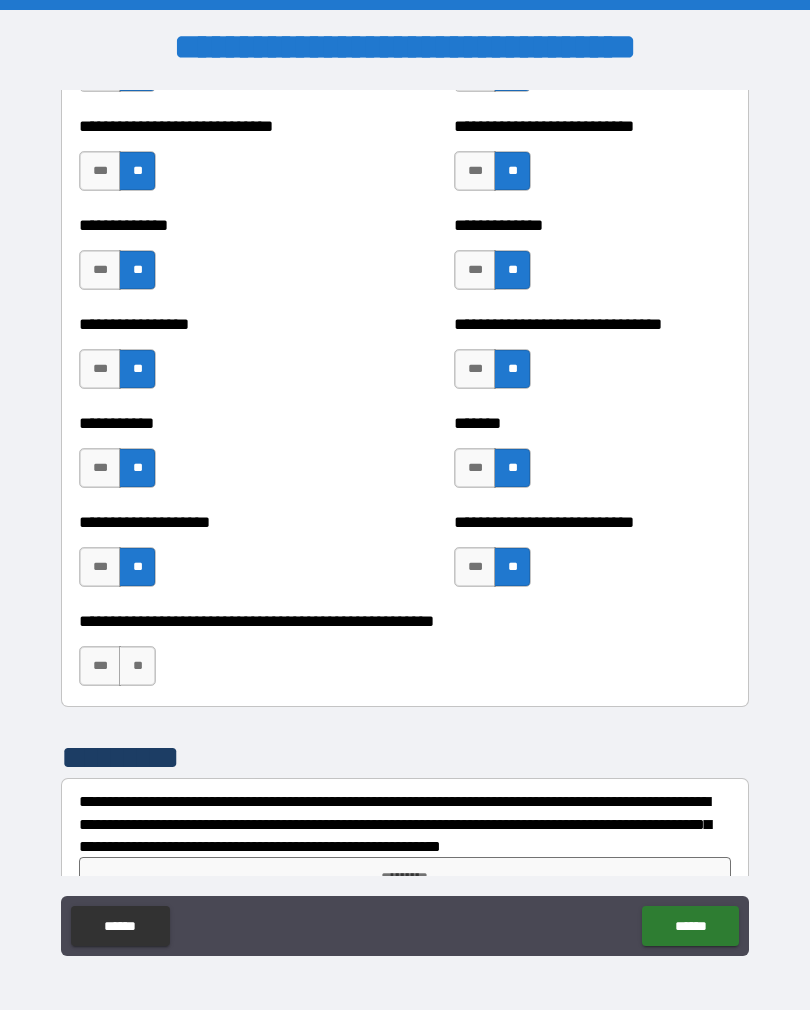 click on "**" at bounding box center (137, 666) 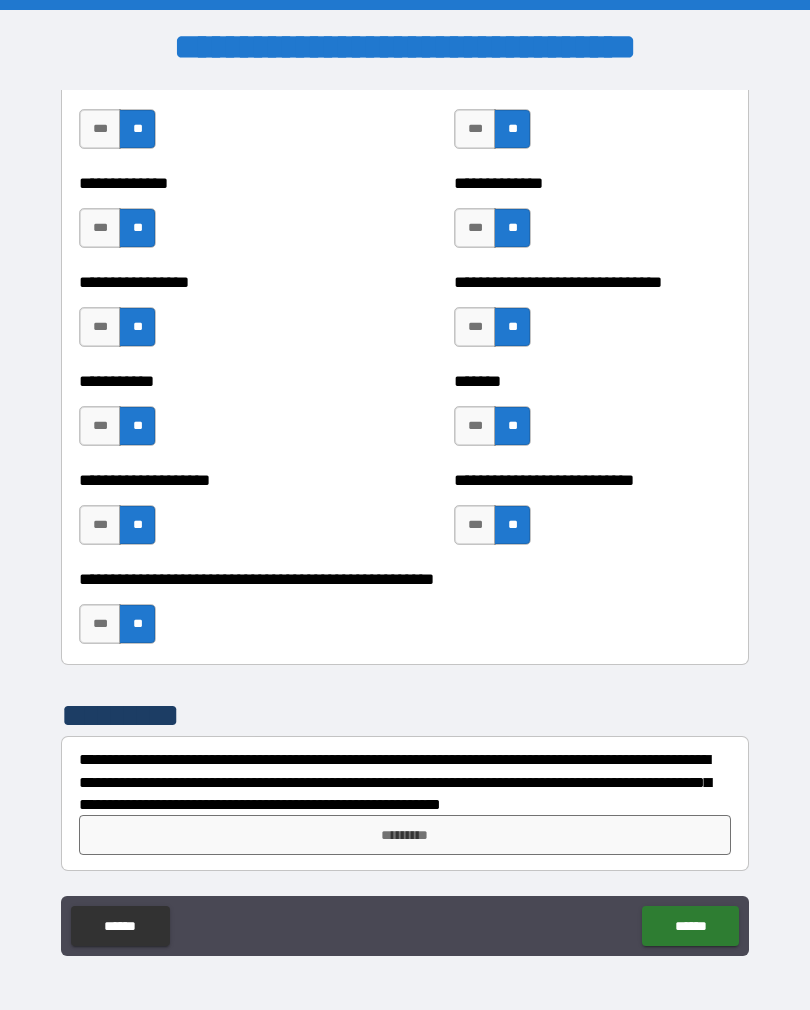scroll, scrollTop: 7748, scrollLeft: 0, axis: vertical 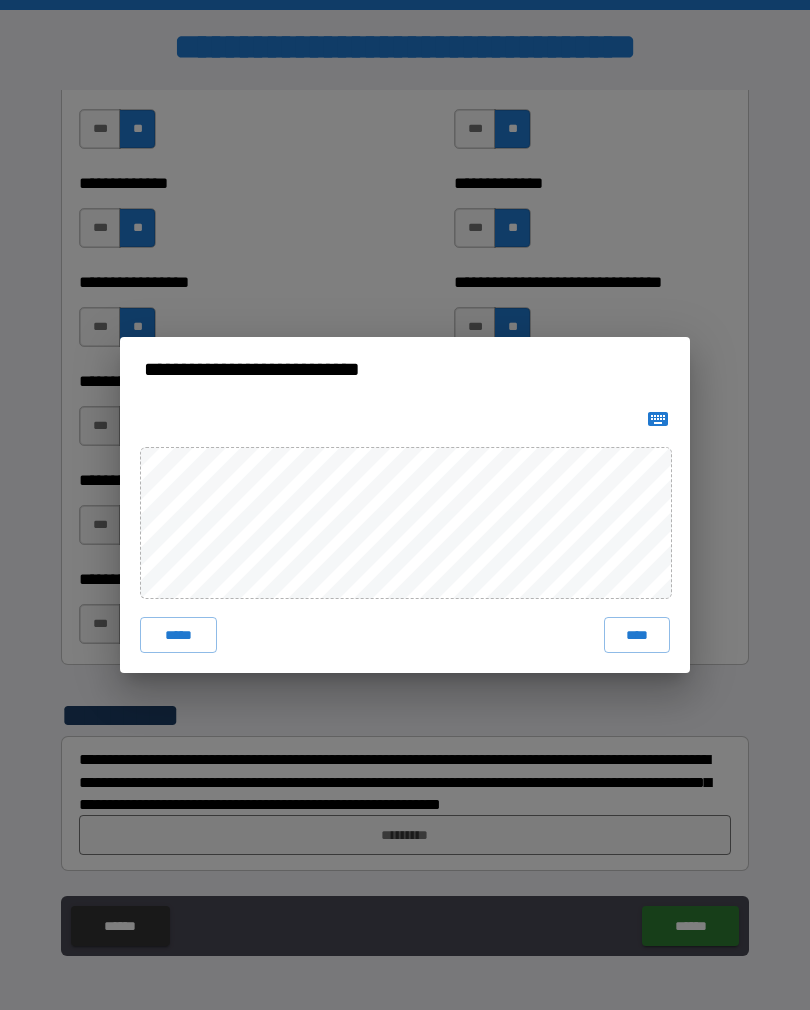 click on "****" at bounding box center [637, 635] 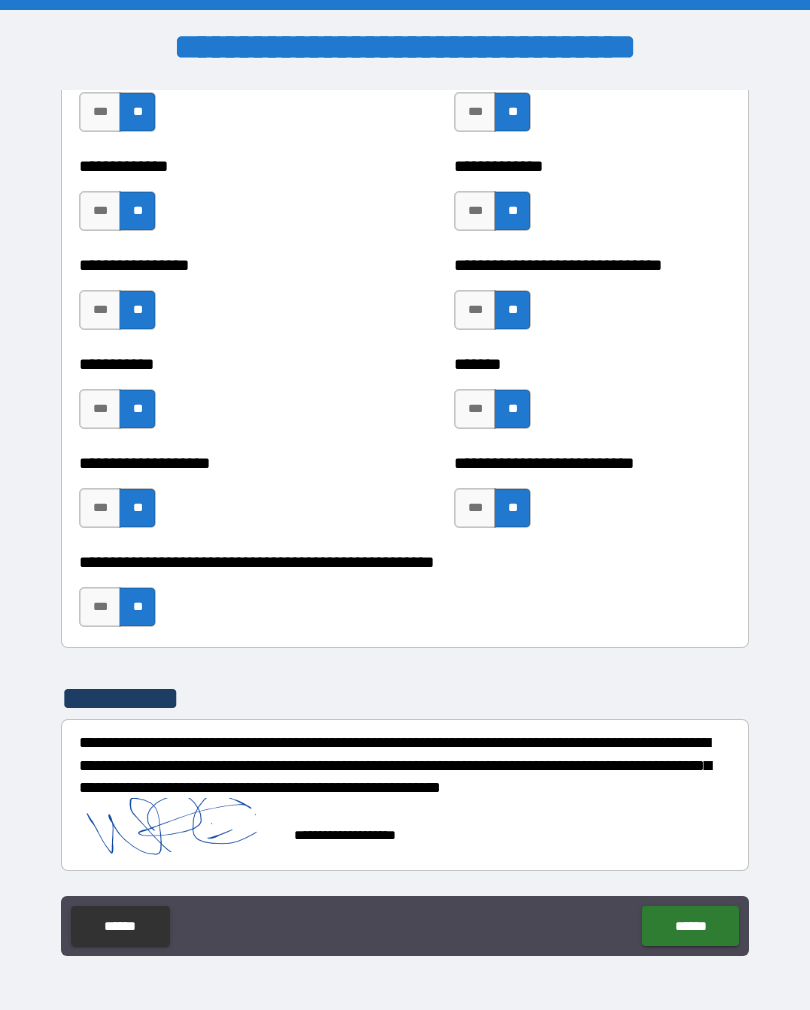 scroll, scrollTop: 7767, scrollLeft: 0, axis: vertical 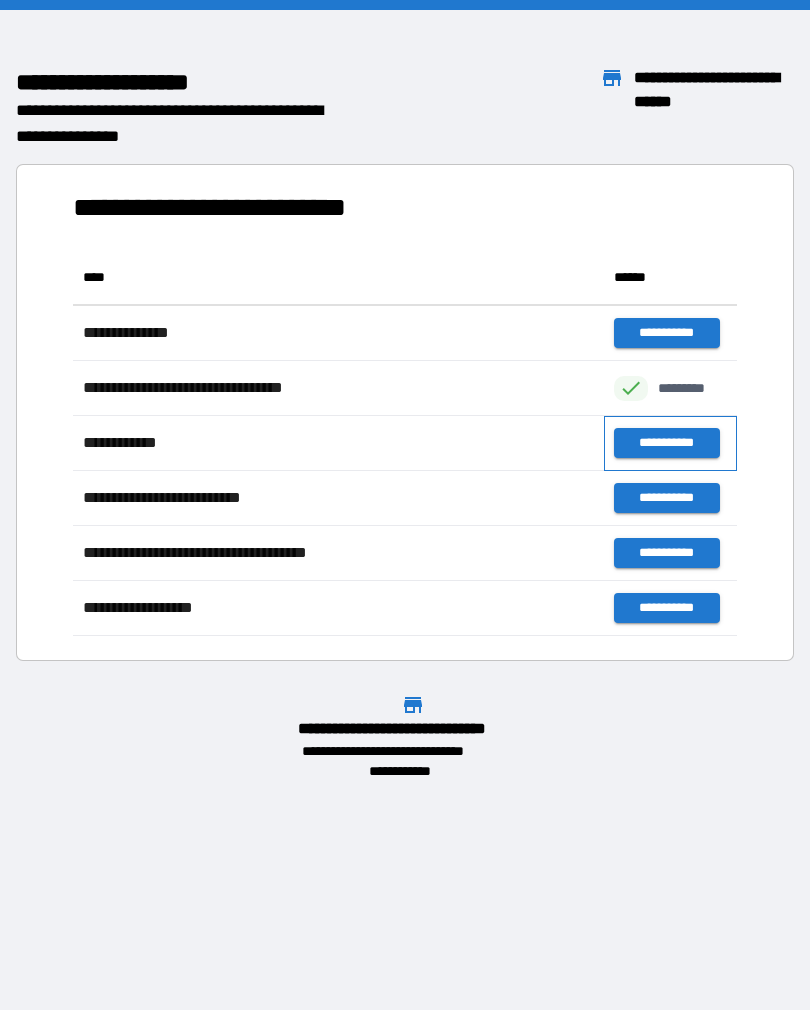 click on "**********" at bounding box center (670, 443) 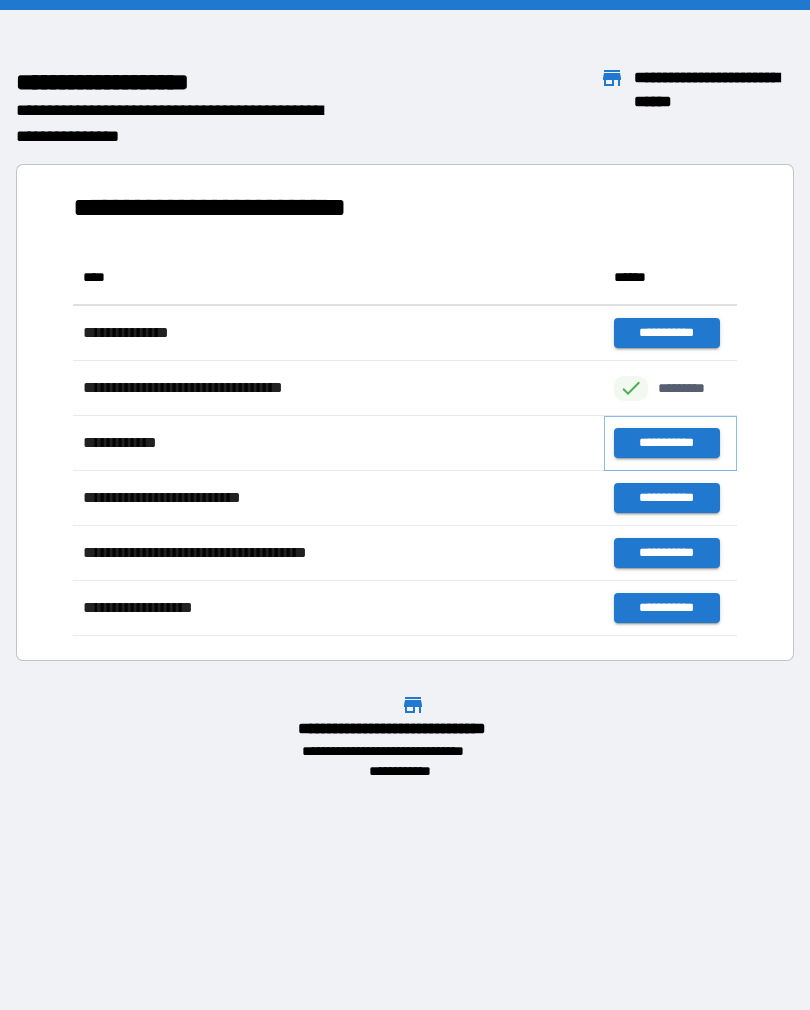 click on "**********" at bounding box center (666, 443) 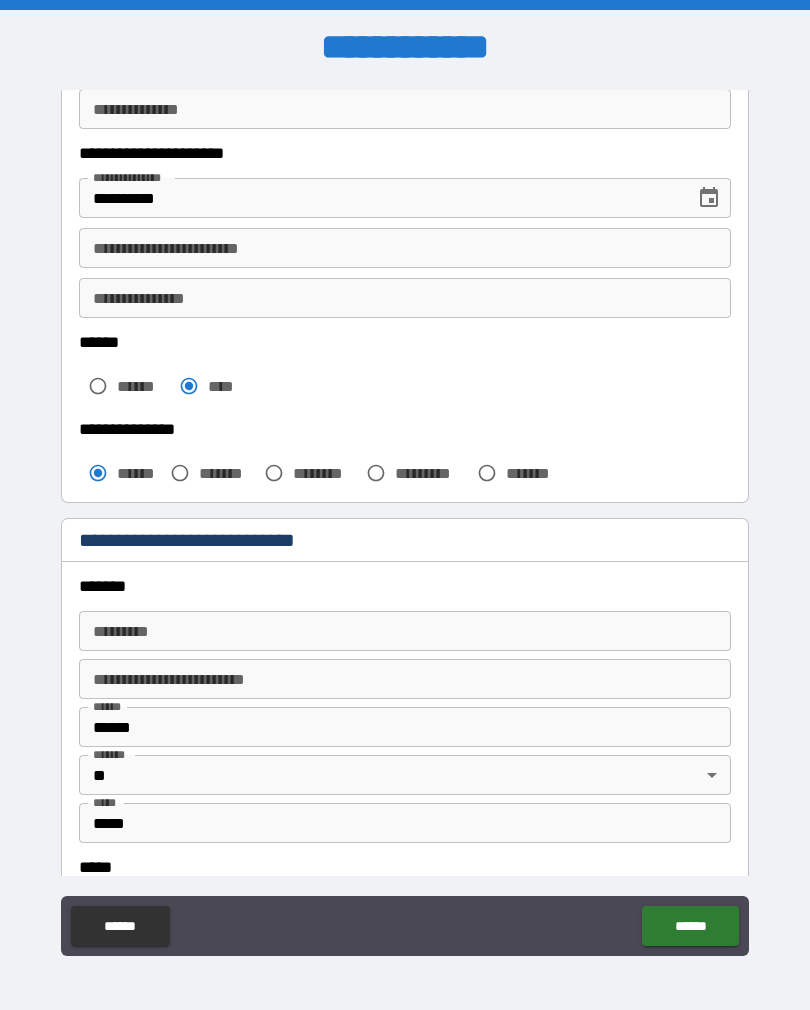 scroll, scrollTop: 372, scrollLeft: 0, axis: vertical 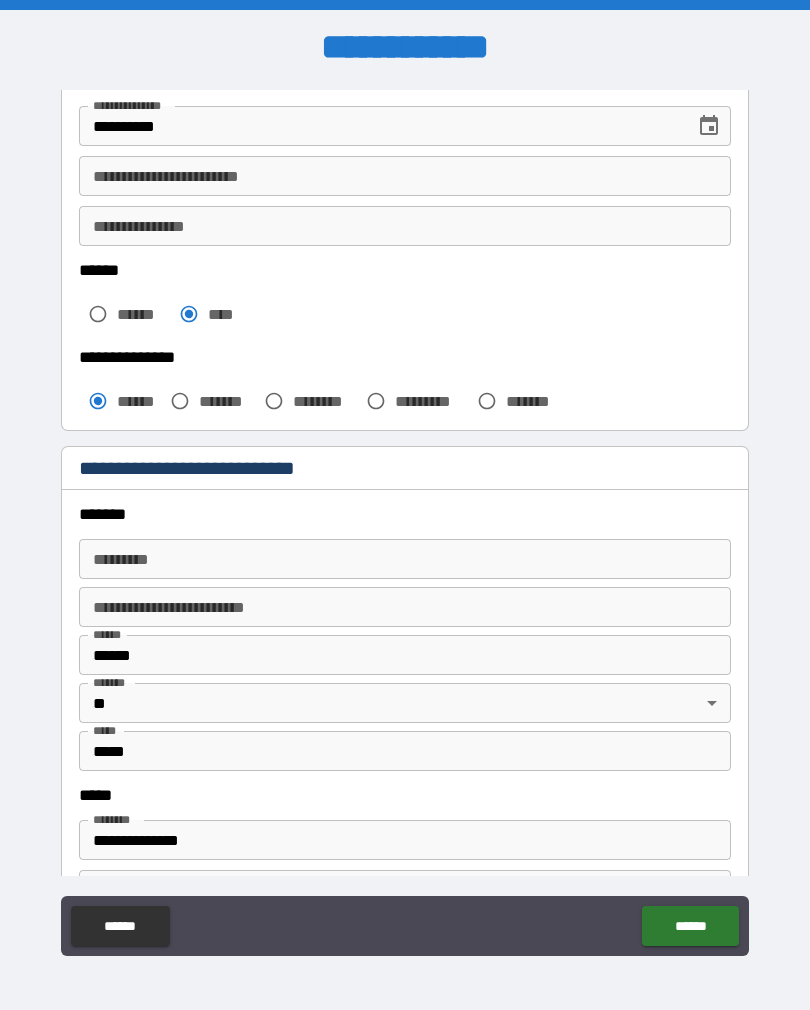 click on "*******   *" at bounding box center (405, 559) 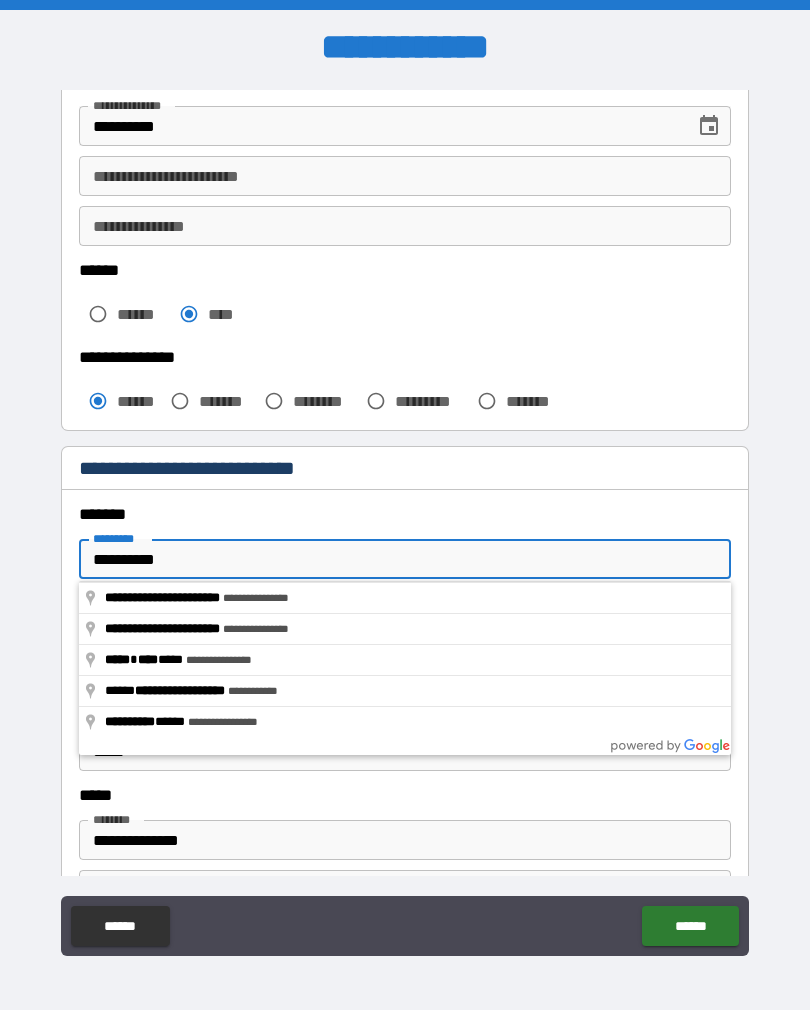 type on "**********" 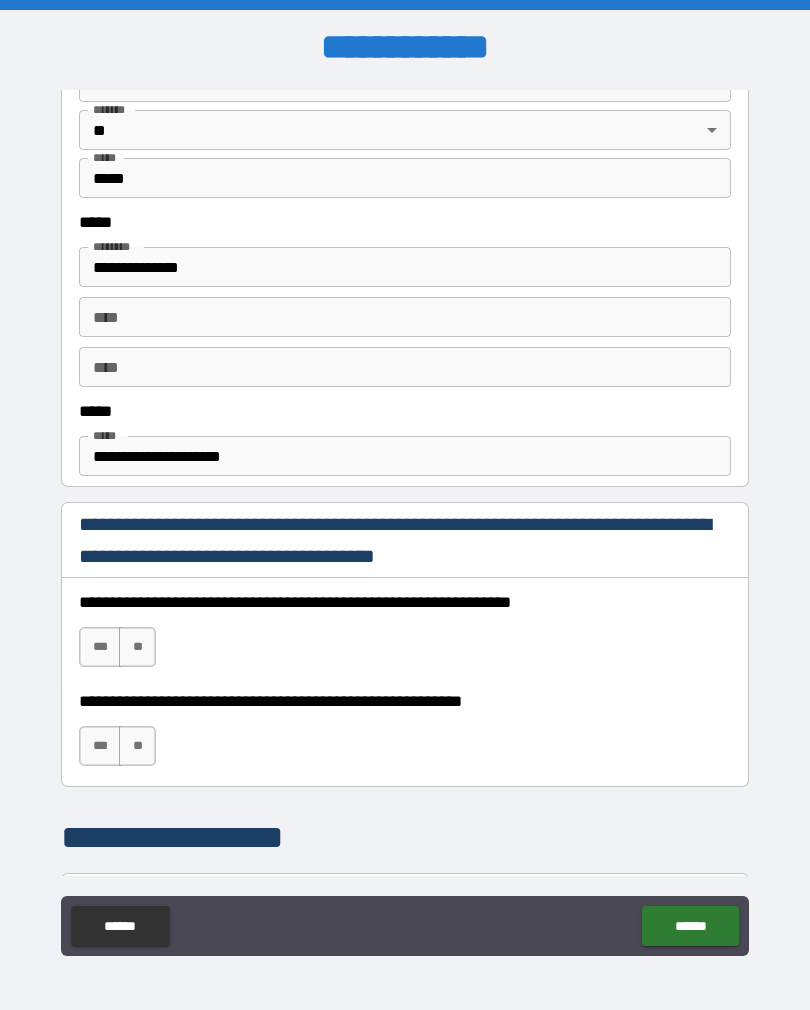 scroll, scrollTop: 953, scrollLeft: 0, axis: vertical 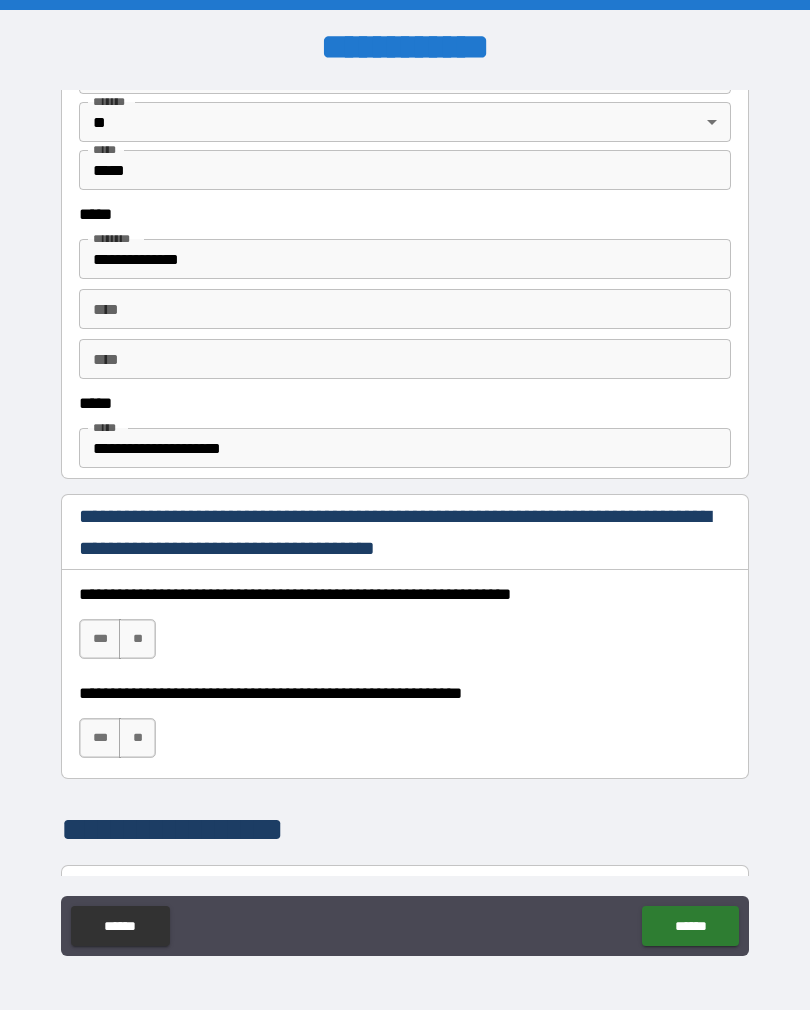 click on "***" at bounding box center (100, 639) 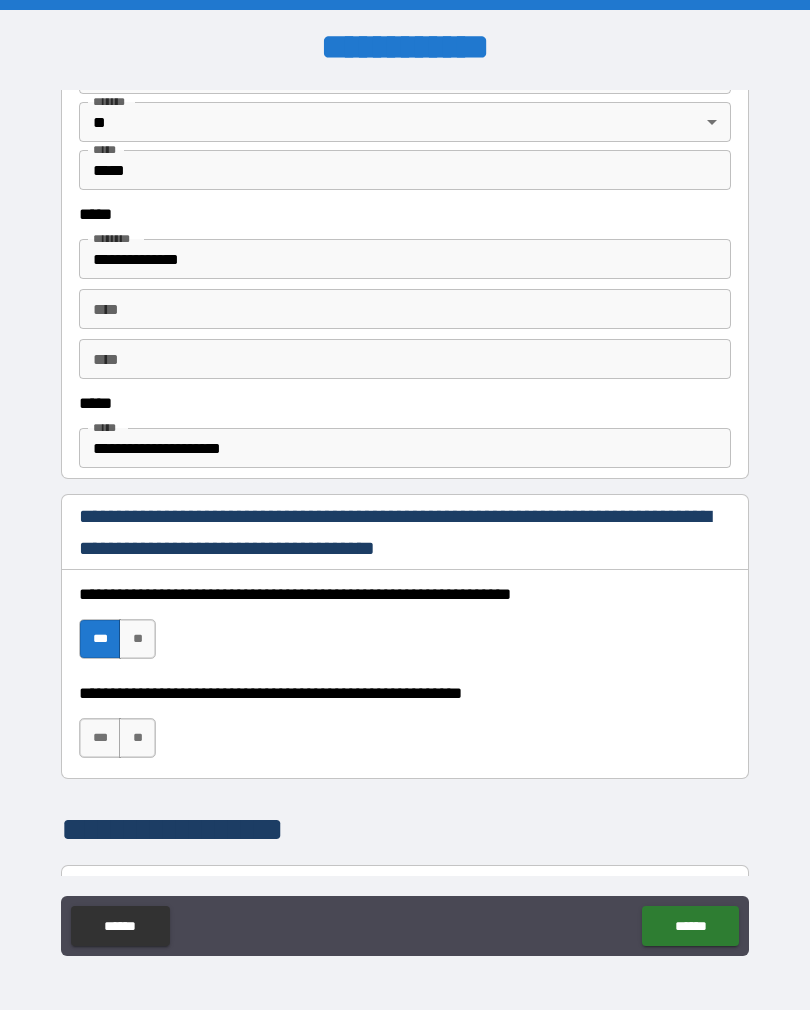 click on "***" at bounding box center (100, 738) 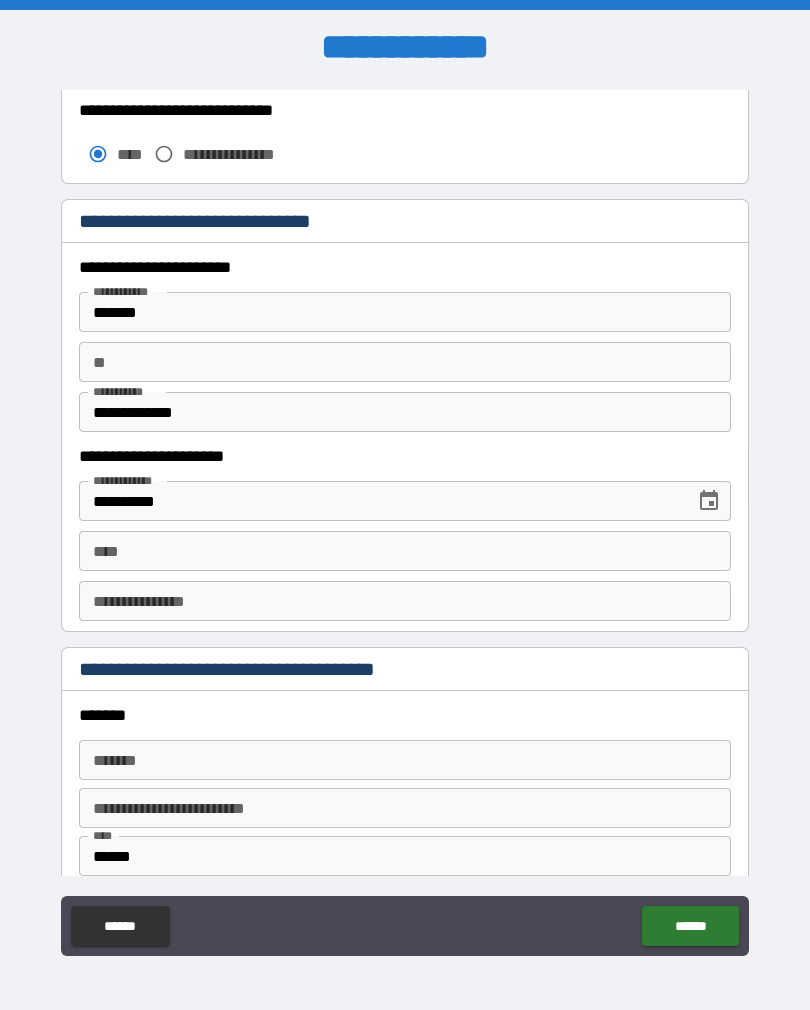 scroll, scrollTop: 1810, scrollLeft: 0, axis: vertical 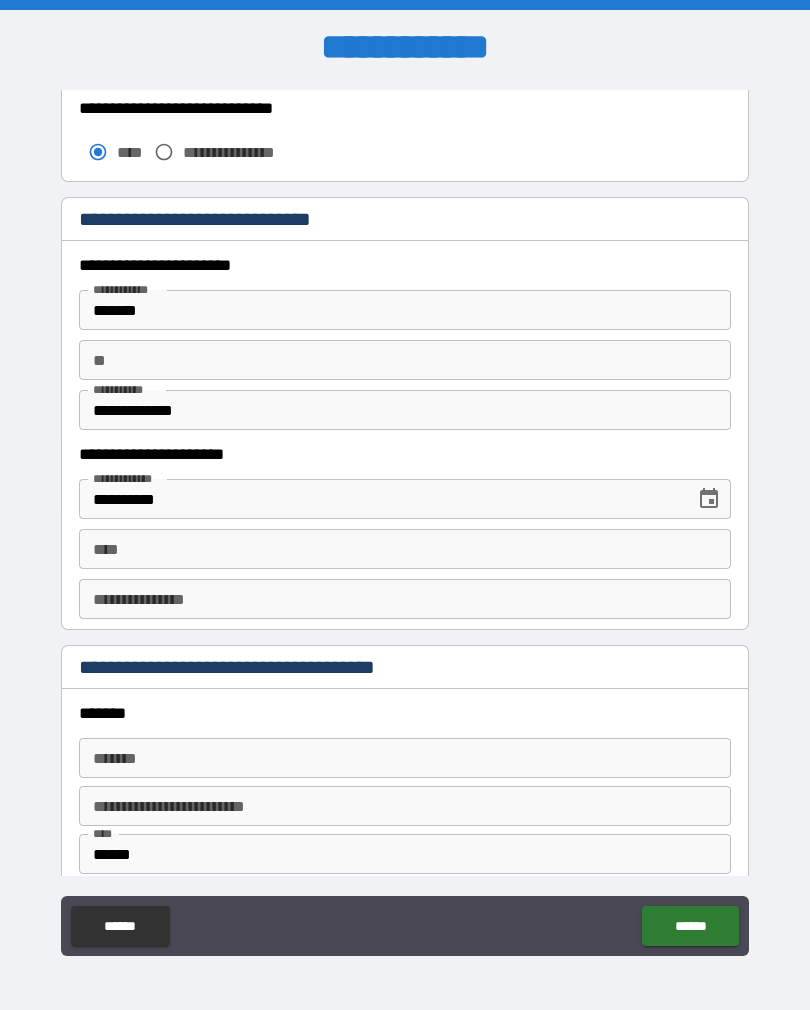 click on "****" at bounding box center (405, 549) 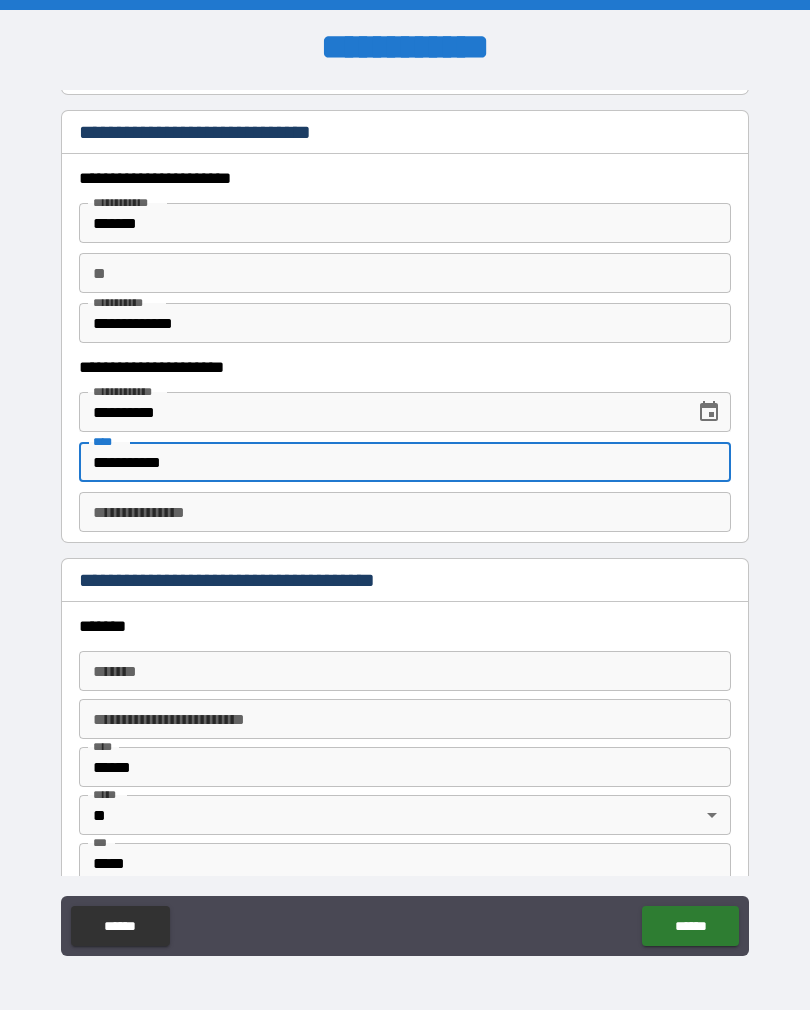 scroll, scrollTop: 1901, scrollLeft: 0, axis: vertical 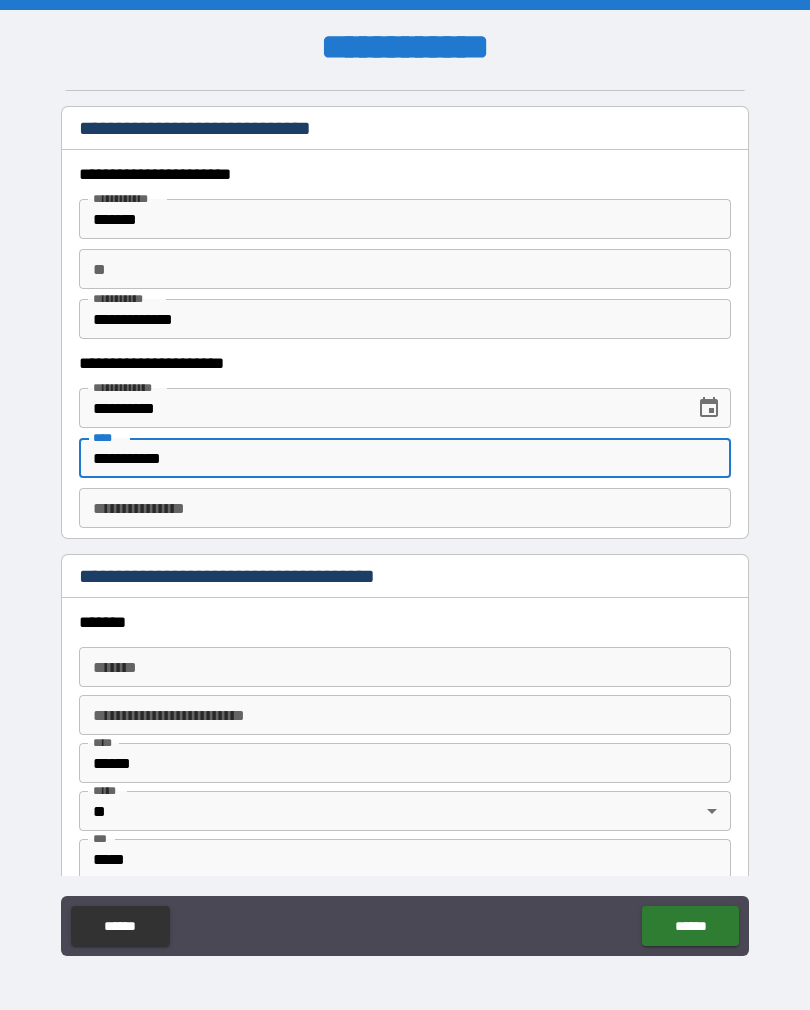 type on "**********" 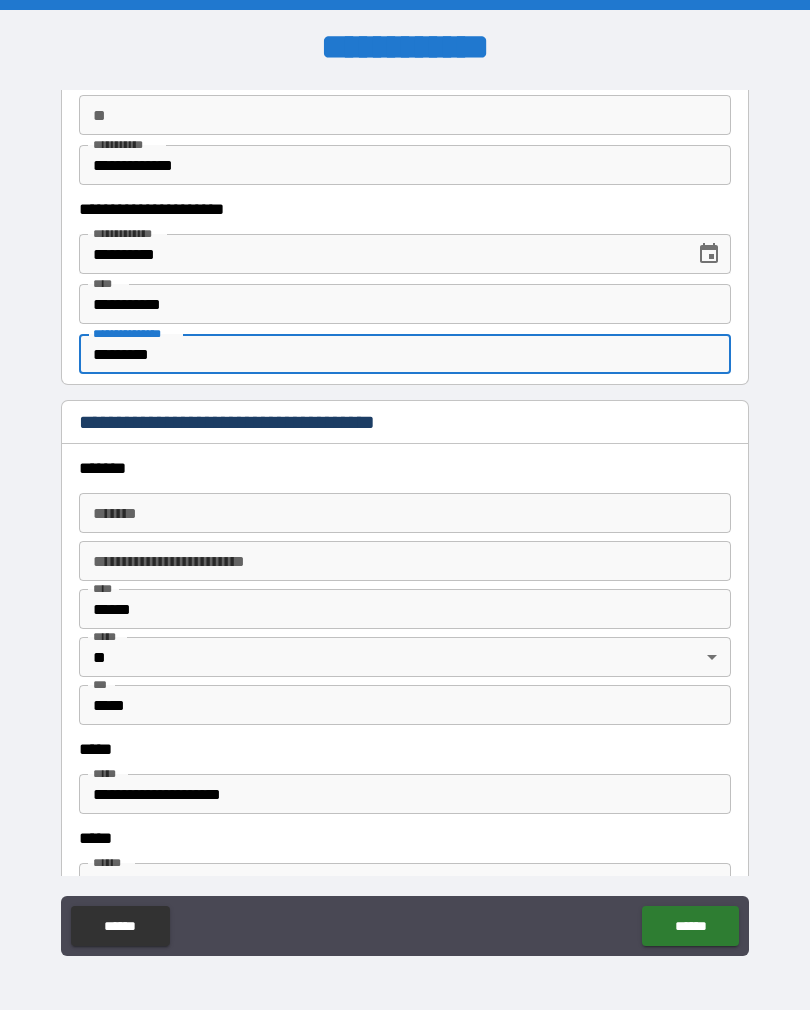 scroll, scrollTop: 2054, scrollLeft: 0, axis: vertical 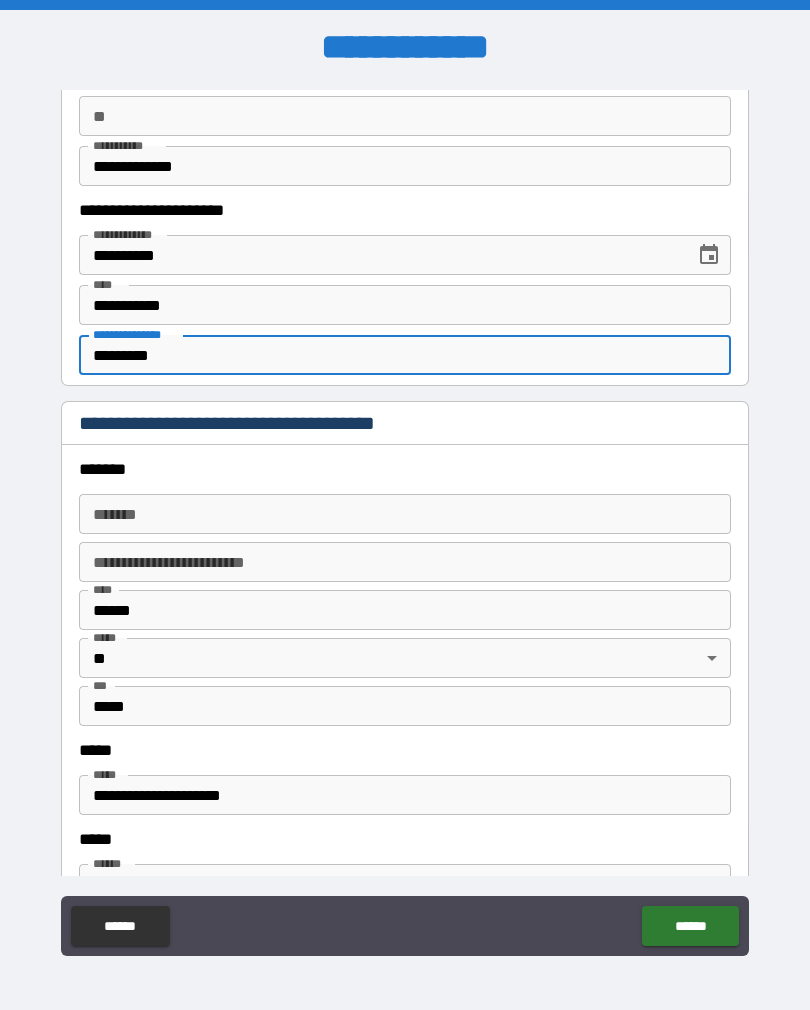 type on "*********" 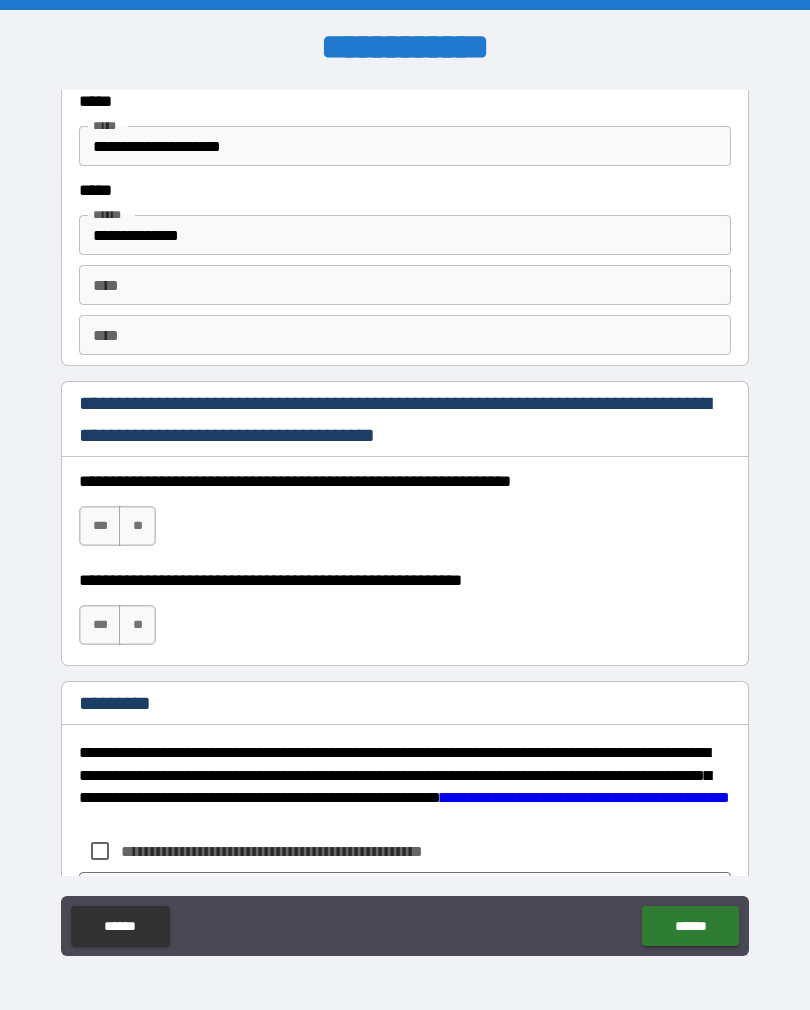 scroll, scrollTop: 2764, scrollLeft: 0, axis: vertical 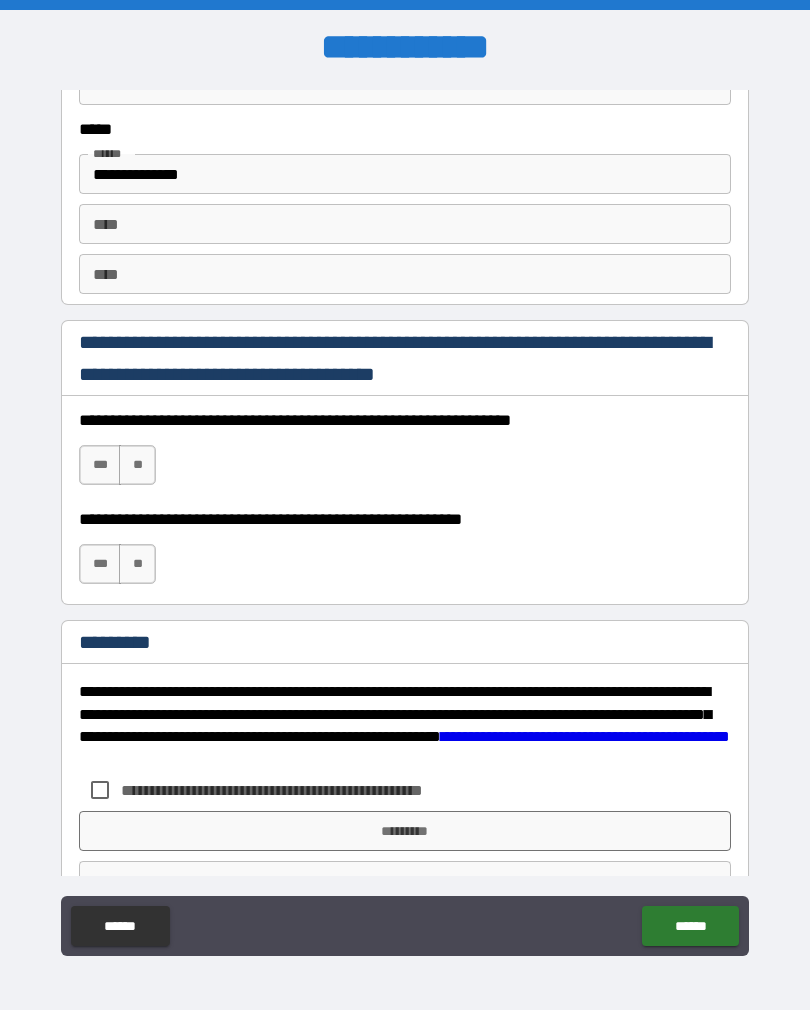 click on "***" at bounding box center (100, 465) 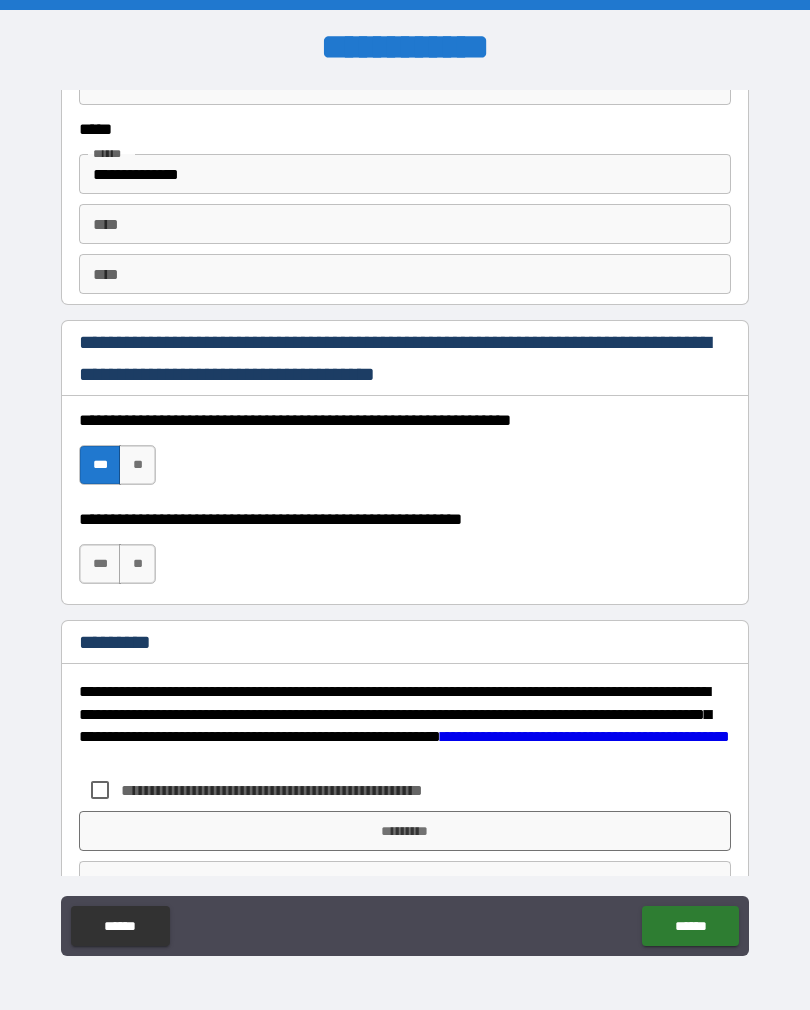 click on "***" at bounding box center (100, 564) 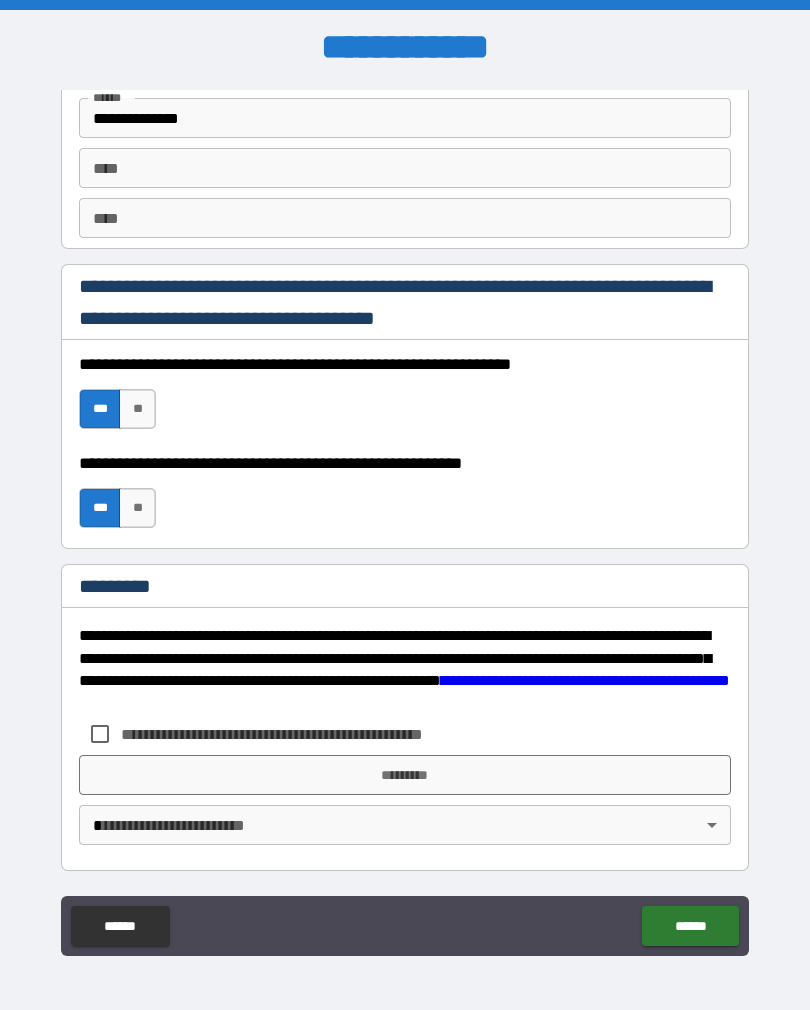 scroll, scrollTop: 2820, scrollLeft: 0, axis: vertical 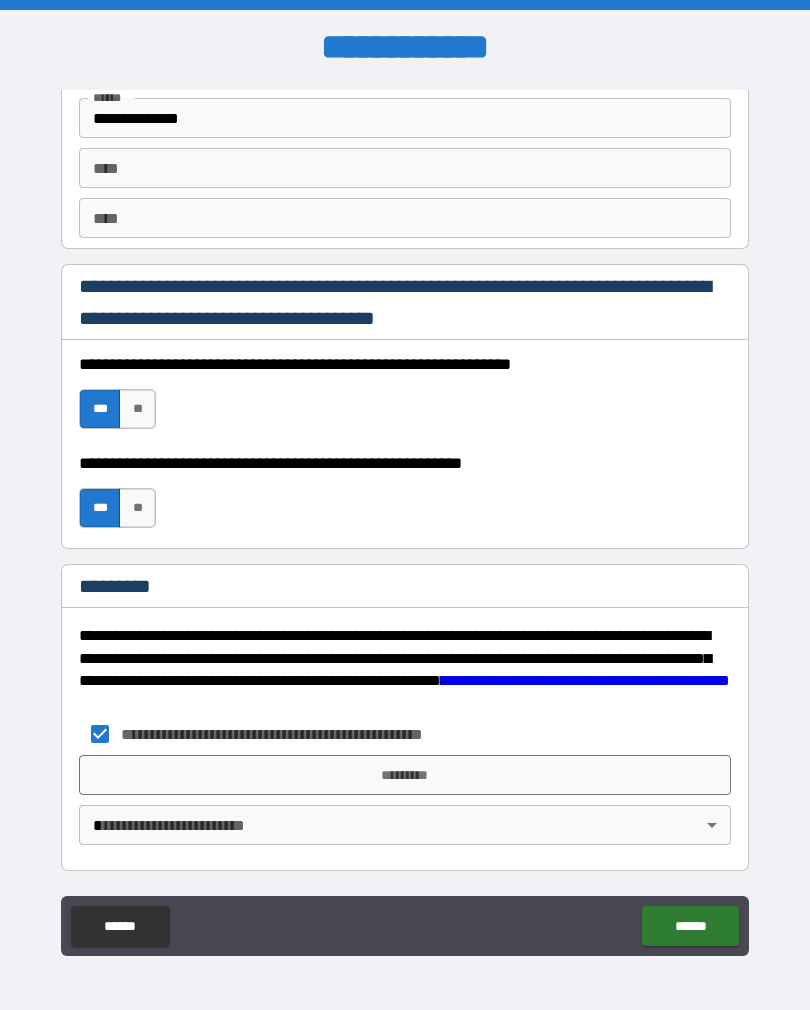 click on "*********" at bounding box center (405, 775) 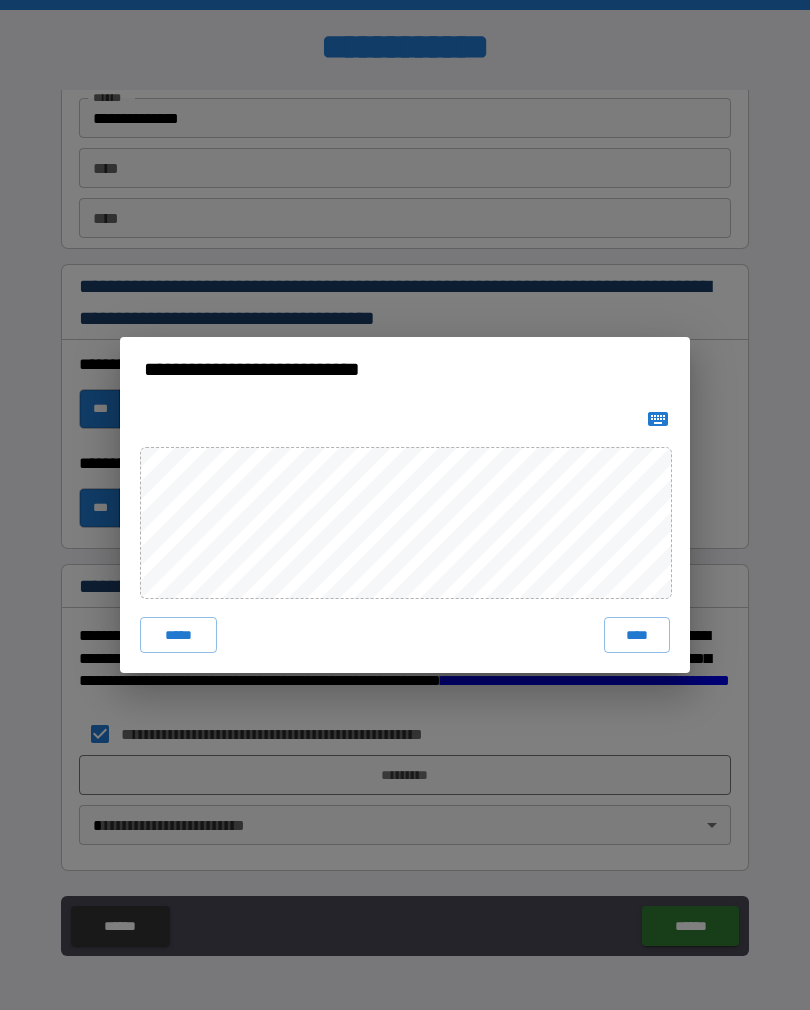 click on "****" at bounding box center (637, 635) 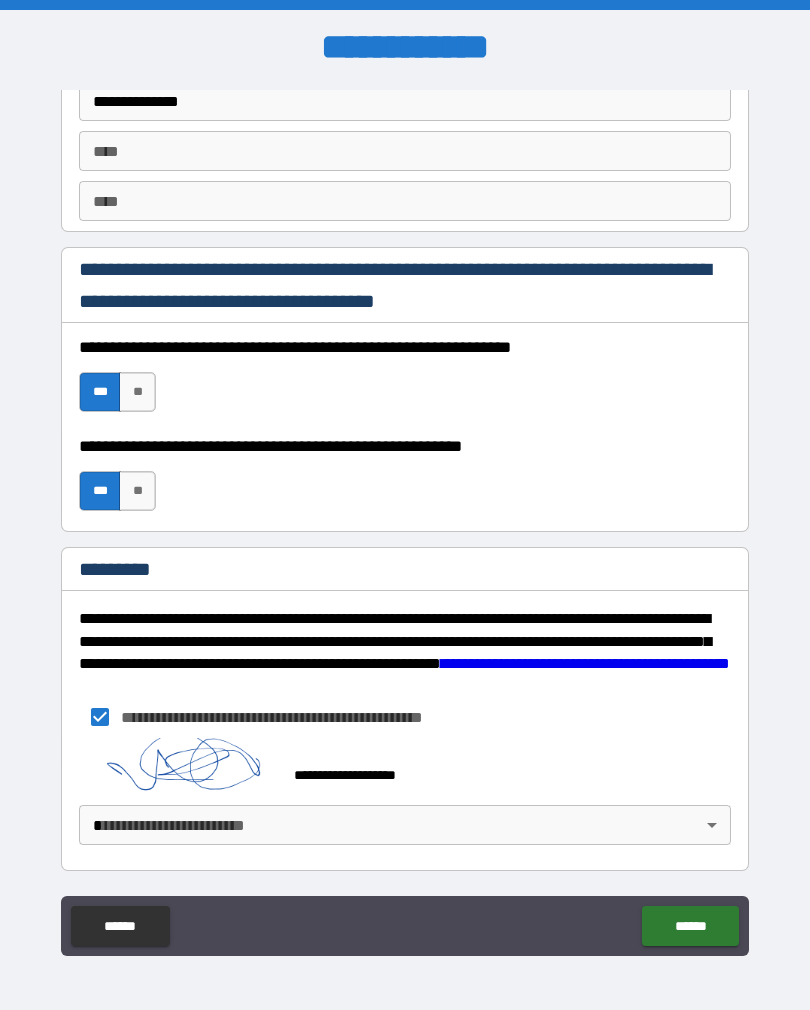scroll, scrollTop: 2837, scrollLeft: 0, axis: vertical 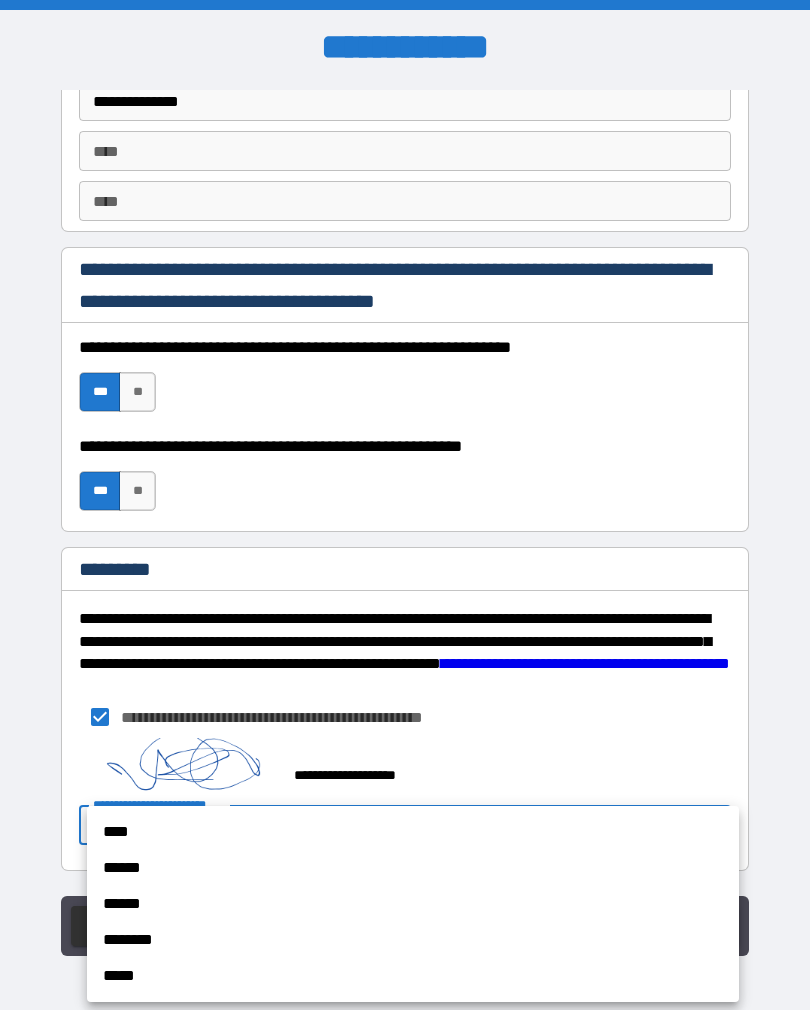 click on "****" at bounding box center [413, 832] 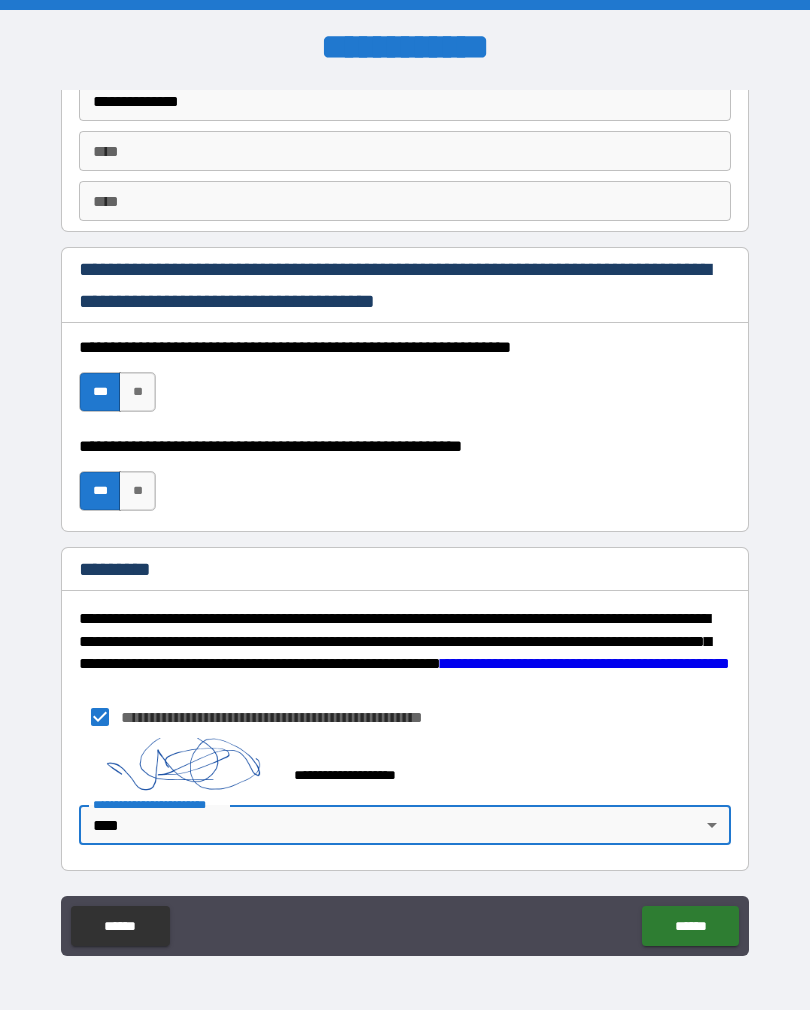 click on "******" at bounding box center [690, 926] 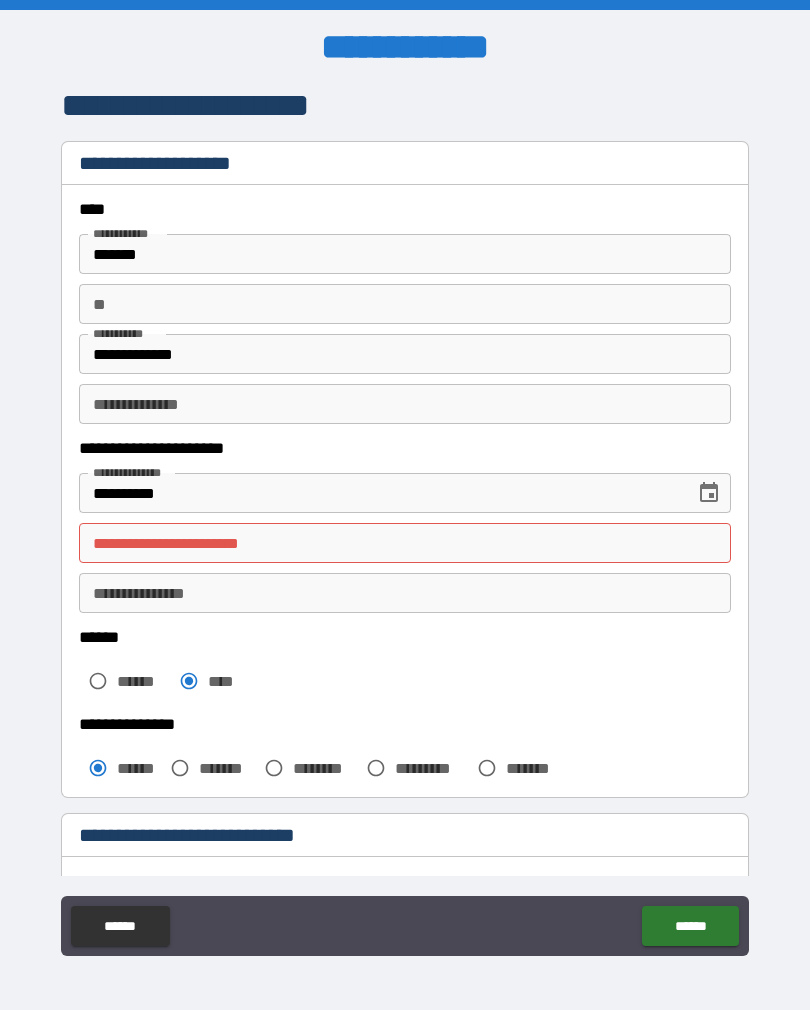 scroll, scrollTop: 9, scrollLeft: 0, axis: vertical 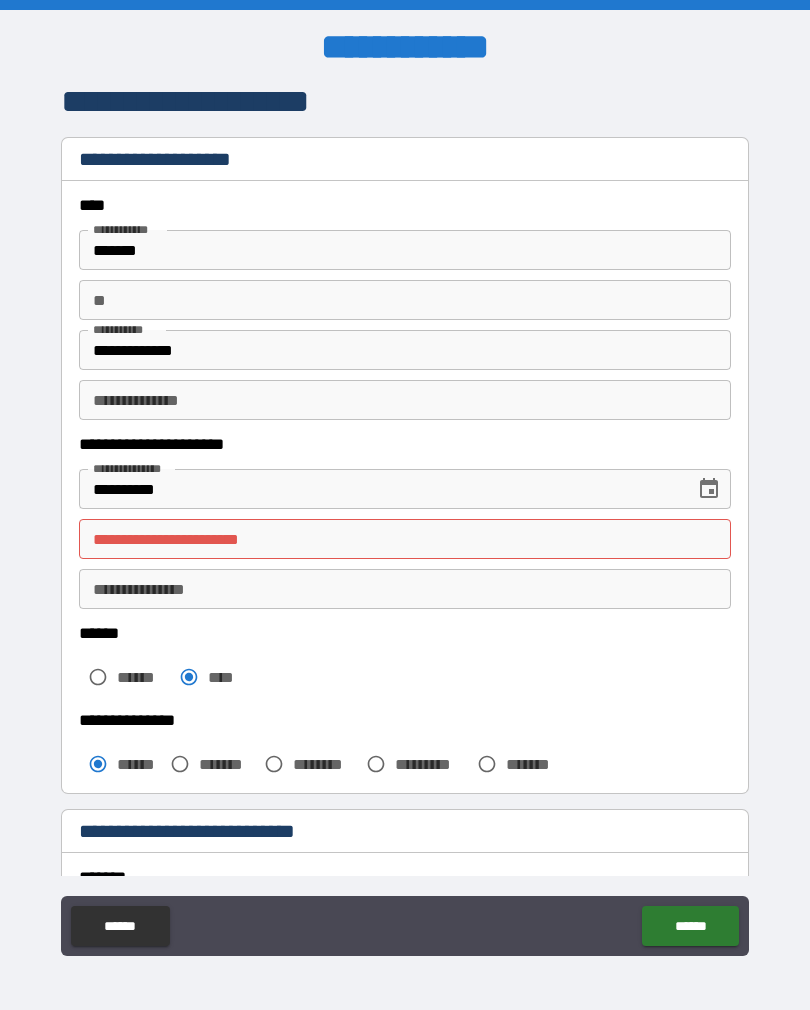 click on "**********" at bounding box center [405, 539] 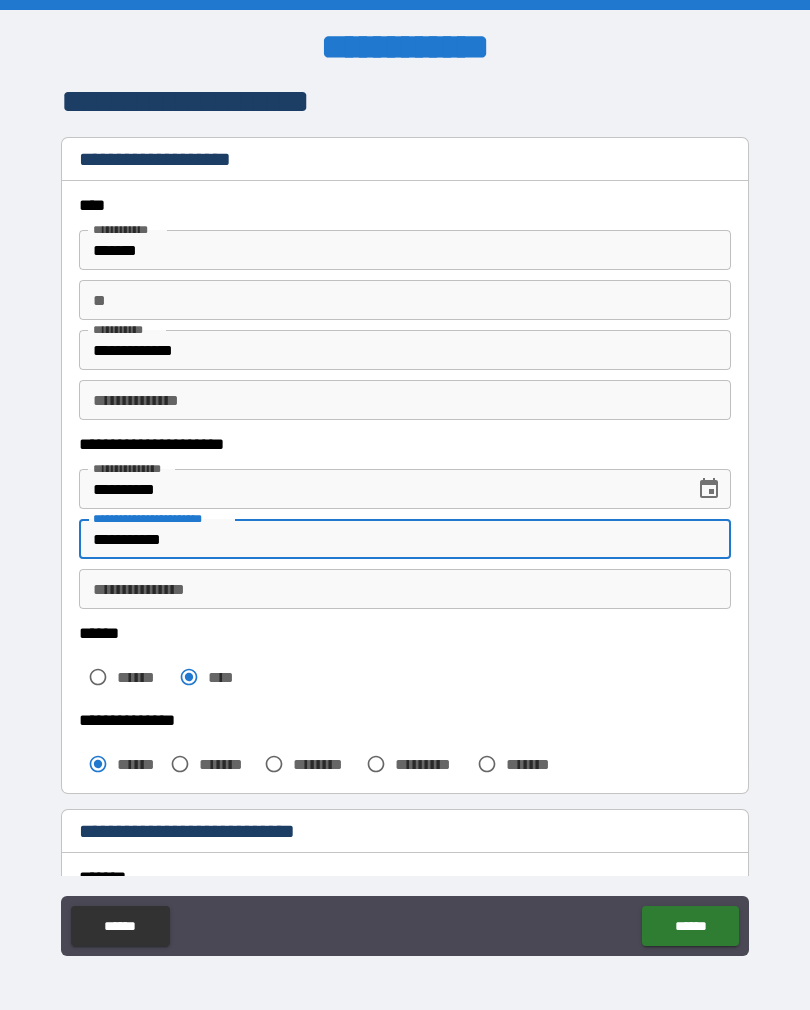 type on "**********" 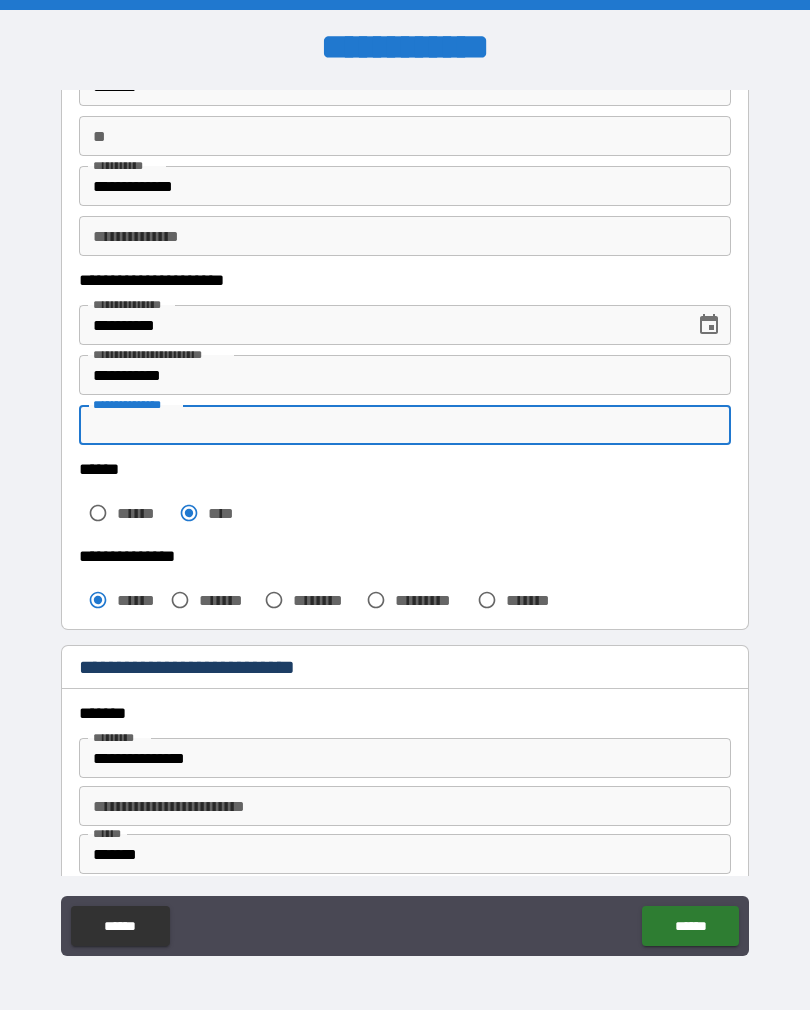 scroll, scrollTop: 171, scrollLeft: 0, axis: vertical 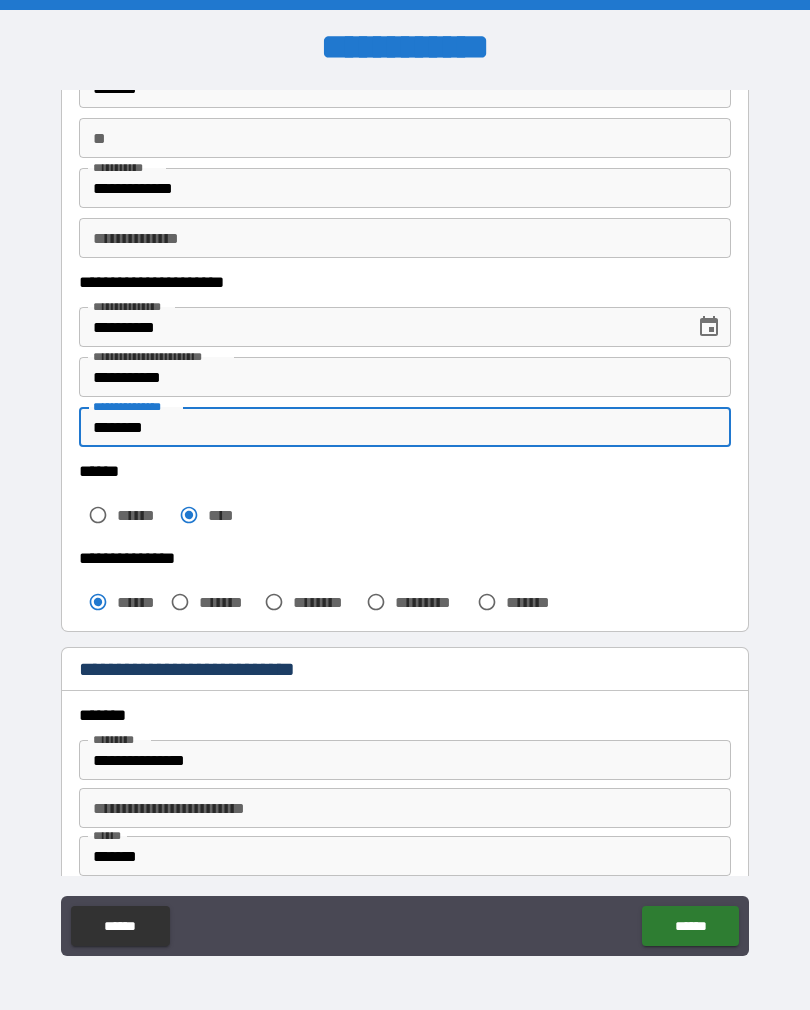 type on "*********" 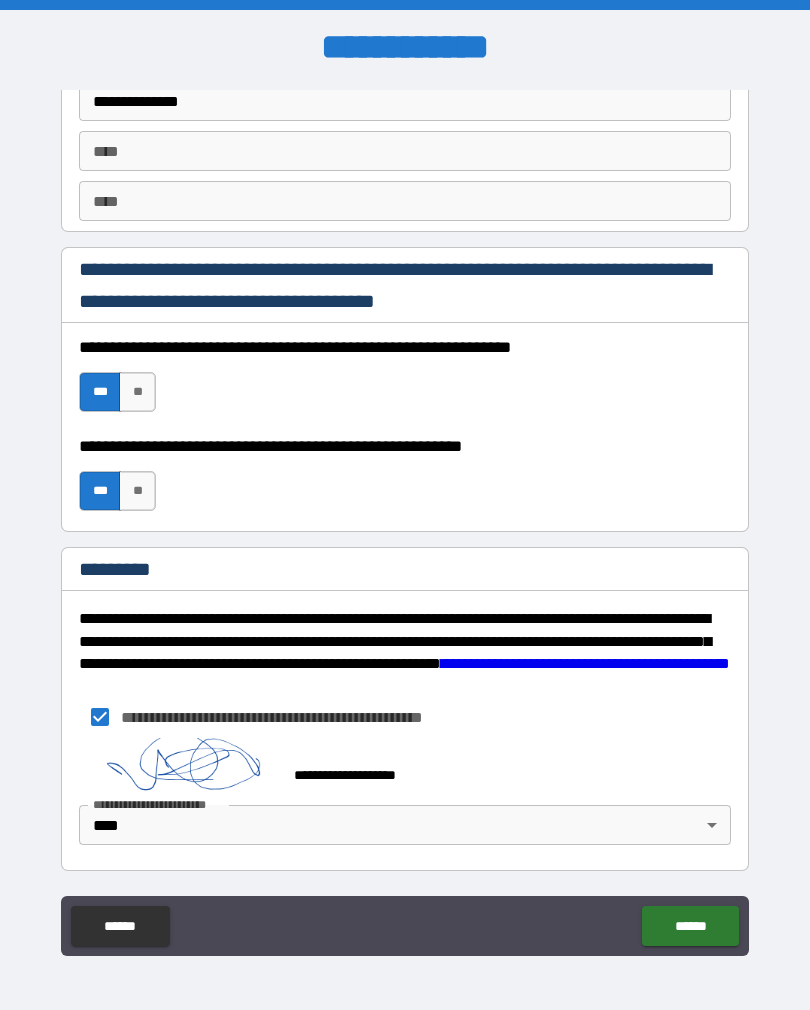 scroll, scrollTop: 2837, scrollLeft: 0, axis: vertical 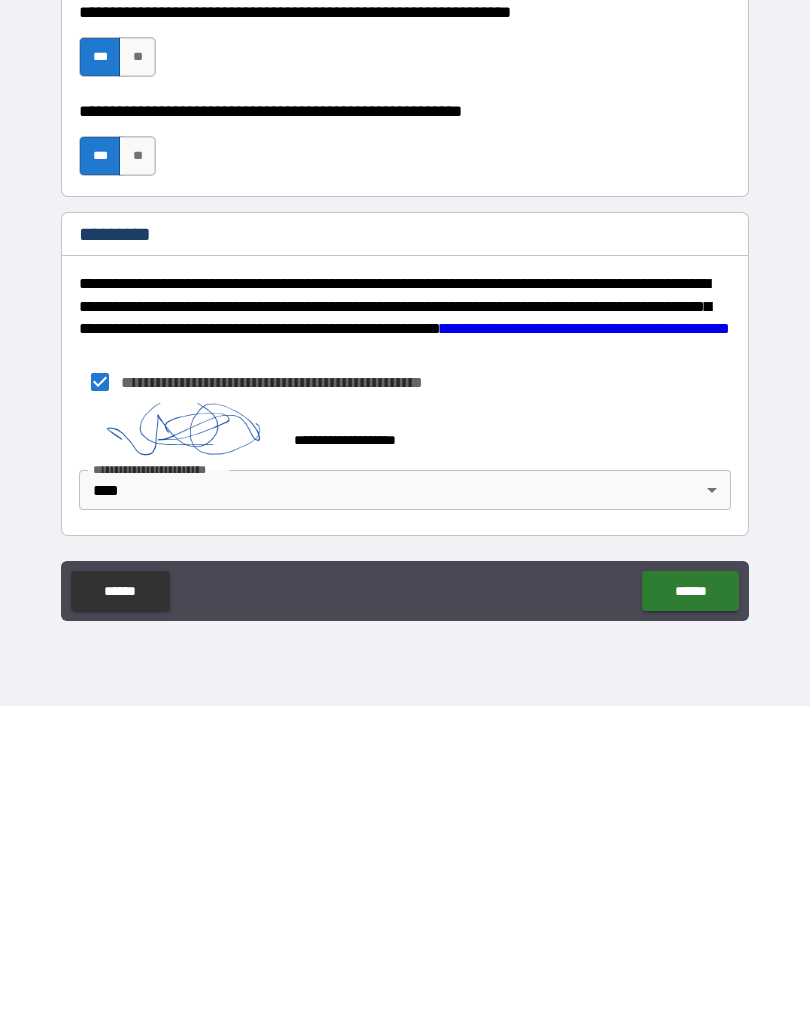 click on "******" at bounding box center [690, 895] 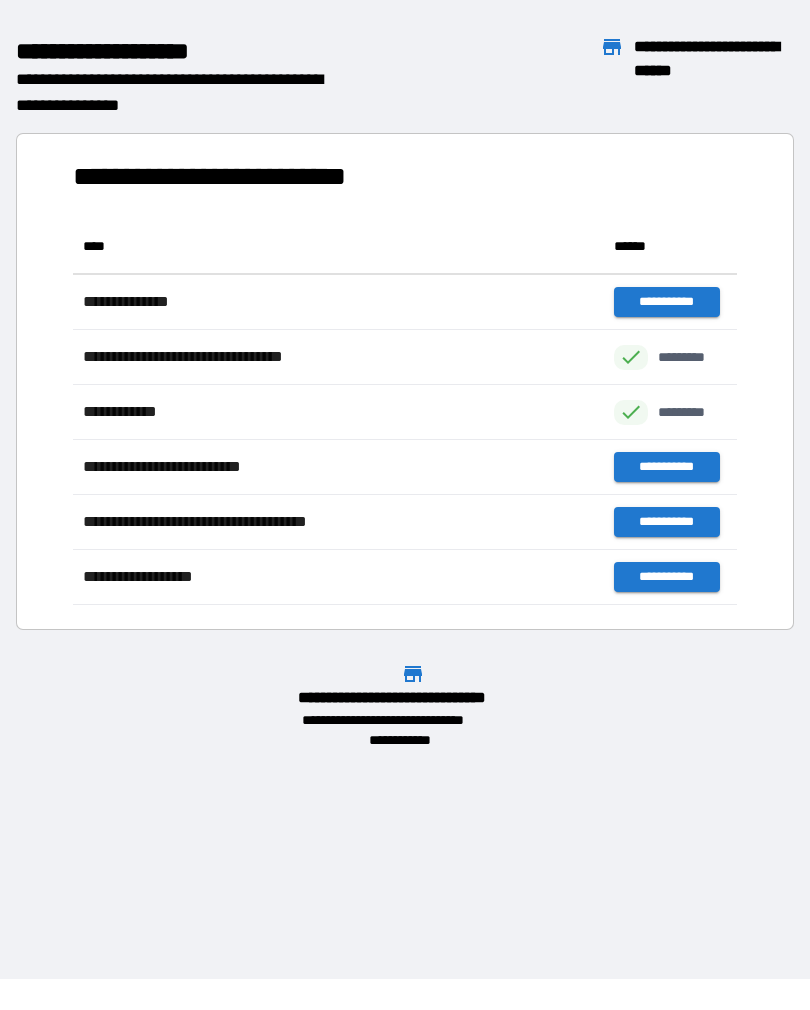 scroll, scrollTop: 1, scrollLeft: 1, axis: both 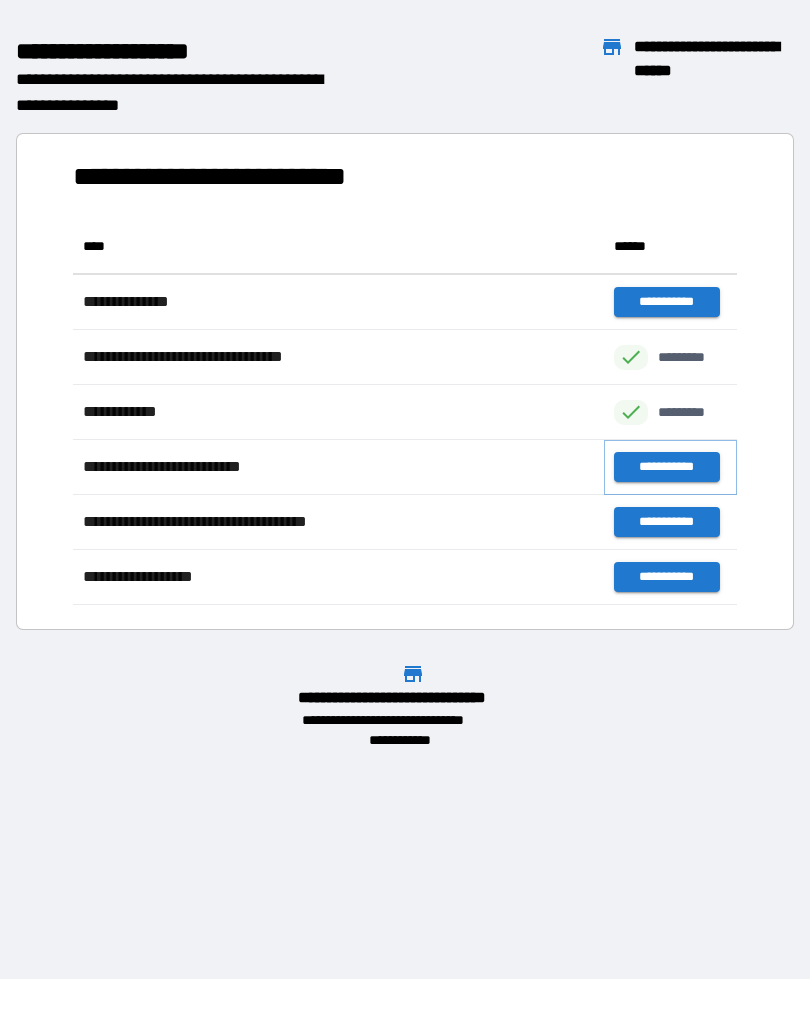 click on "**********" at bounding box center (666, 467) 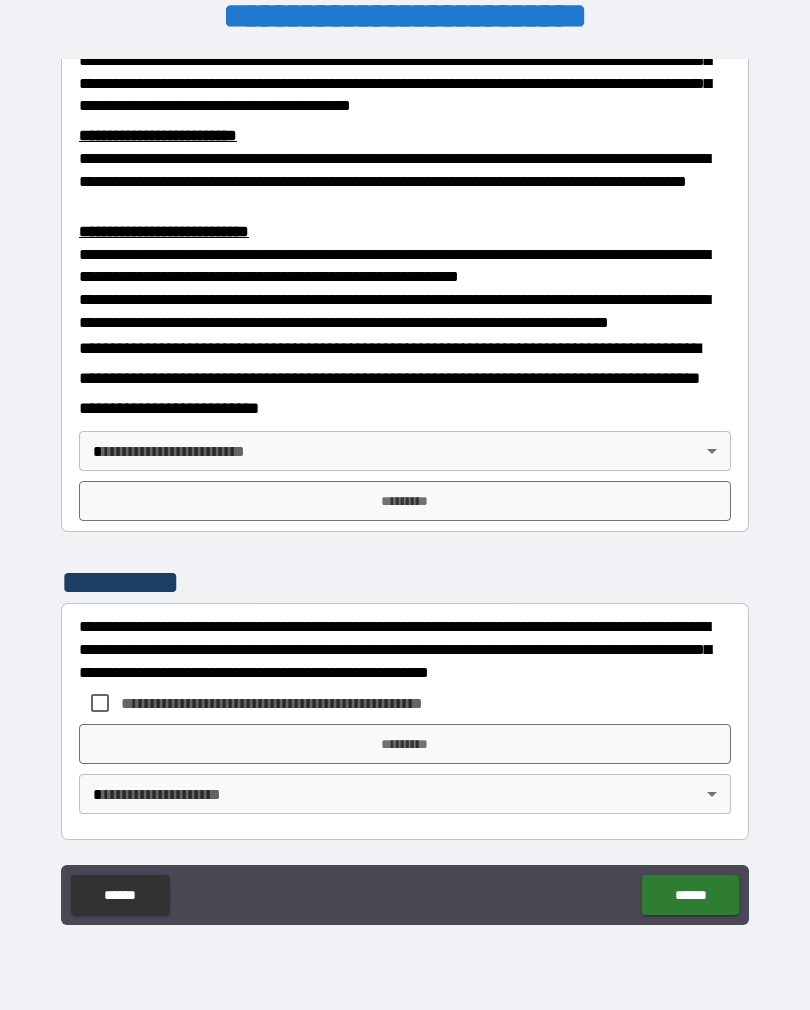 scroll, scrollTop: 660, scrollLeft: 0, axis: vertical 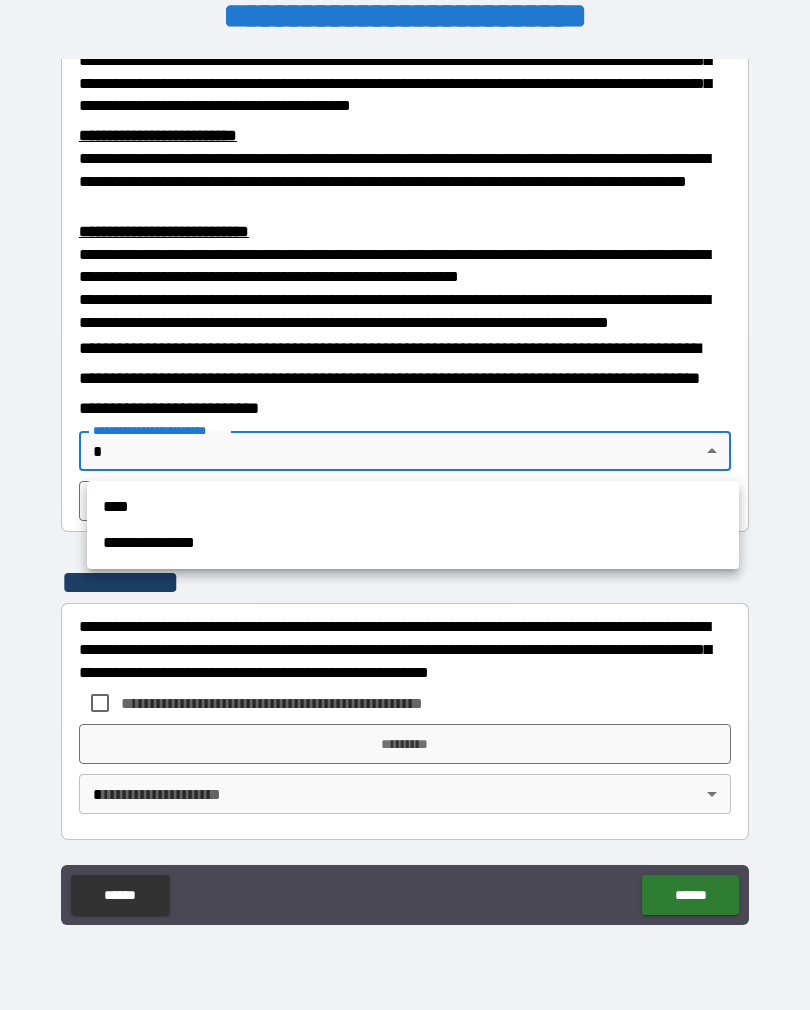 click on "****" at bounding box center [413, 507] 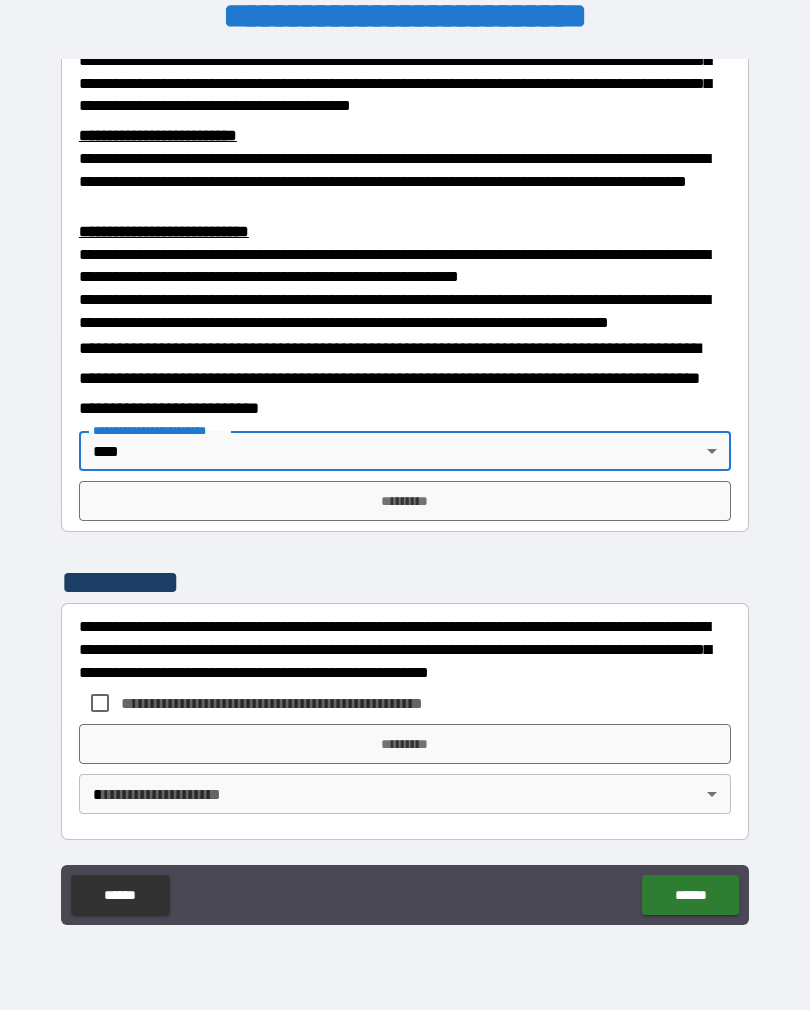 click on "*********" at bounding box center [405, 501] 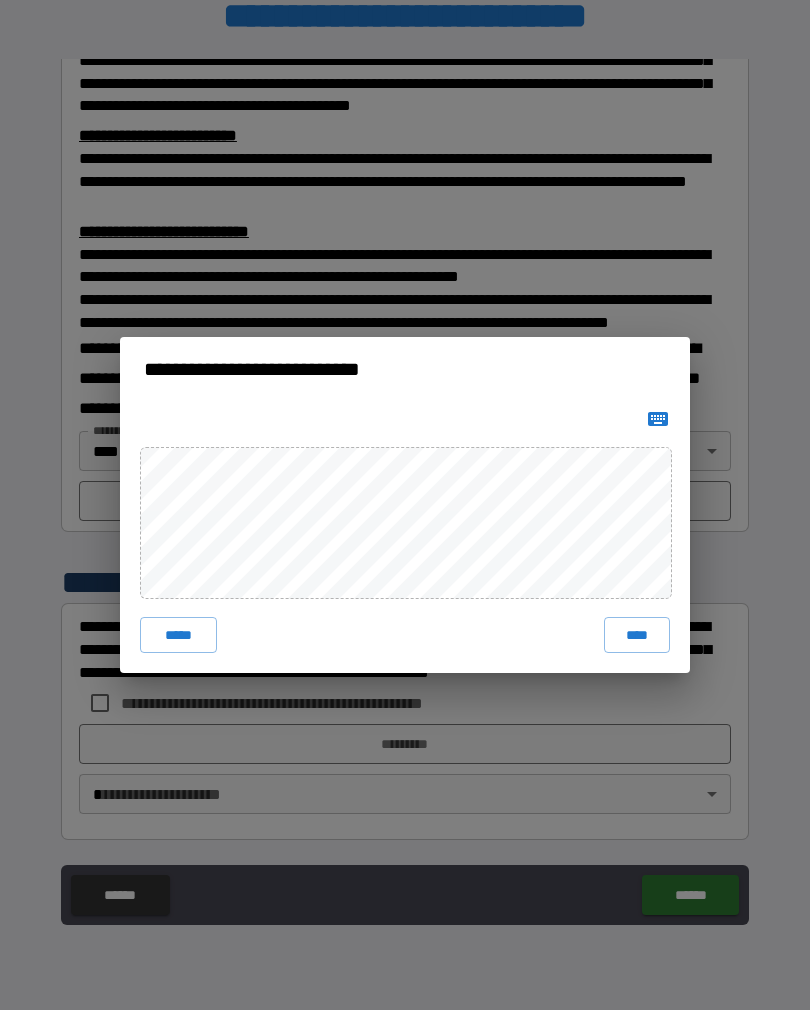 click on "****" at bounding box center (637, 635) 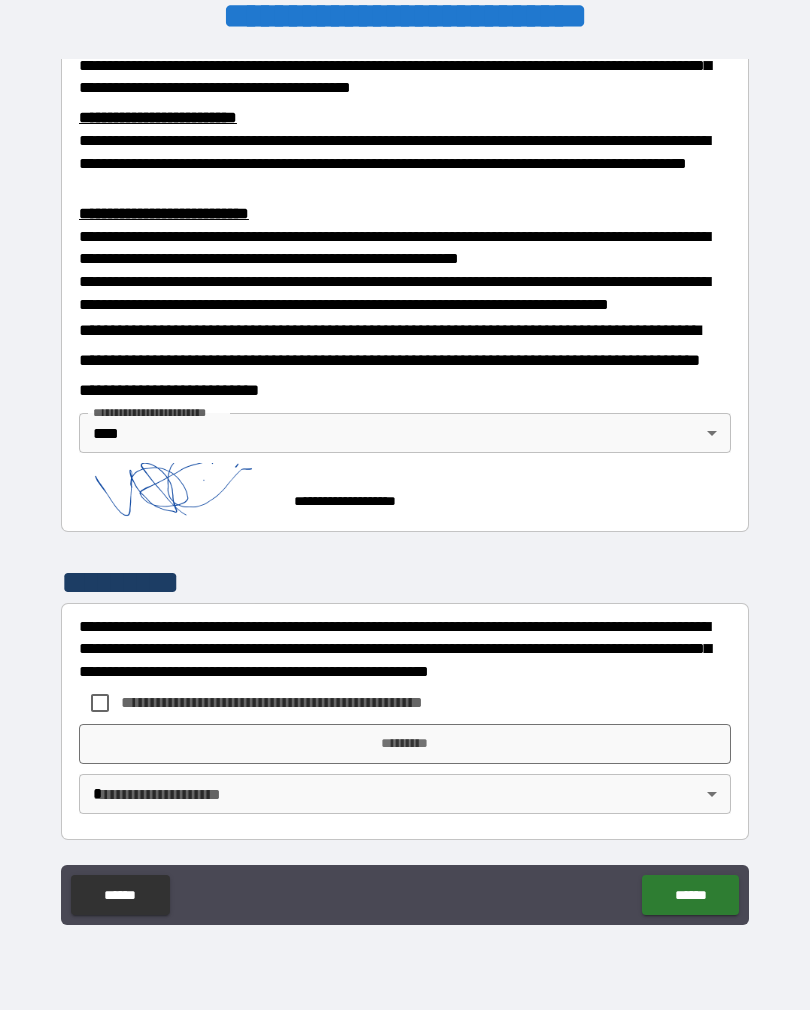scroll, scrollTop: 677, scrollLeft: 0, axis: vertical 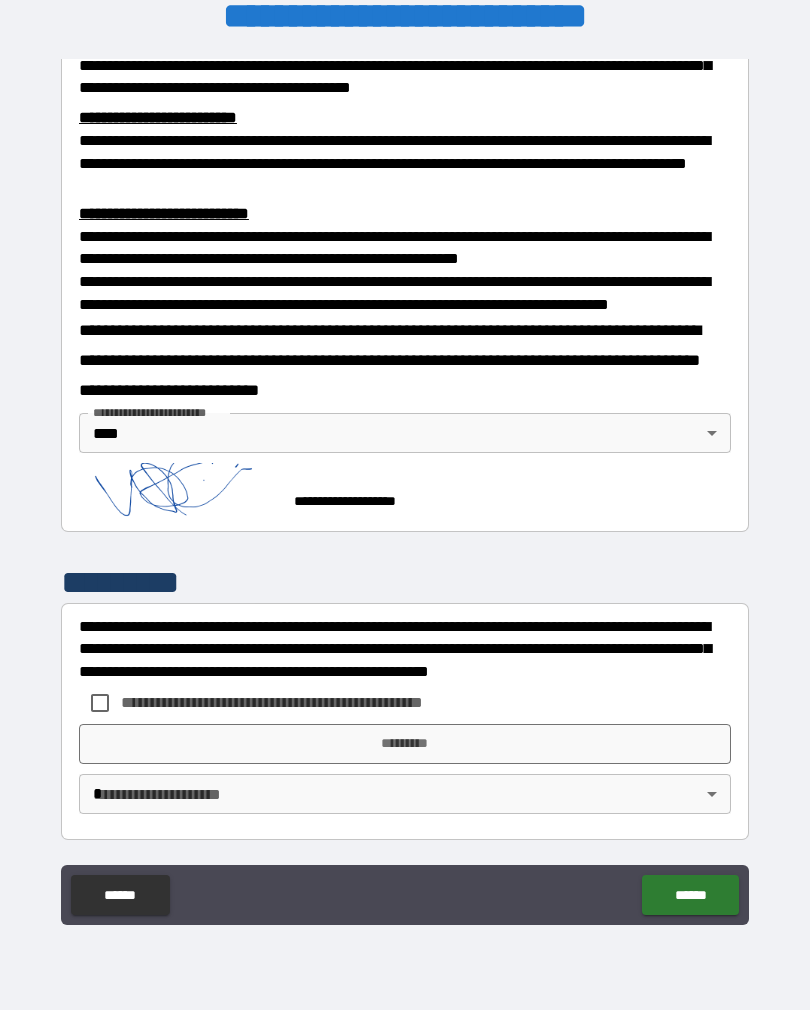 click on "*********" at bounding box center (405, 744) 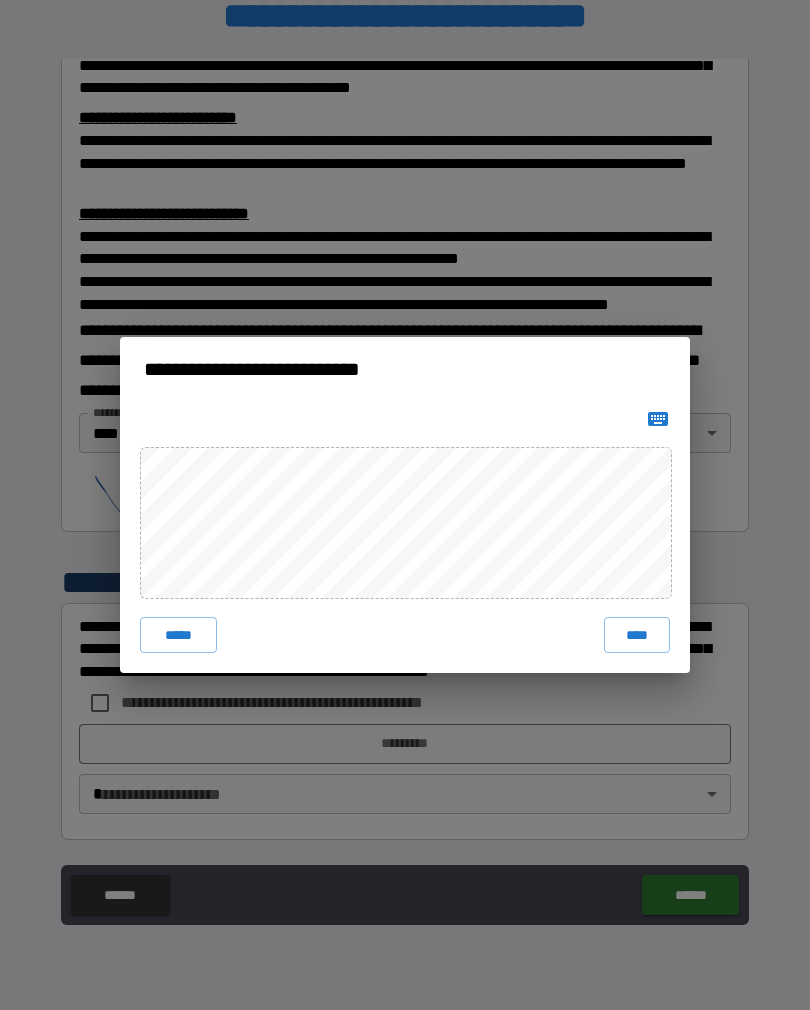 click on "****" at bounding box center (637, 635) 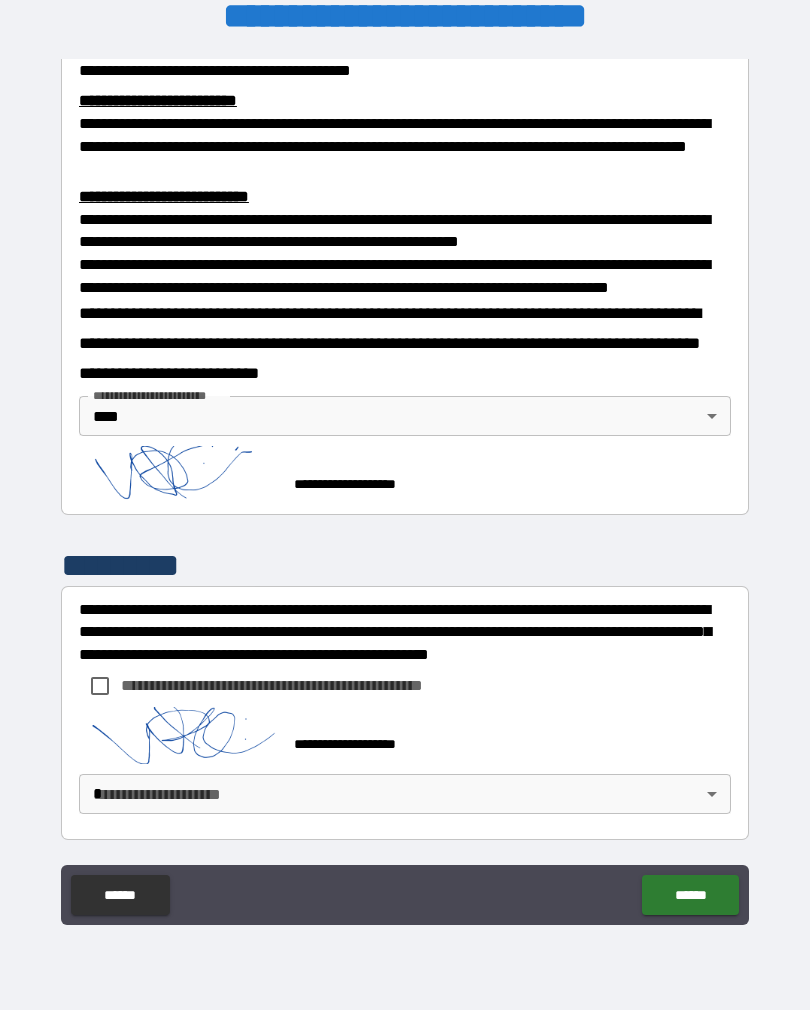 scroll, scrollTop: 694, scrollLeft: 0, axis: vertical 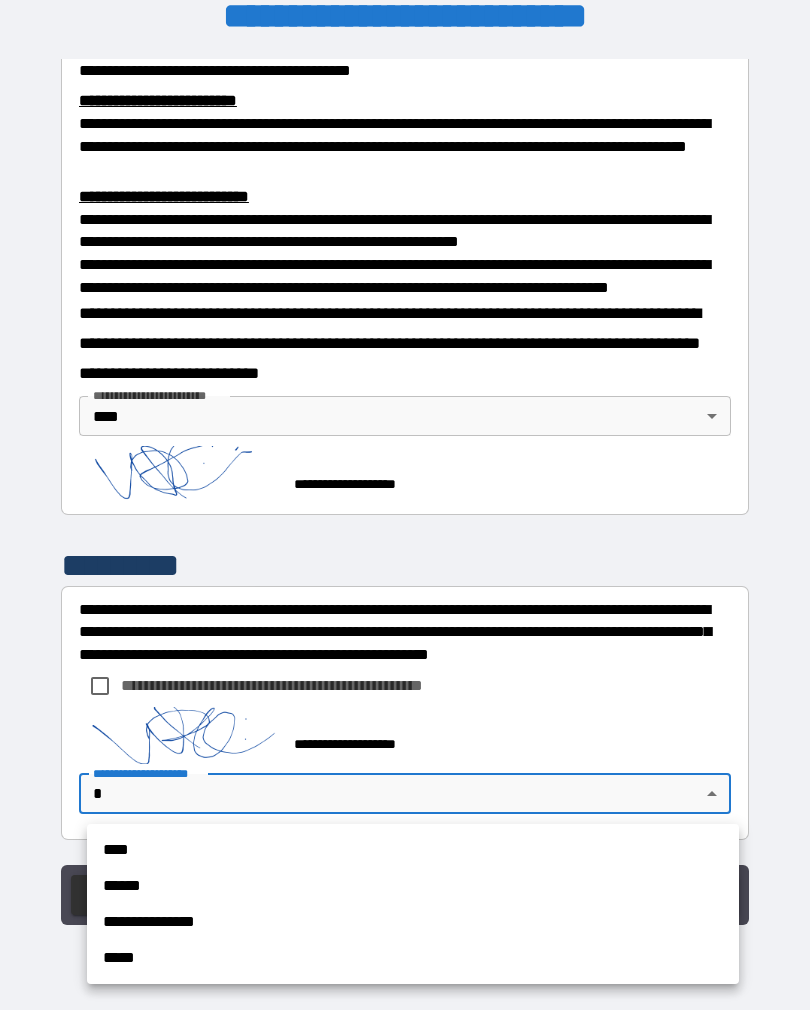 click on "****" at bounding box center (413, 850) 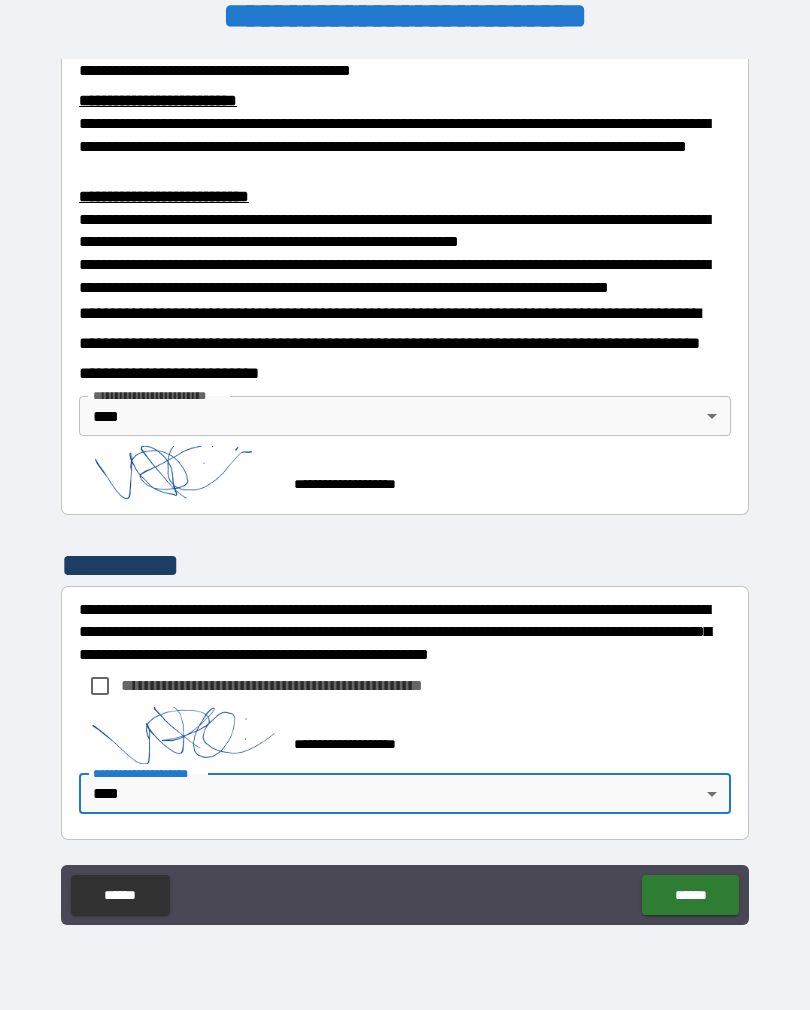 click on "******" at bounding box center (690, 895) 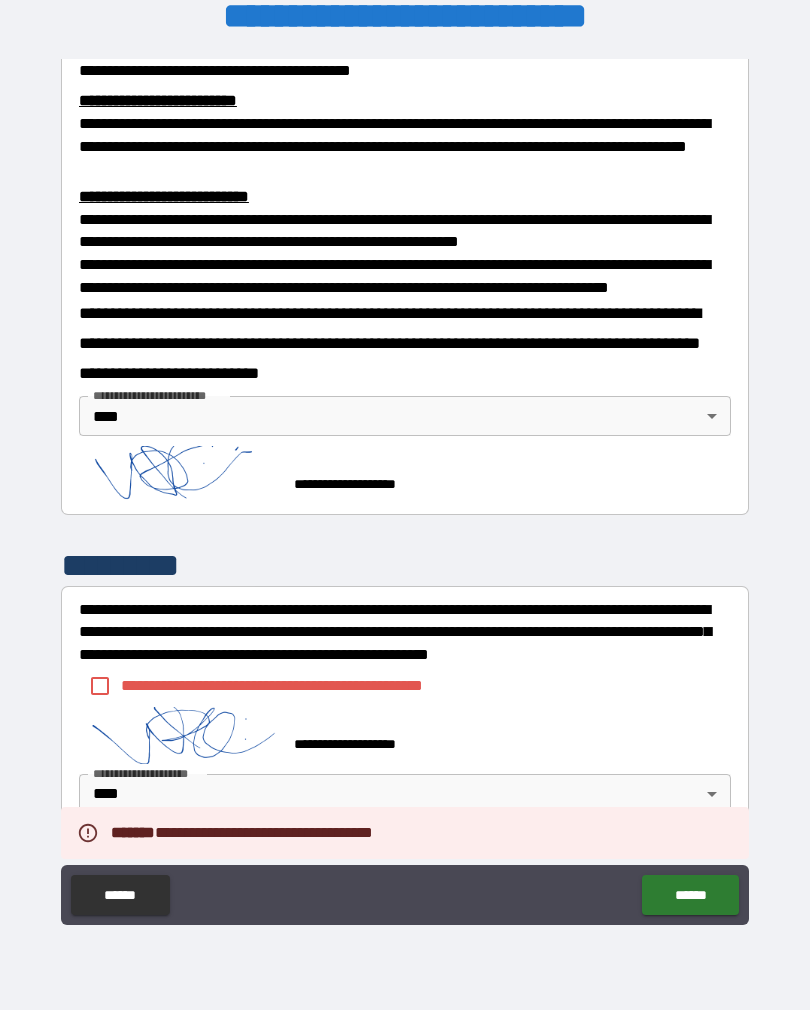 scroll, scrollTop: 694, scrollLeft: 0, axis: vertical 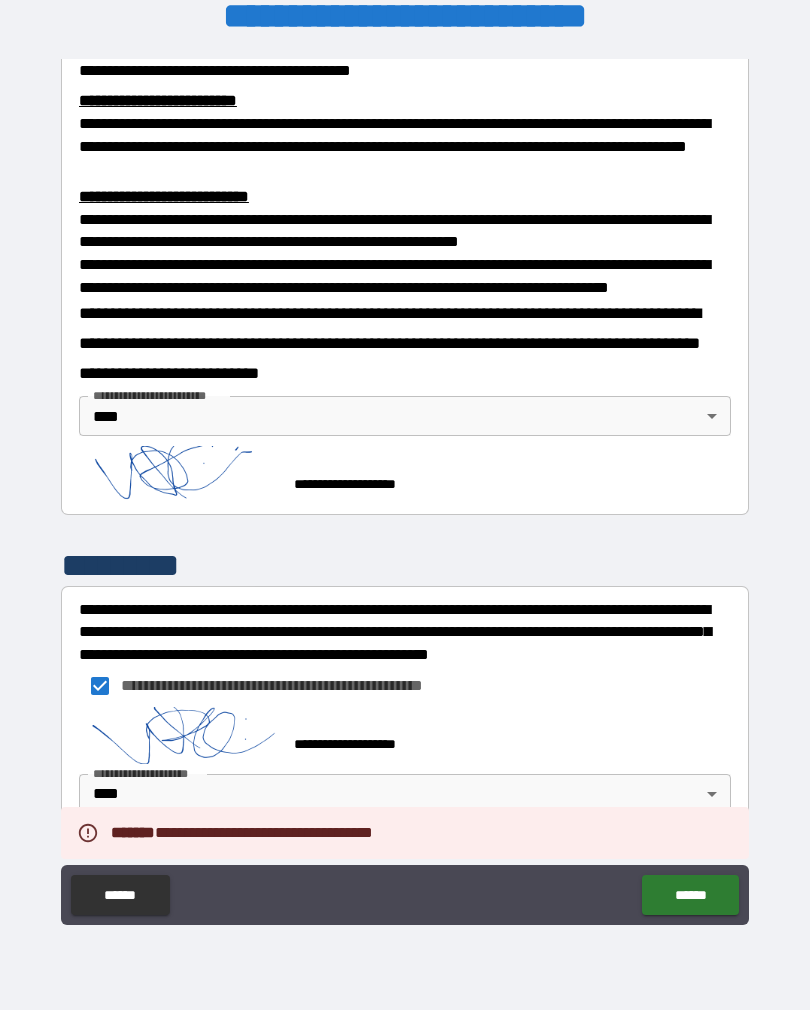 click on "******" at bounding box center [690, 895] 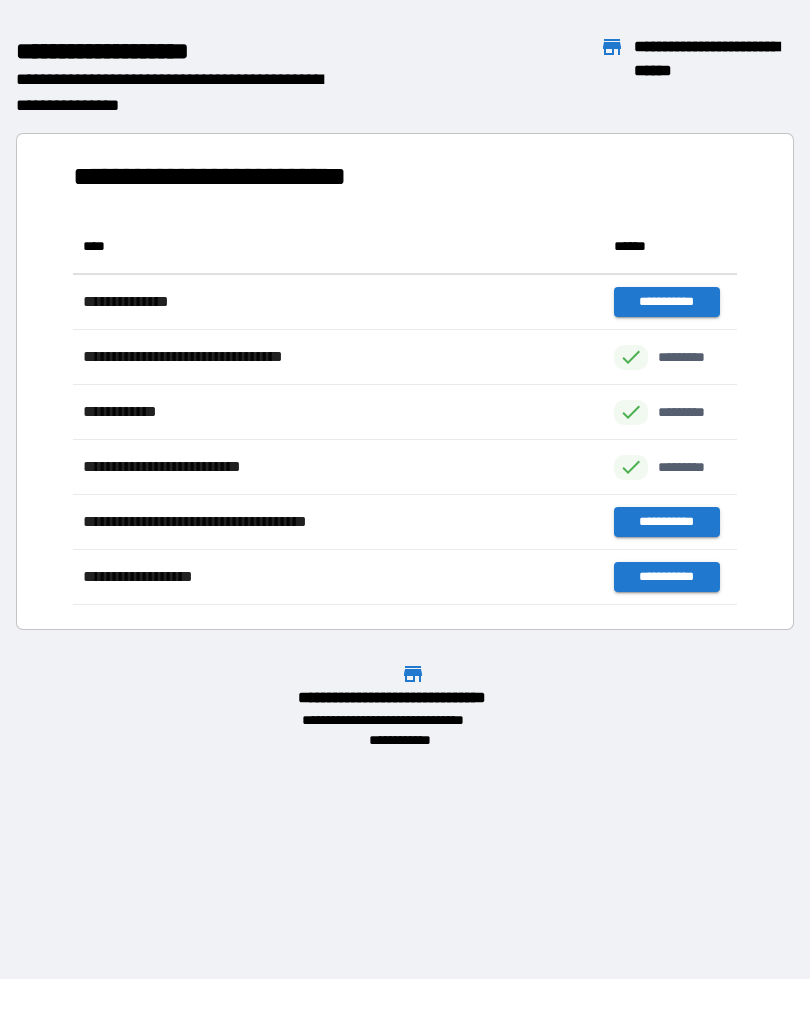 scroll, scrollTop: 1, scrollLeft: 1, axis: both 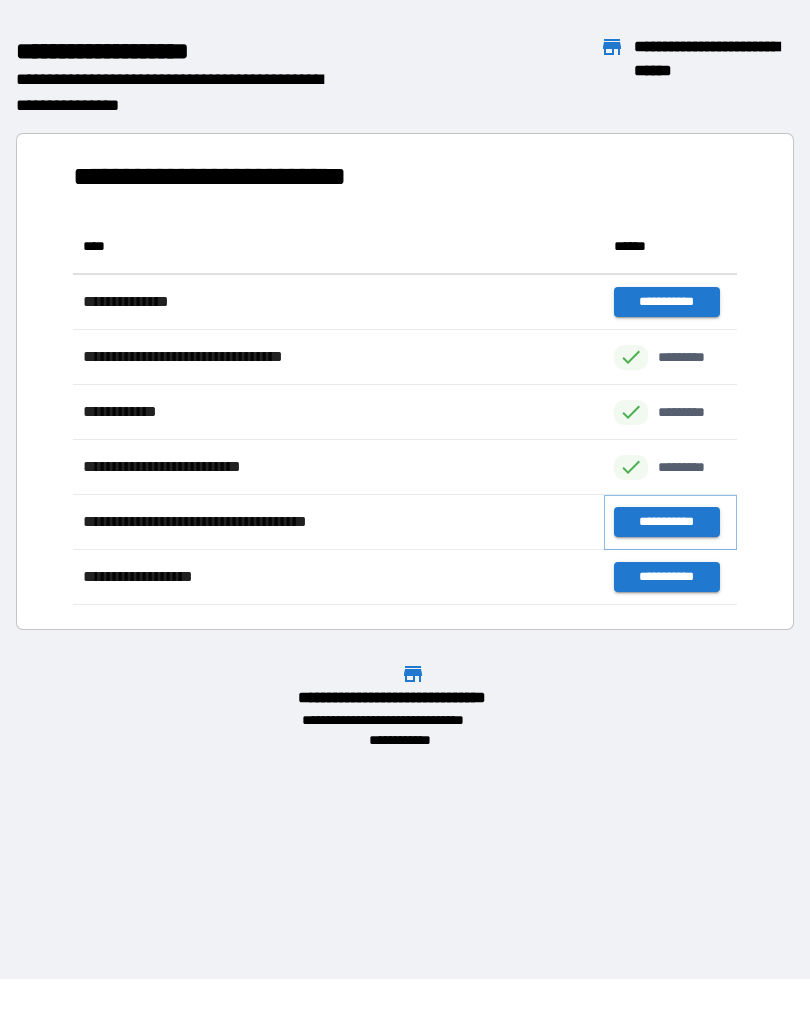 click on "**********" at bounding box center (666, 522) 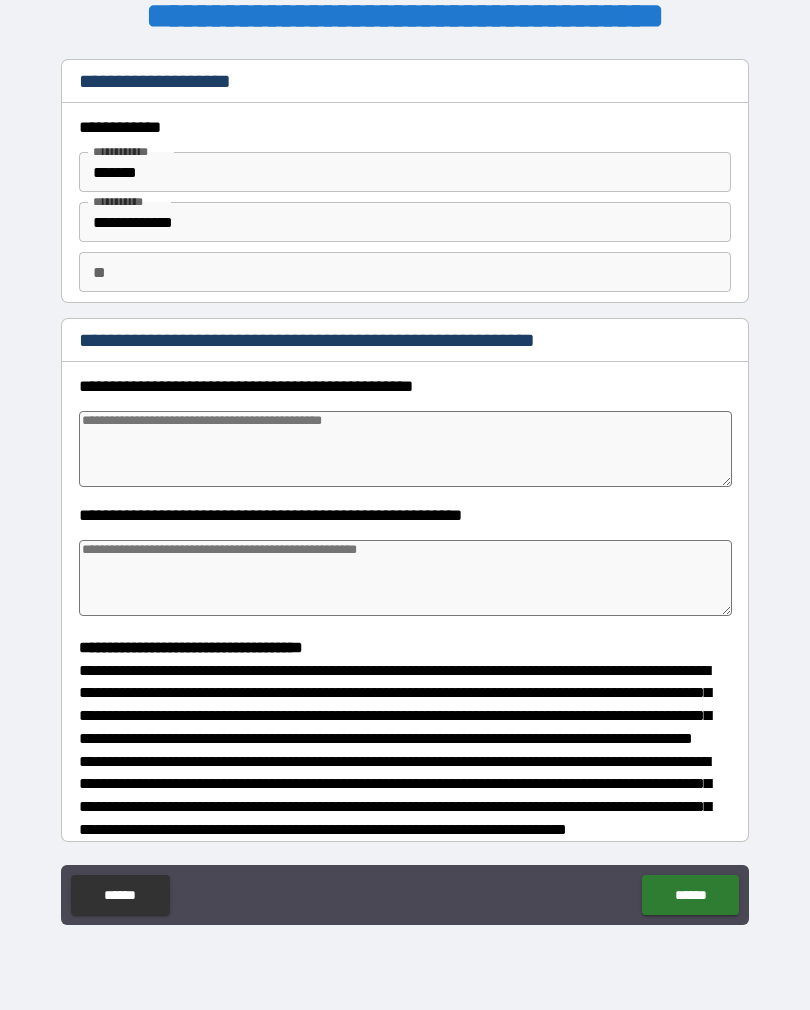 click at bounding box center [405, 449] 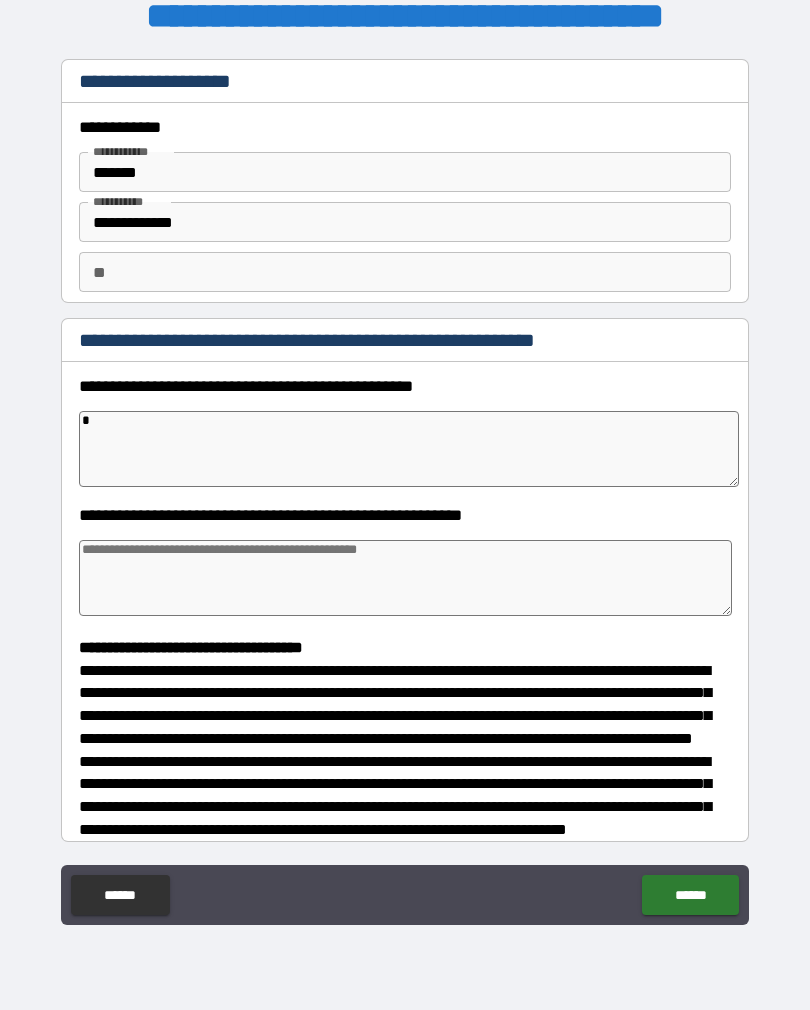 type on "*" 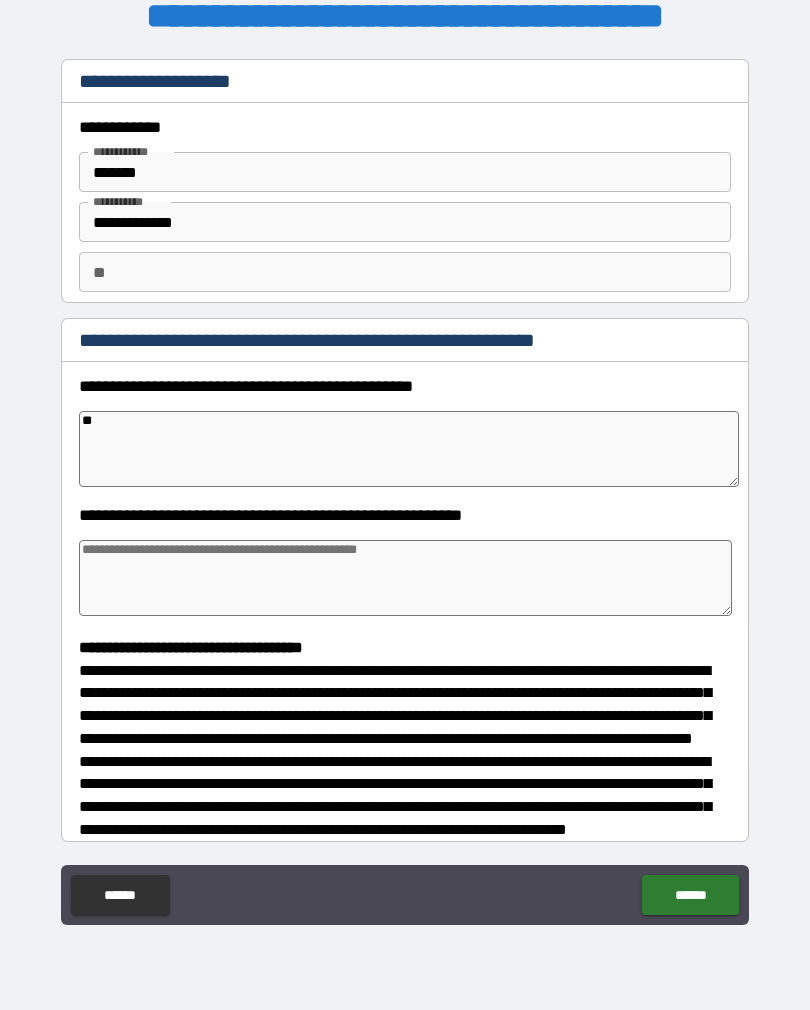 type on "*" 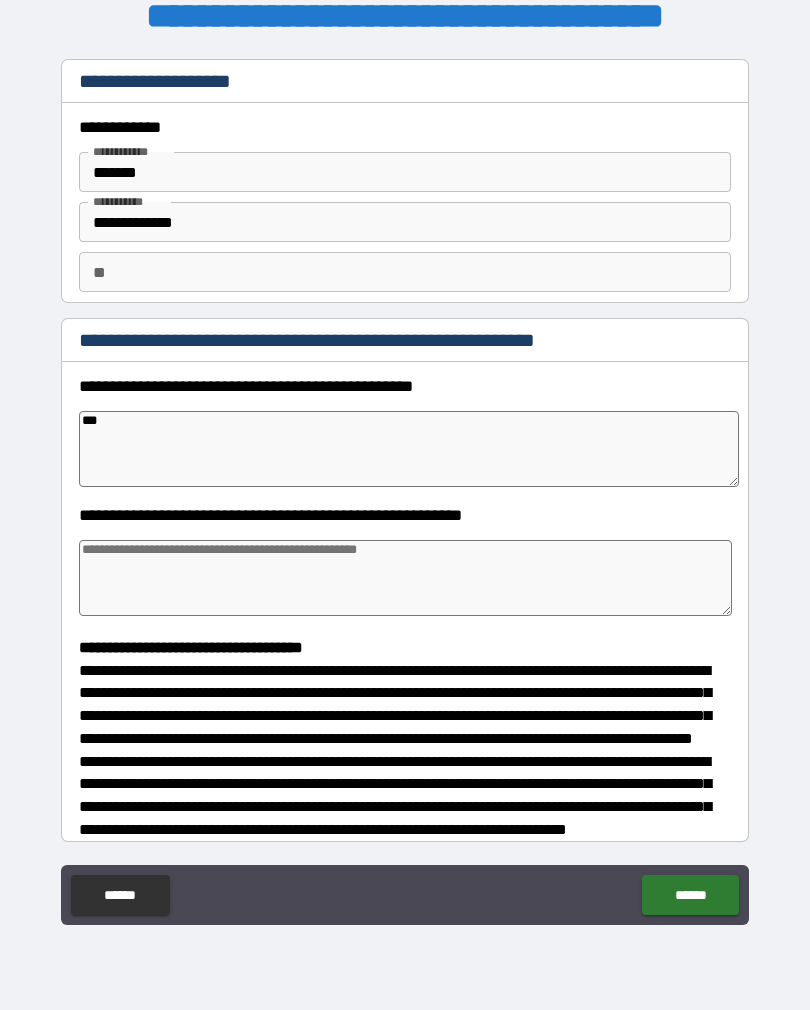 type on "*" 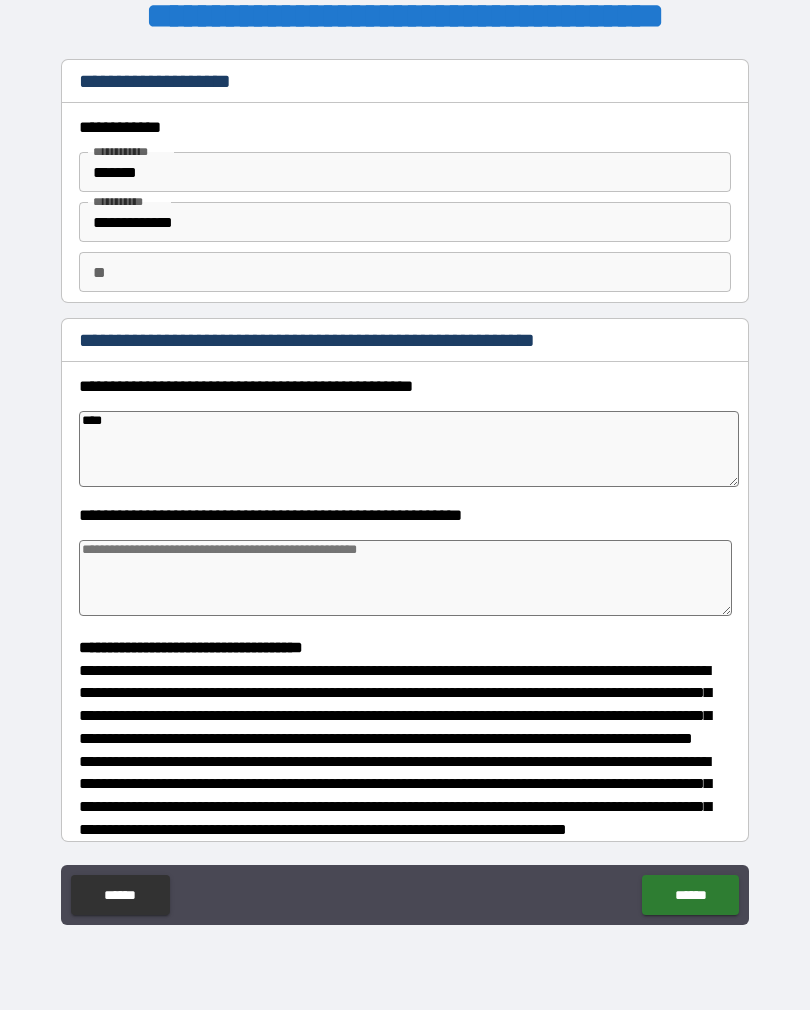 type on "*" 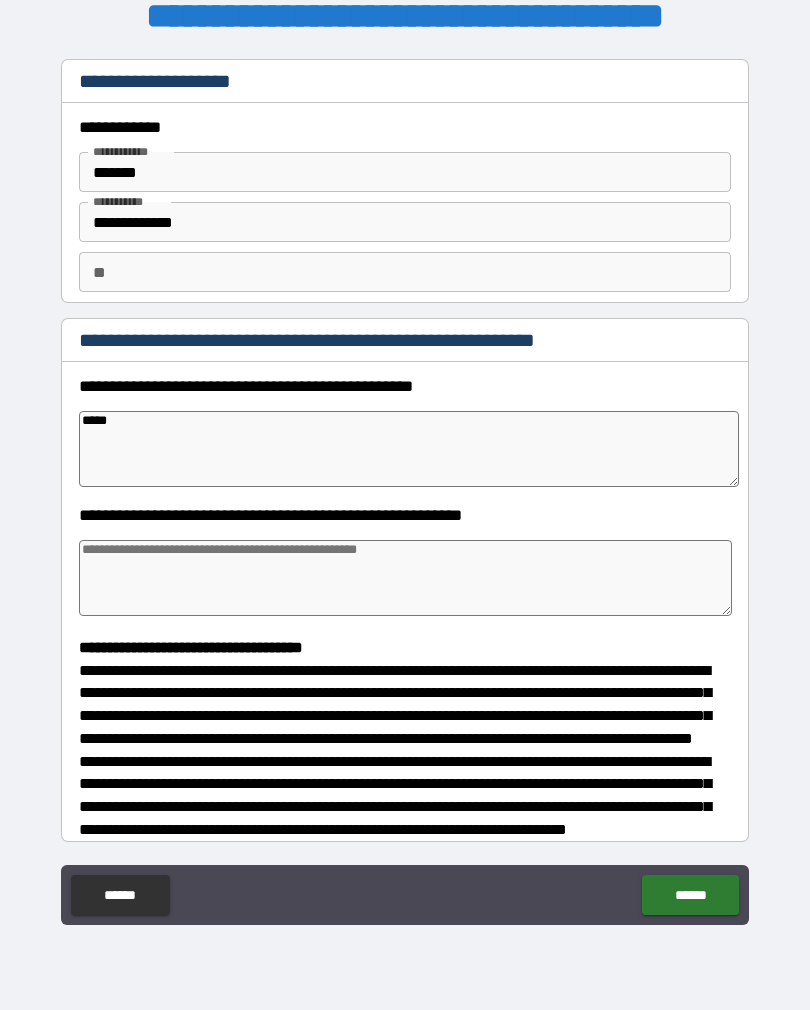 type on "*" 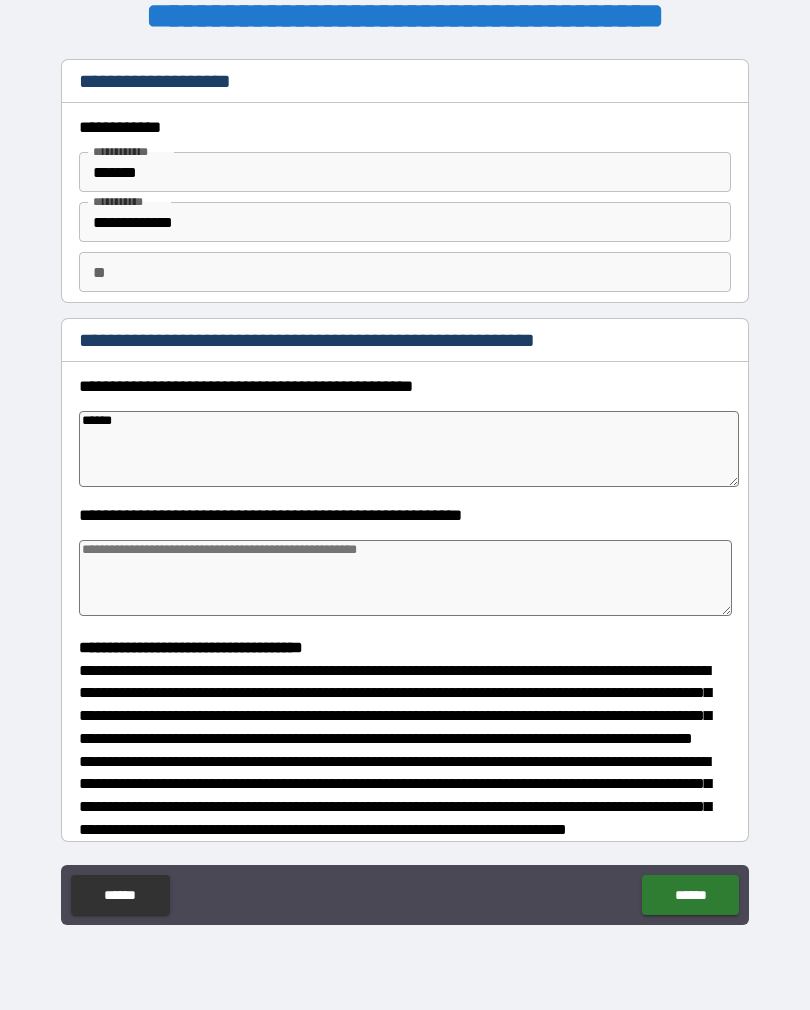 type on "*" 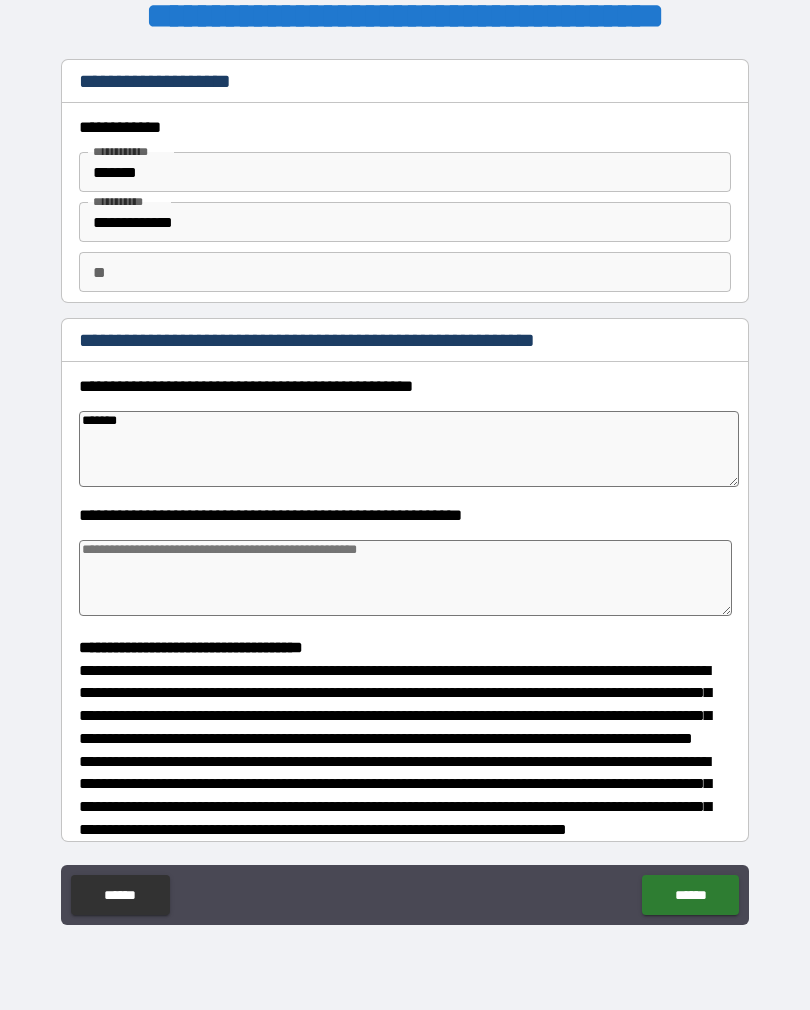 type on "*" 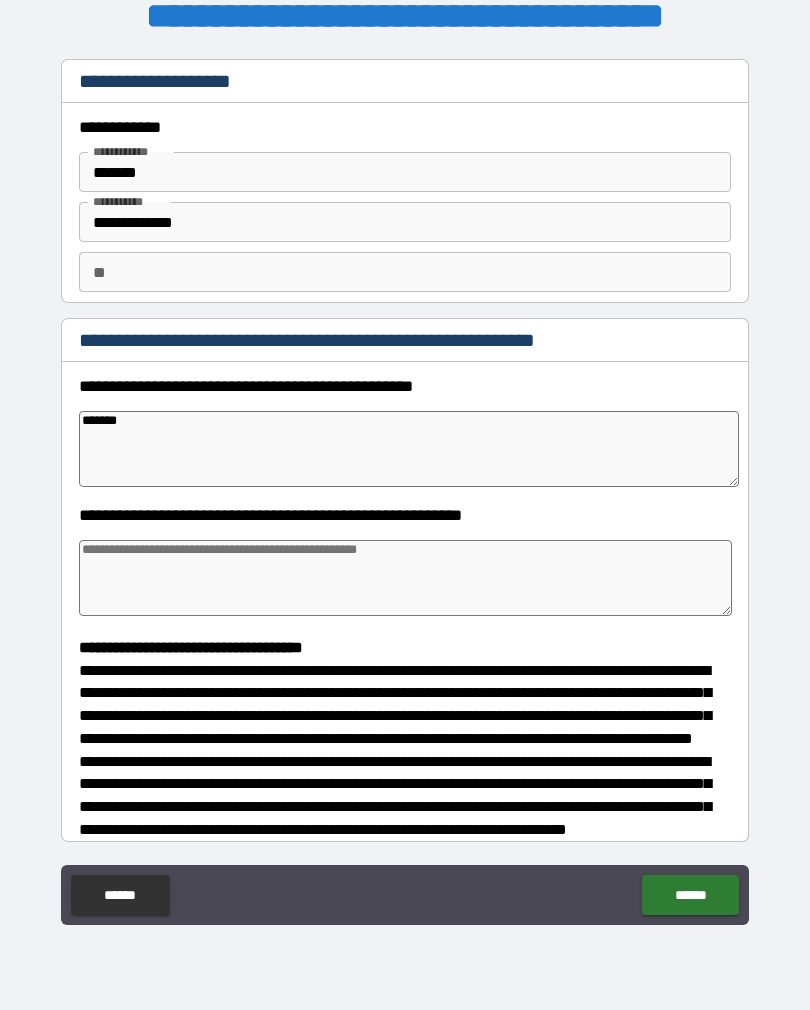 type on "******" 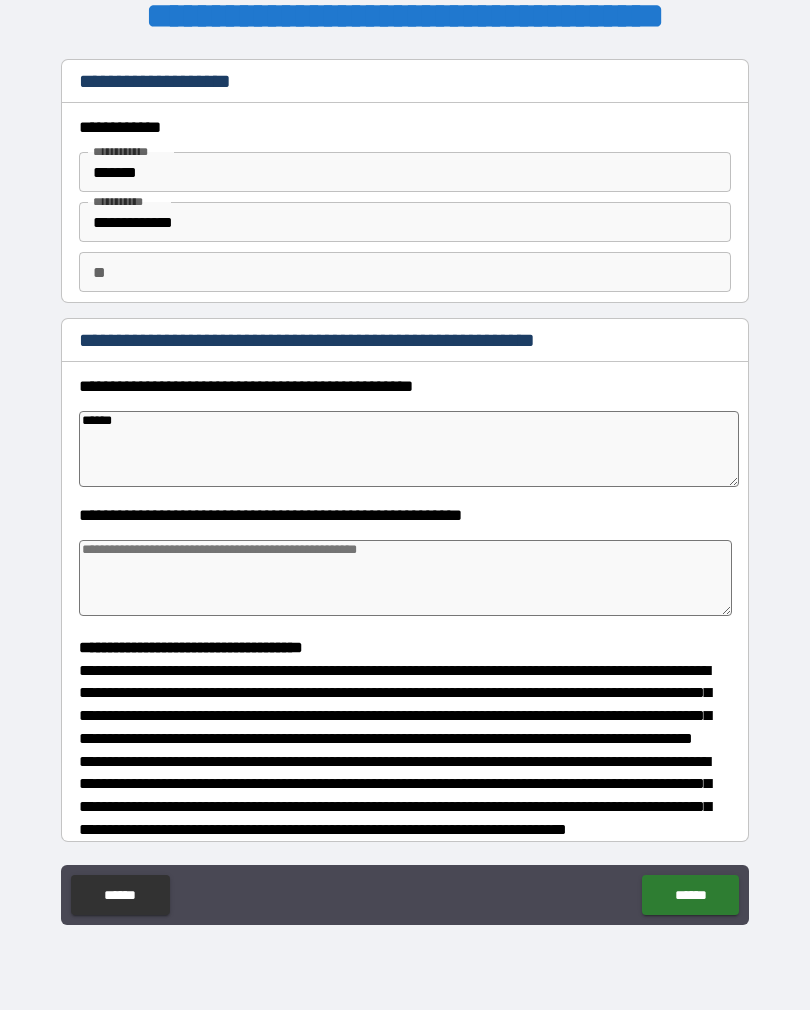 type on "*" 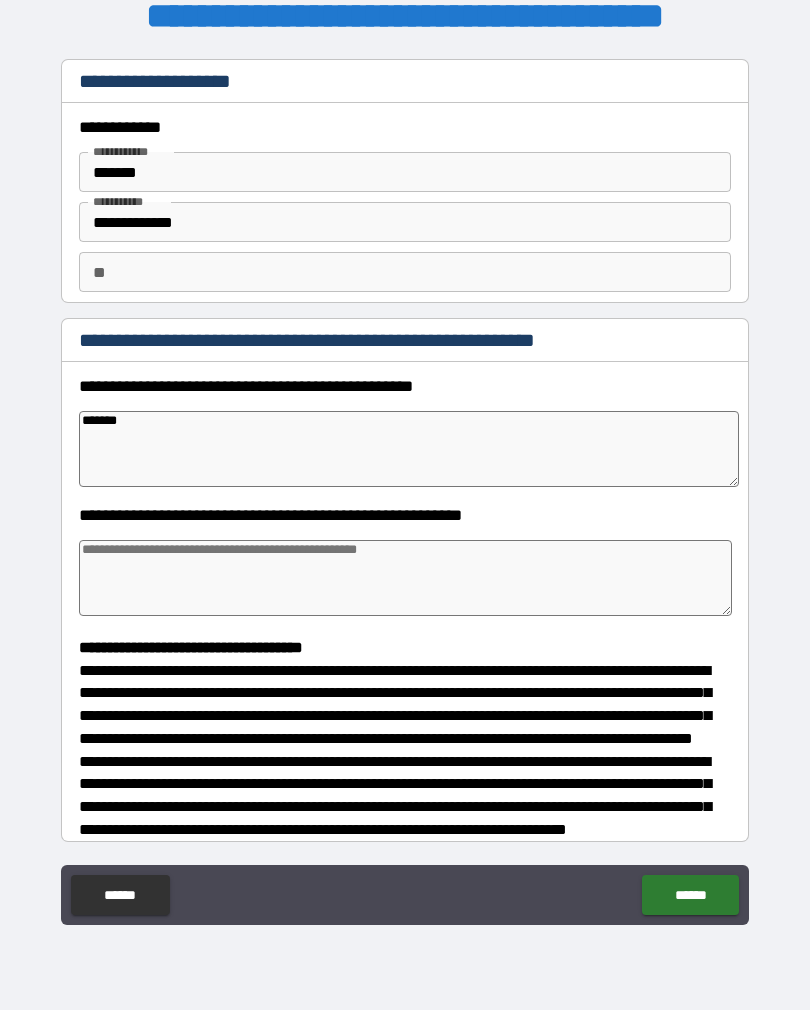 type on "*" 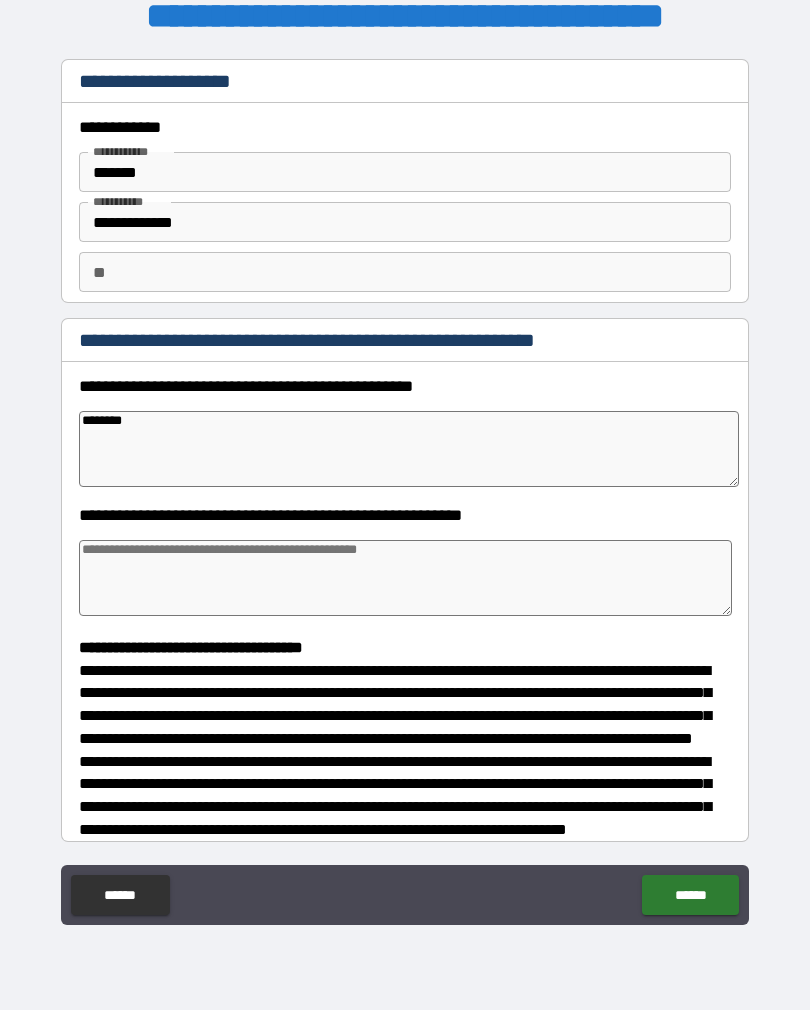 type on "*" 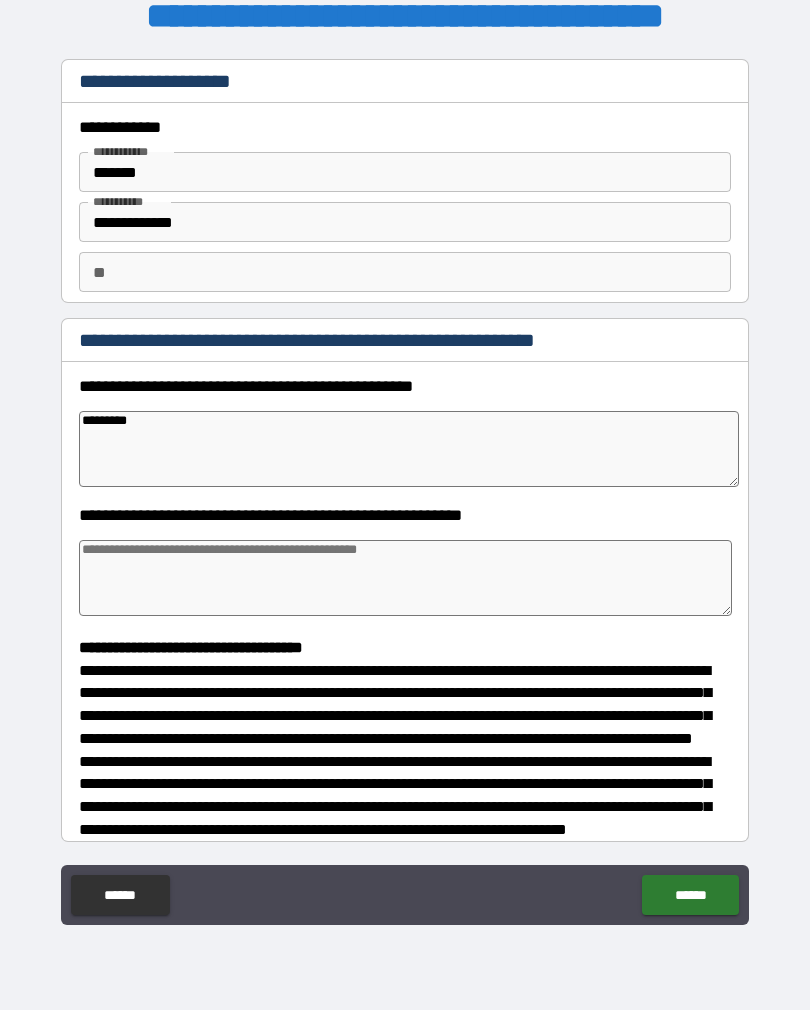 type on "*" 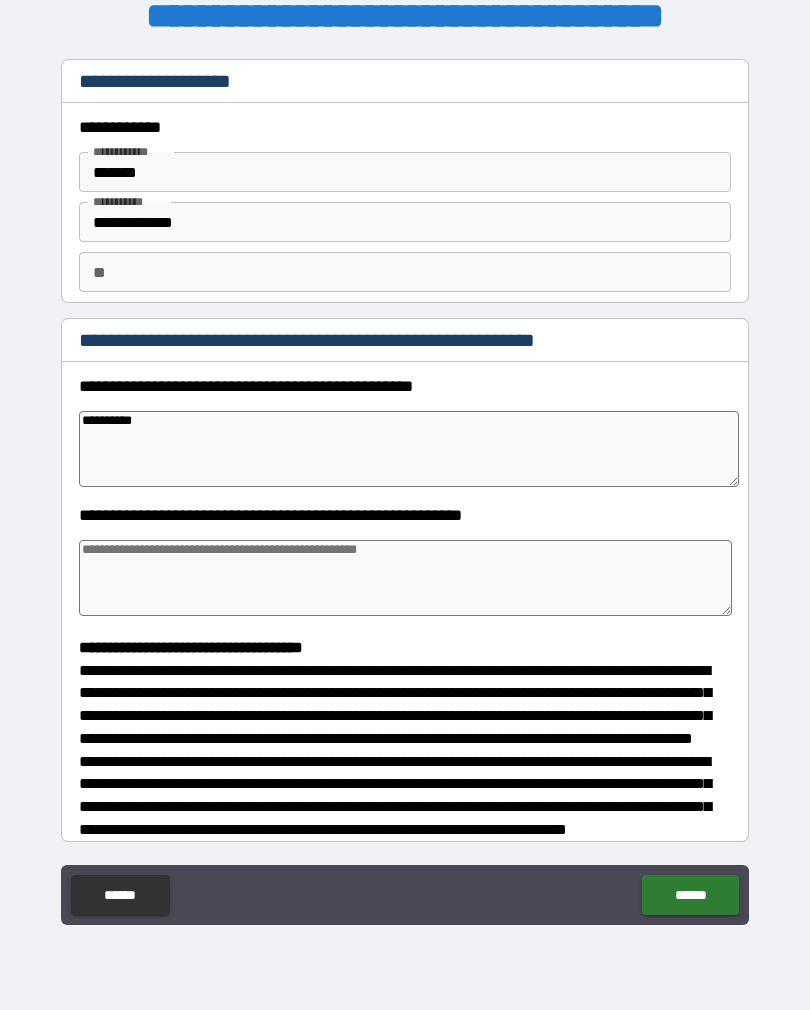 type on "*" 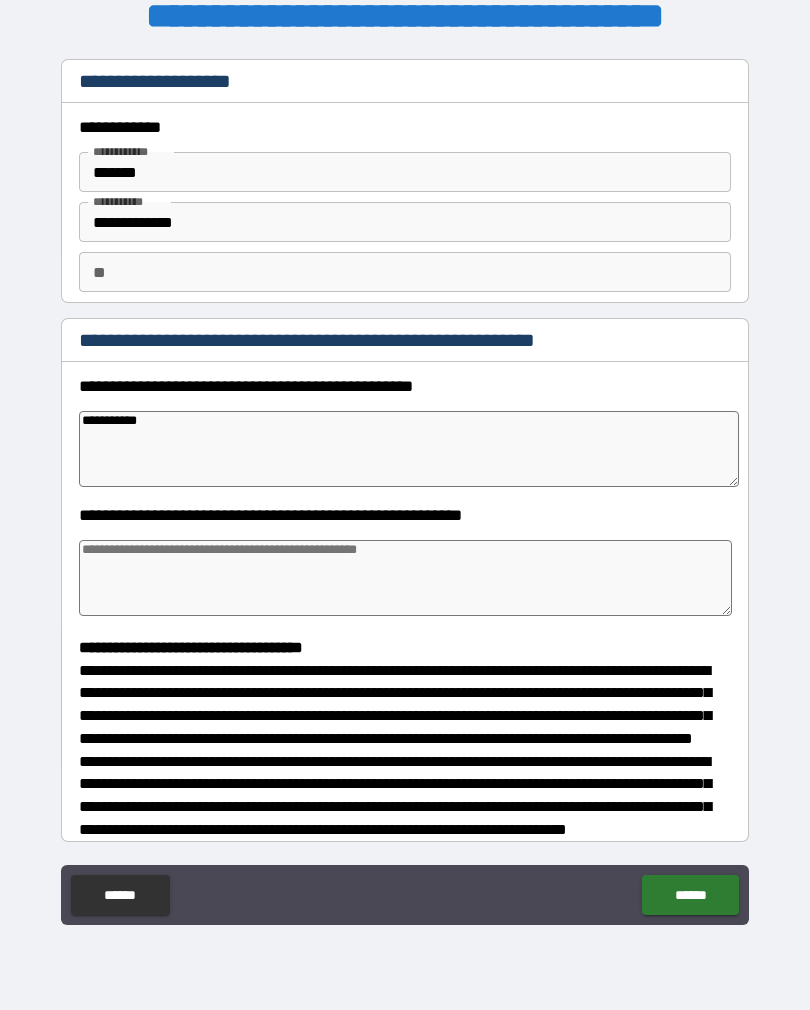 type on "*" 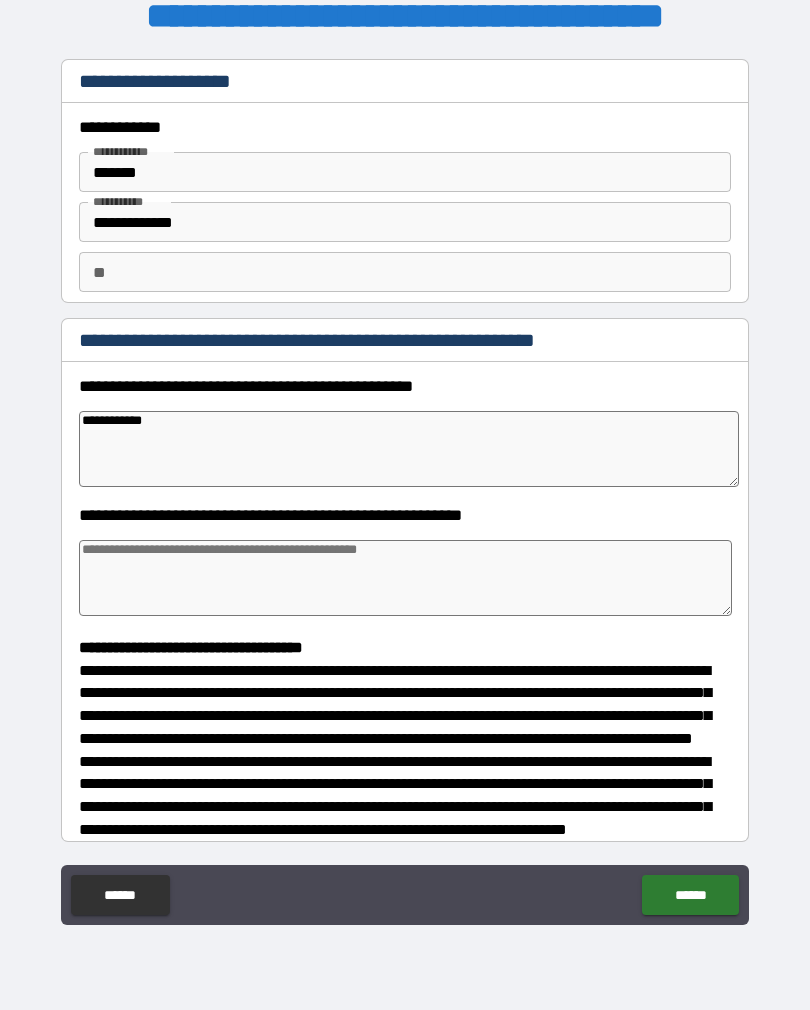 type on "*" 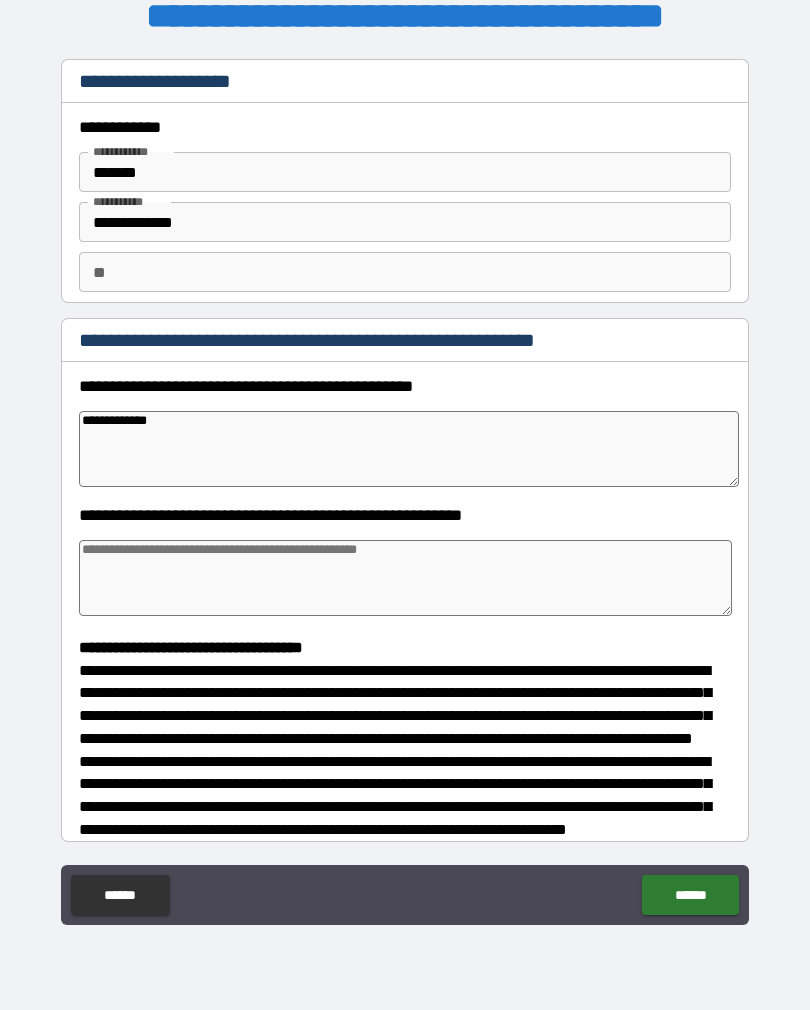 type on "*" 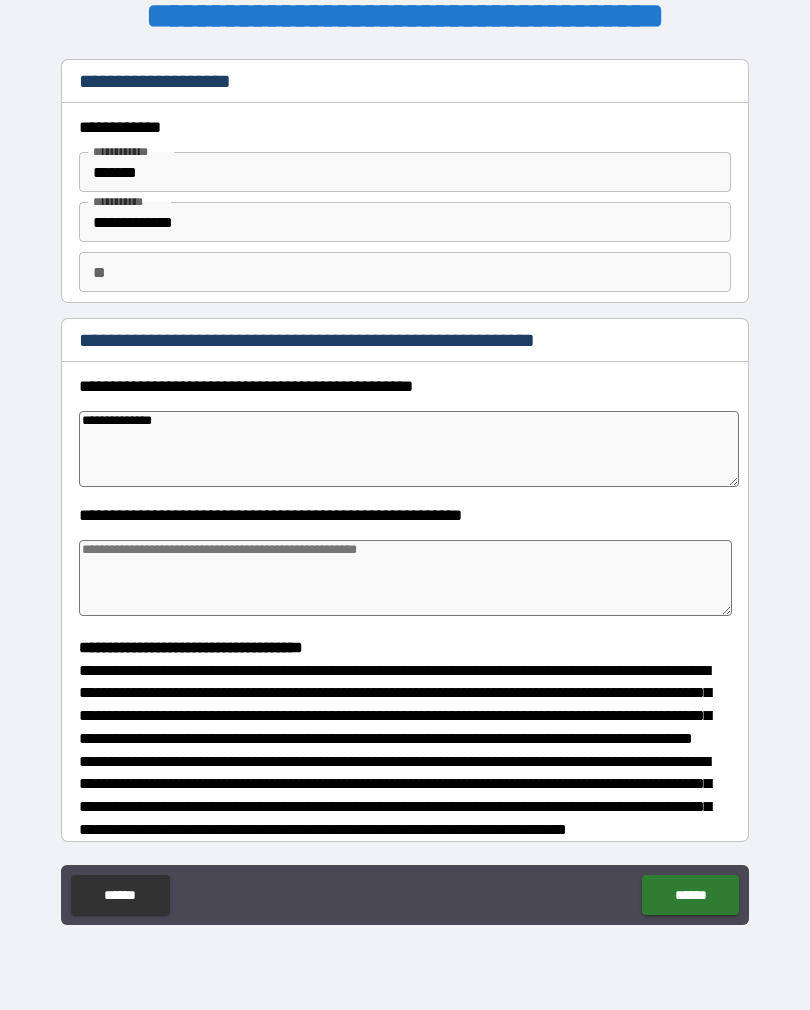 type on "*" 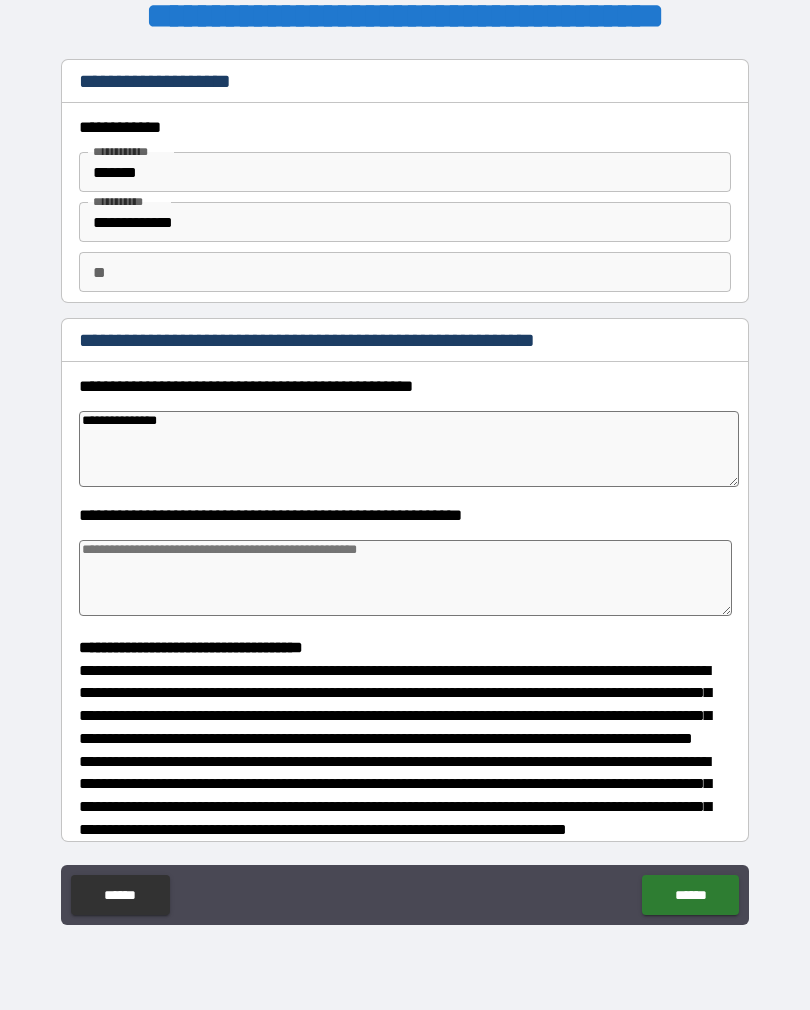 type on "*" 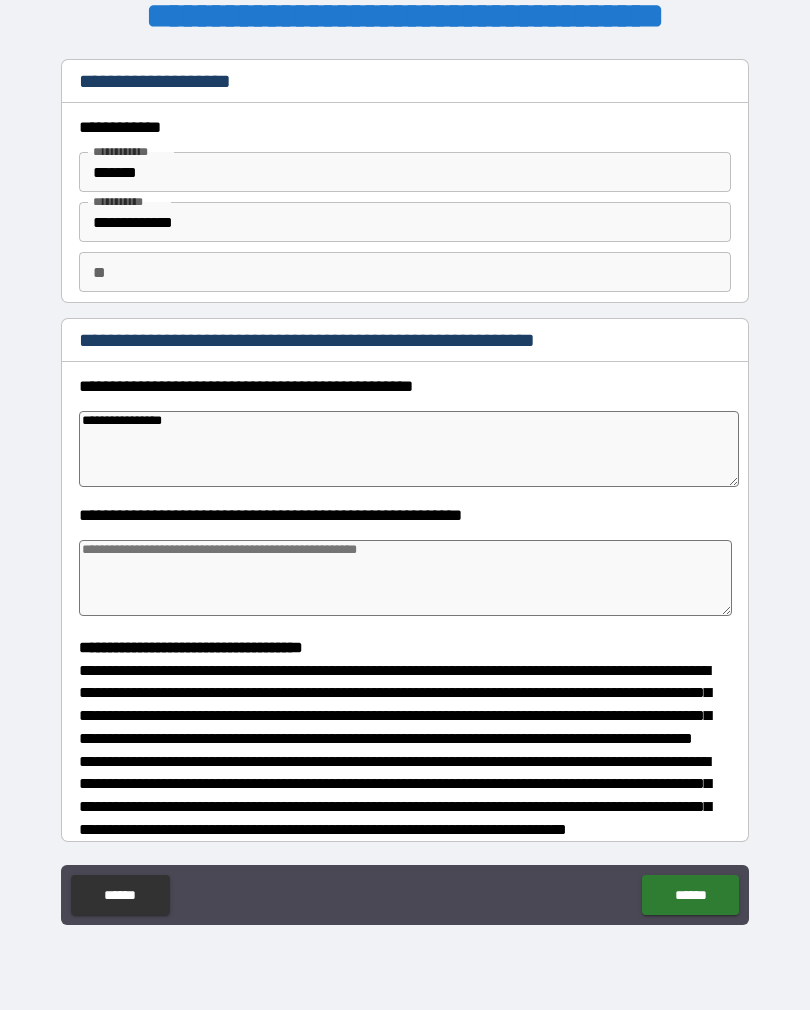 type on "*" 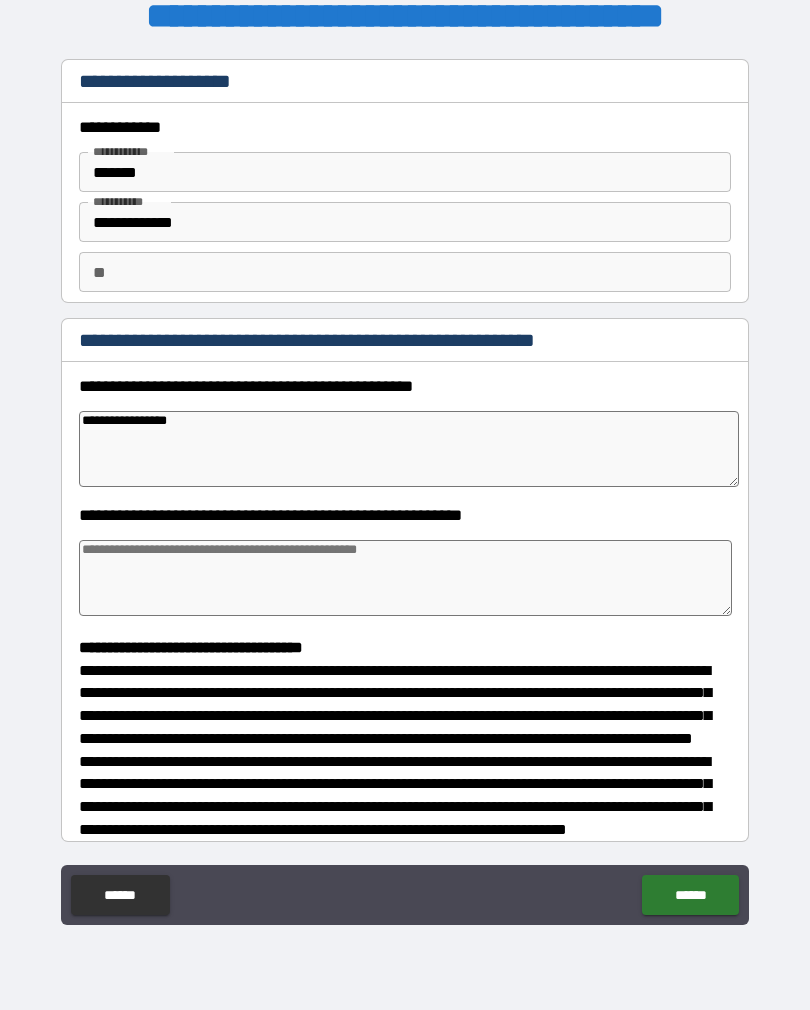 type on "*" 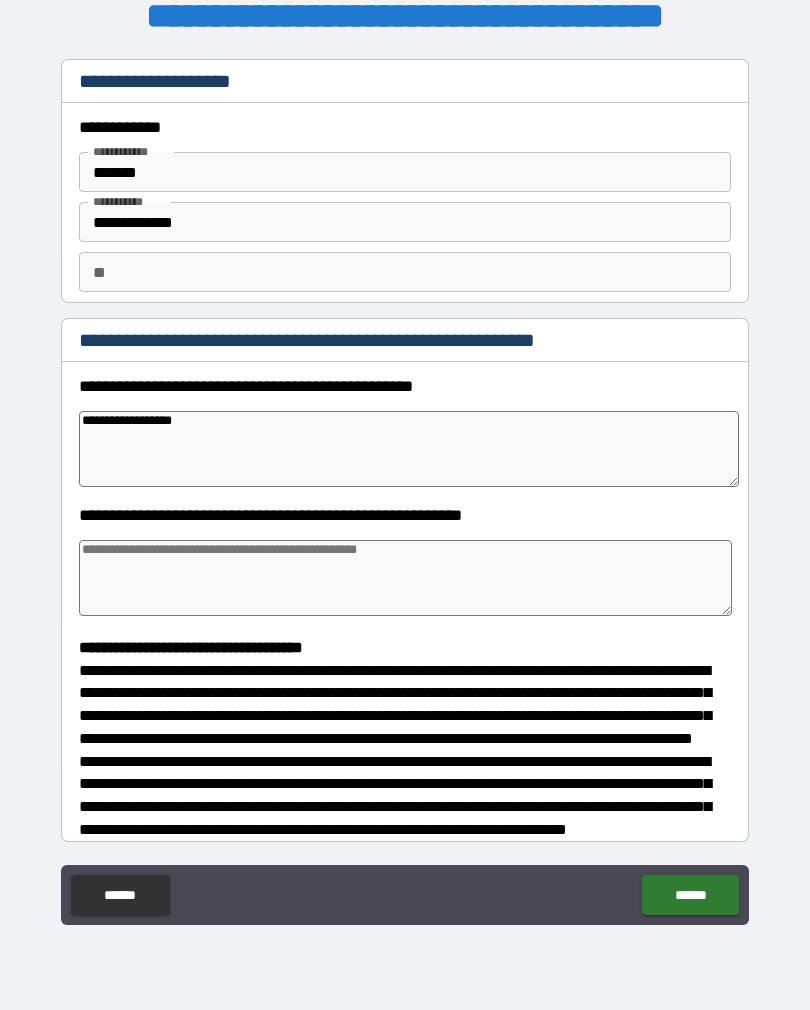type on "*" 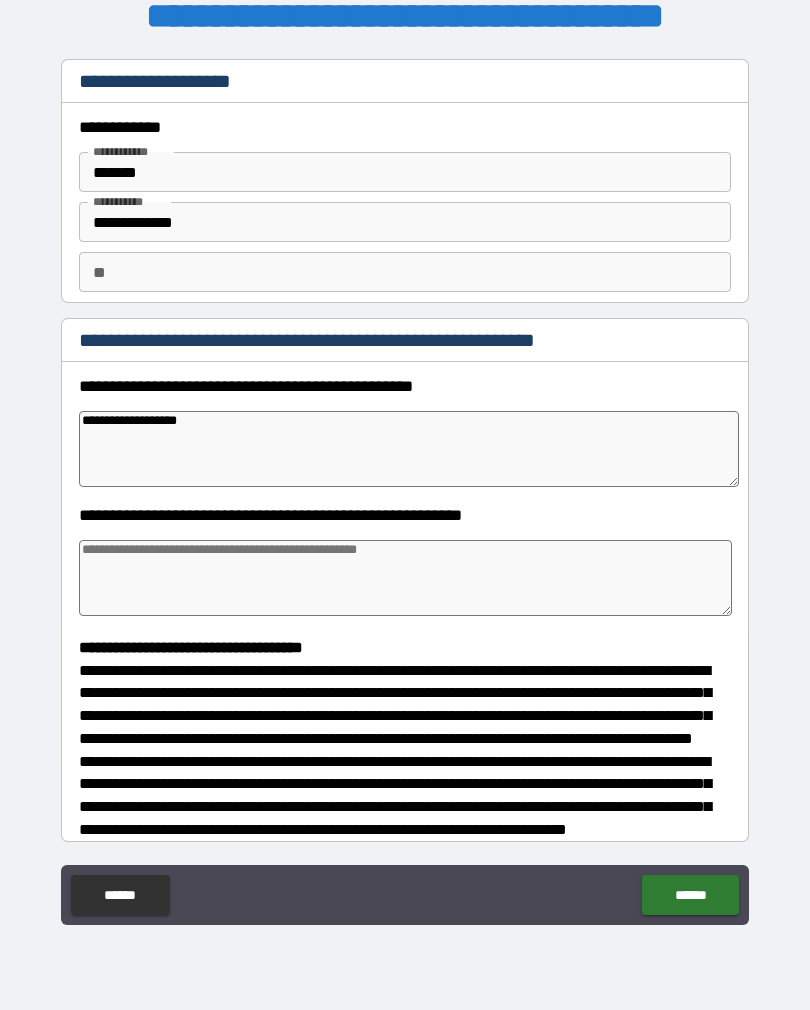 type on "*" 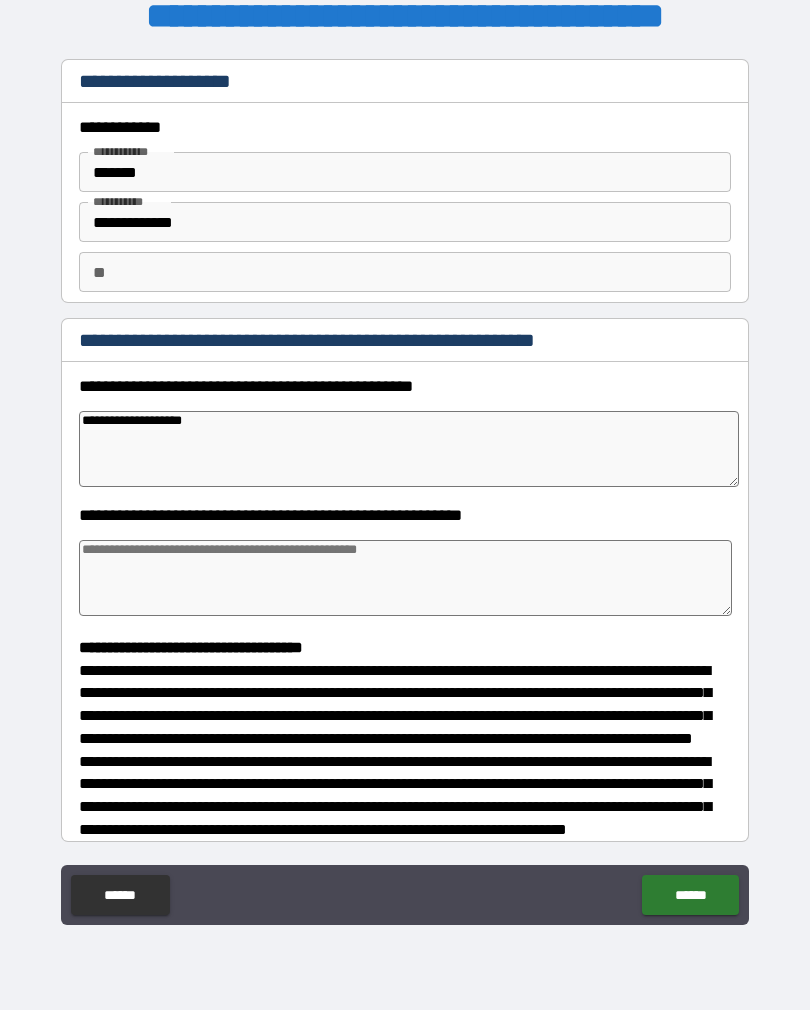 type on "*" 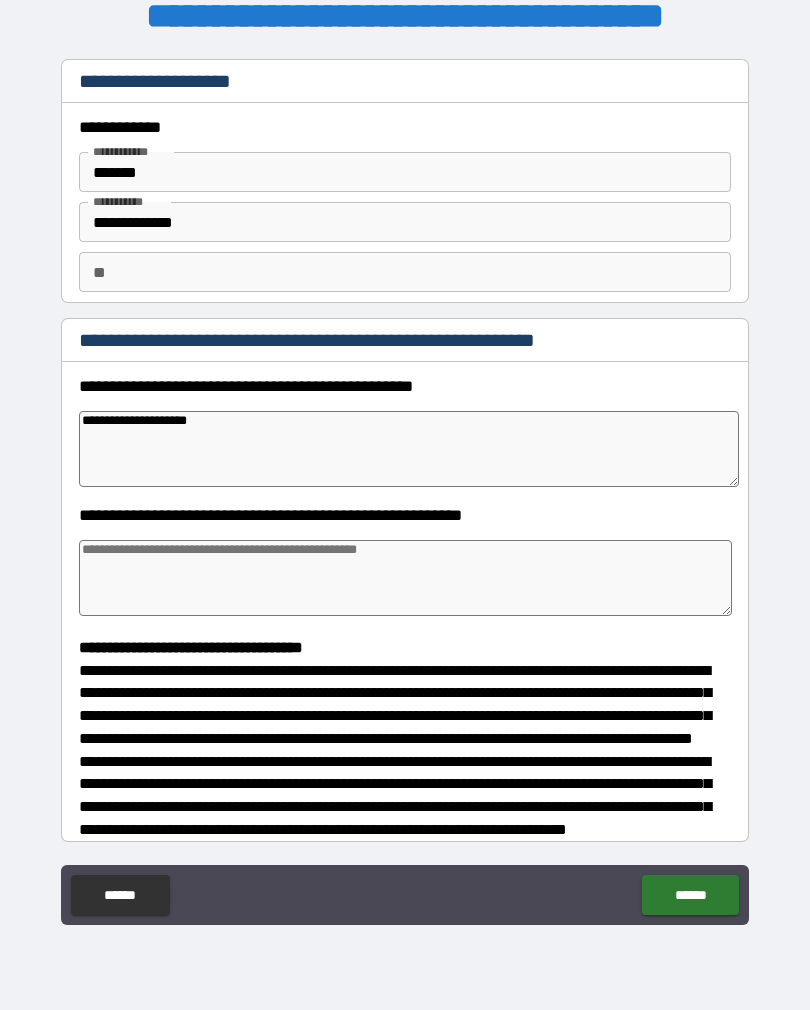 type on "*" 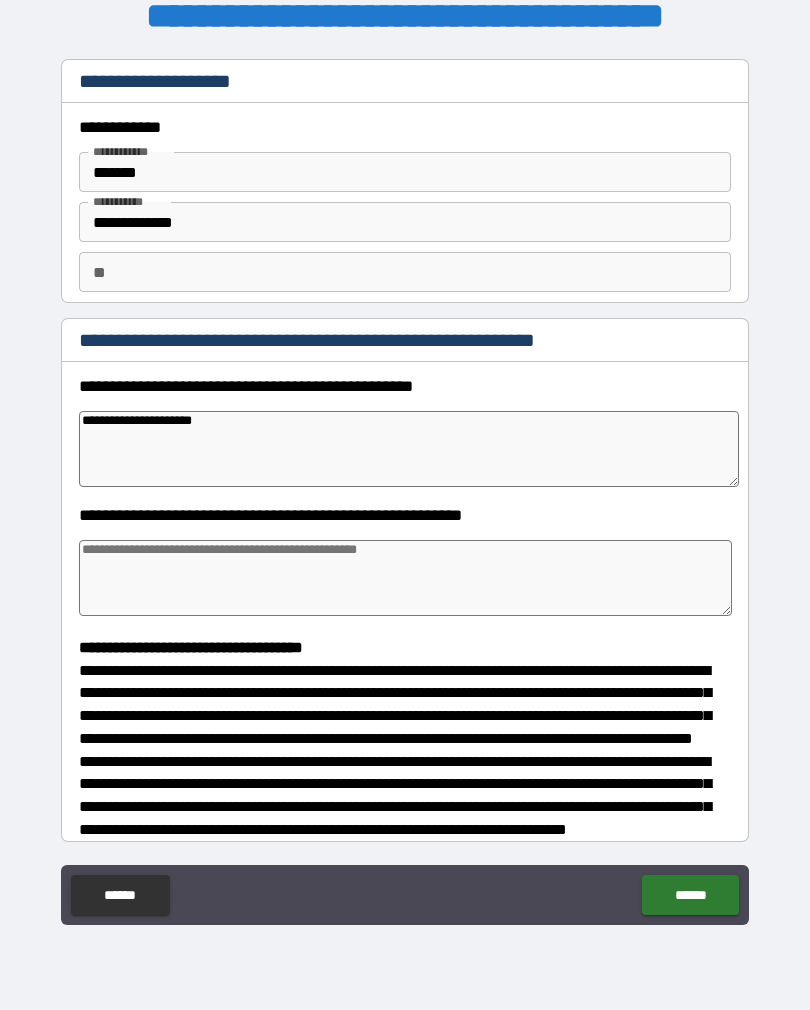 type on "*" 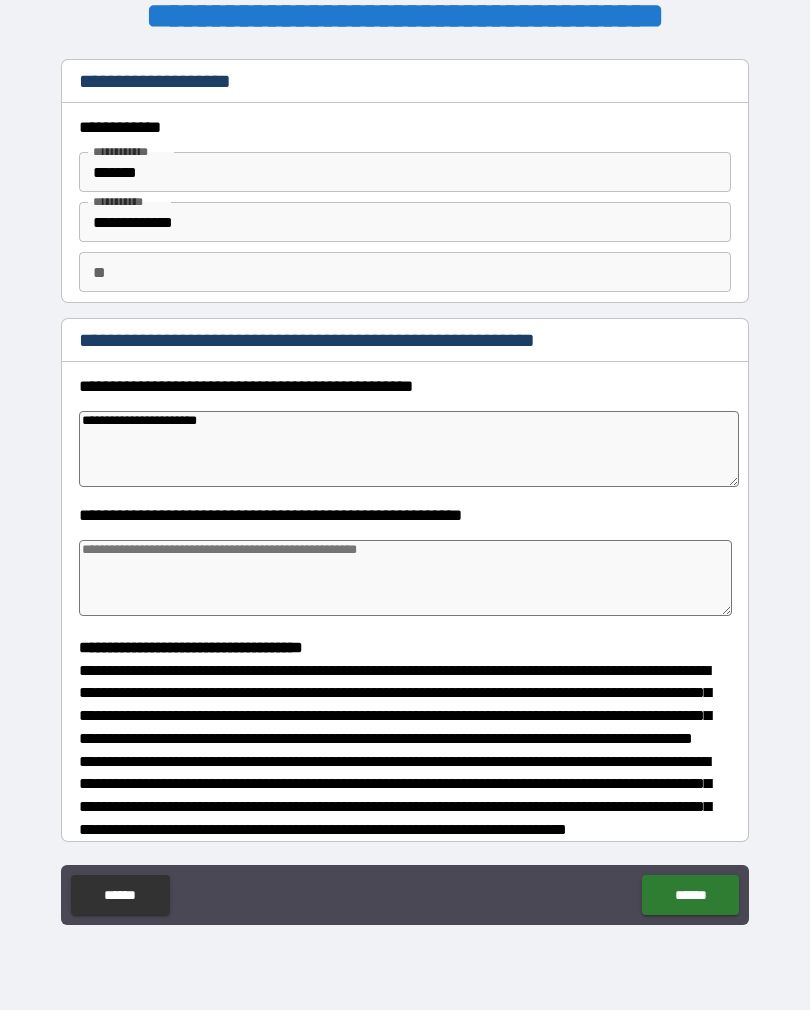 type on "*" 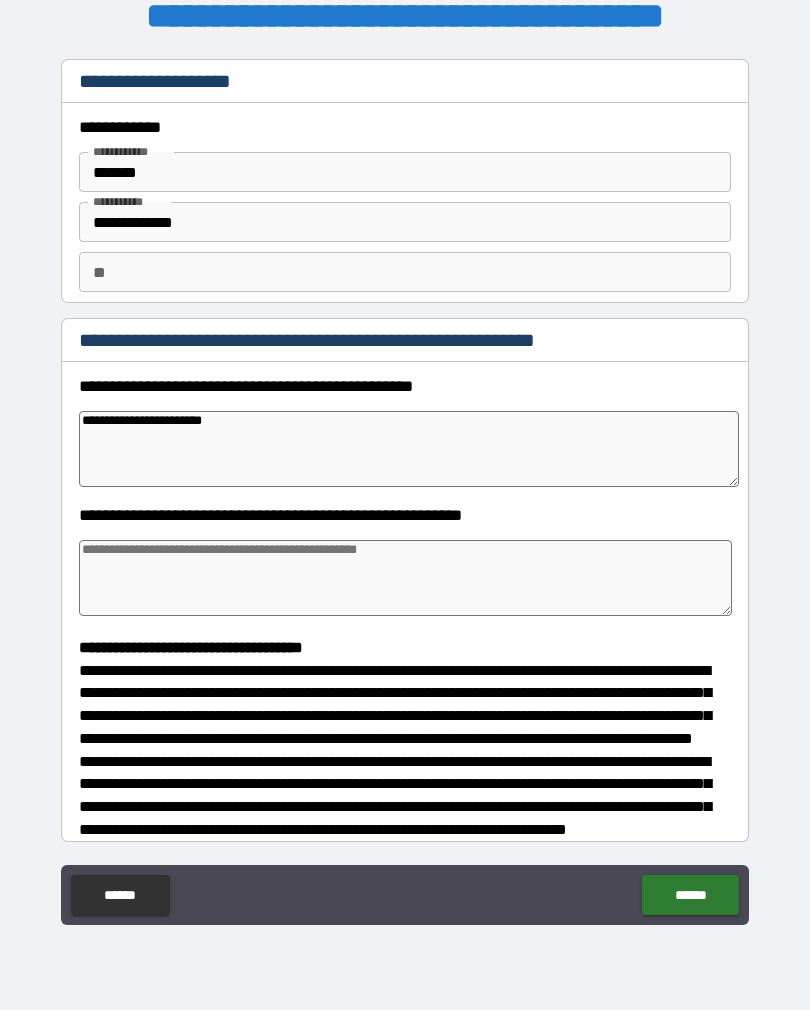 type on "*" 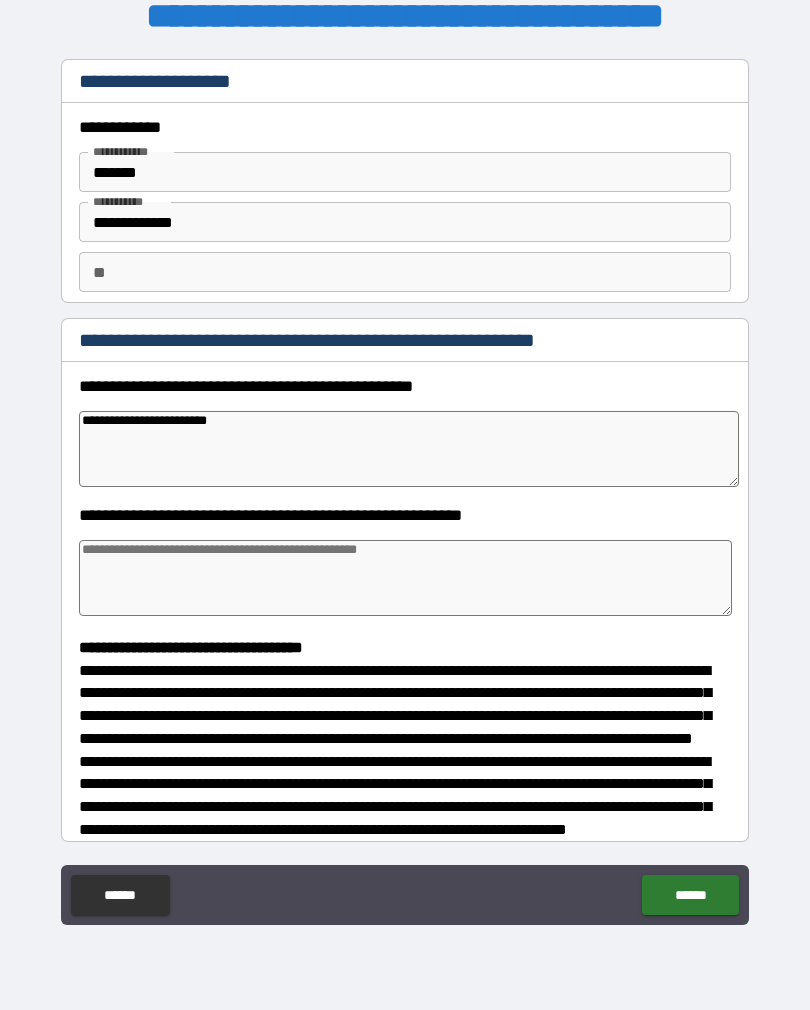 type on "*" 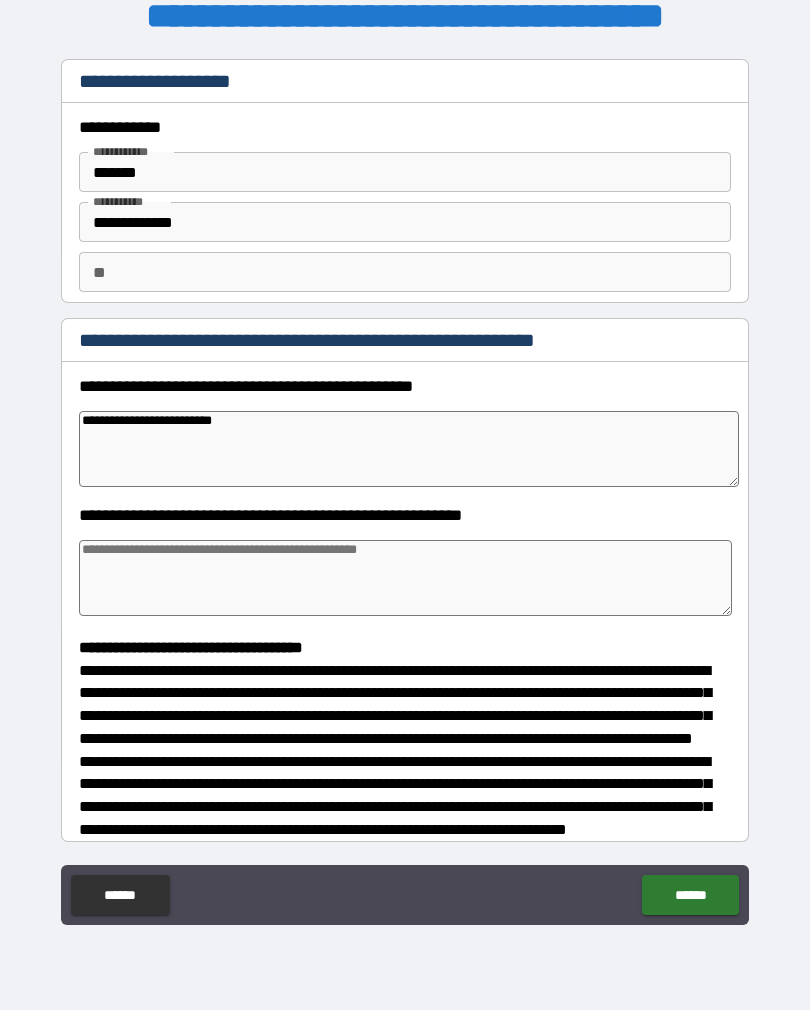 type on "*" 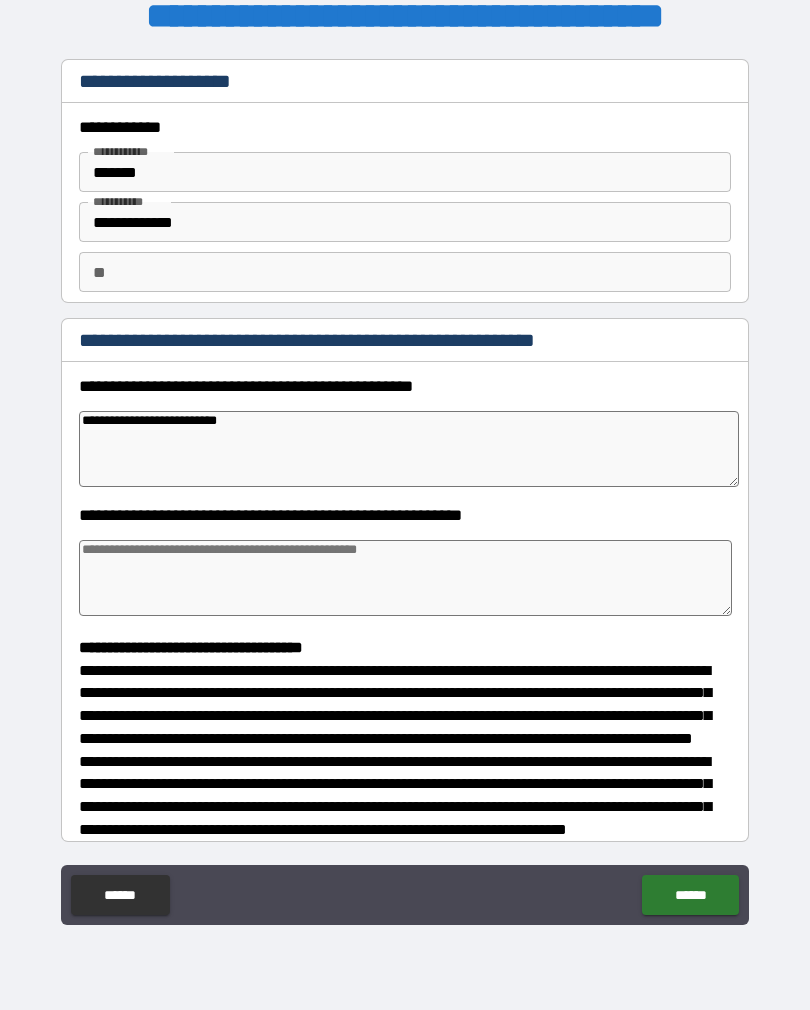 type on "*" 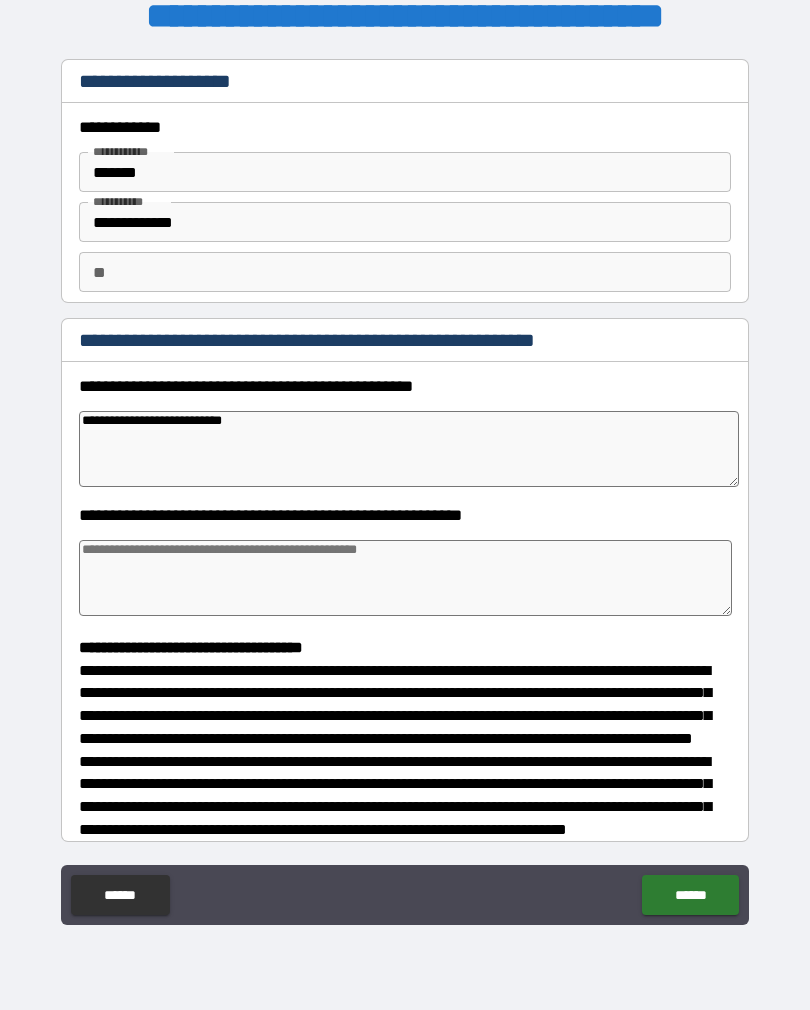 type on "*" 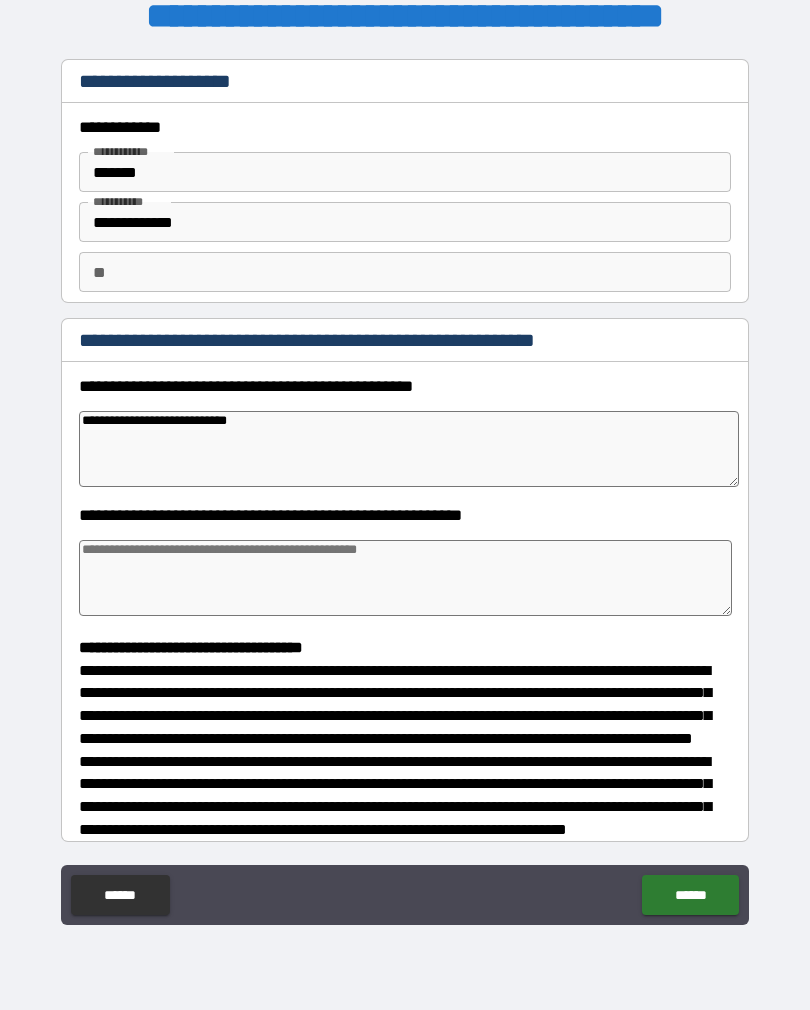 type on "**********" 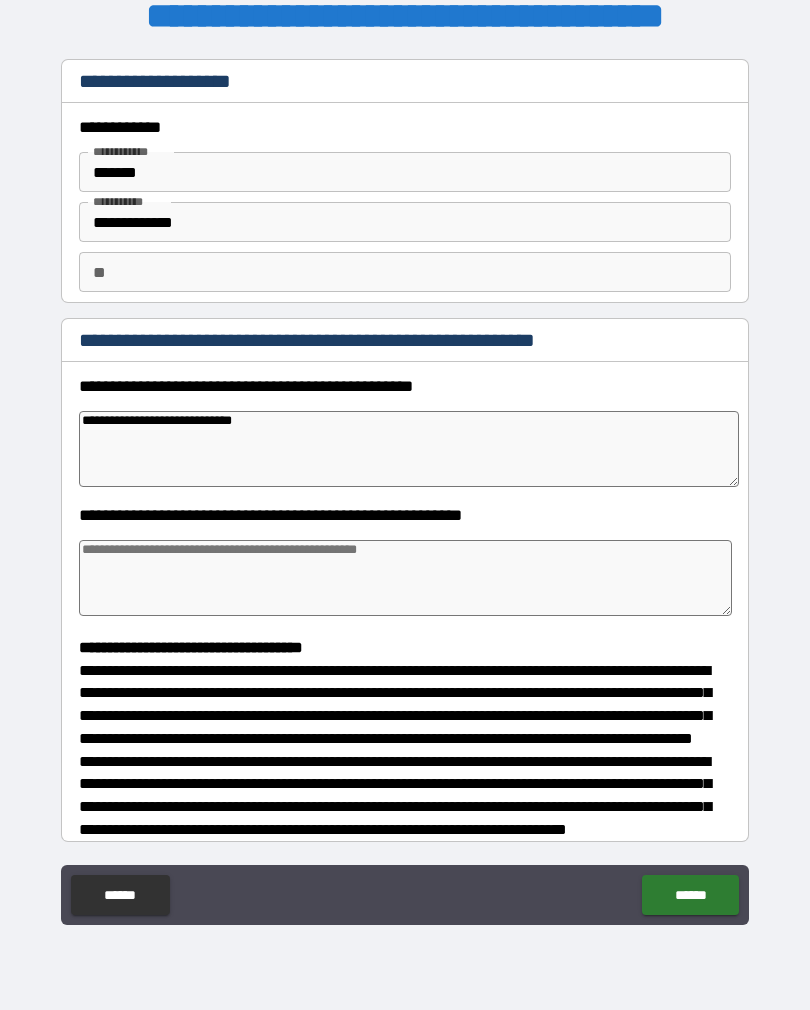 type on "*" 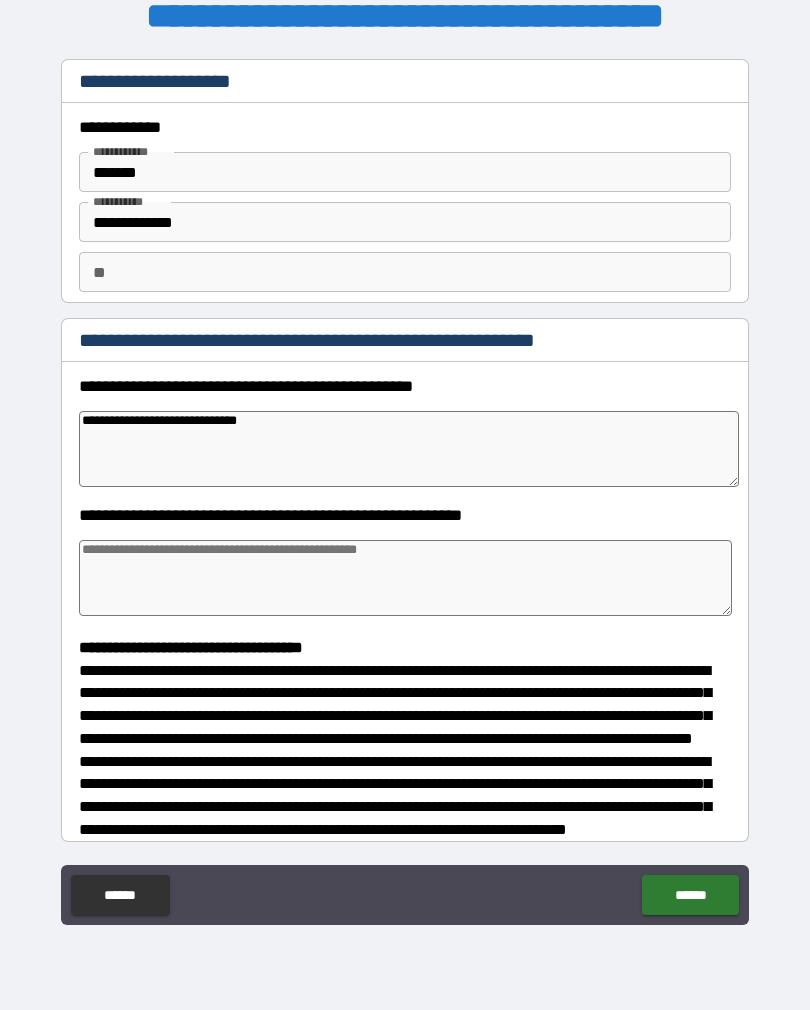 type on "*" 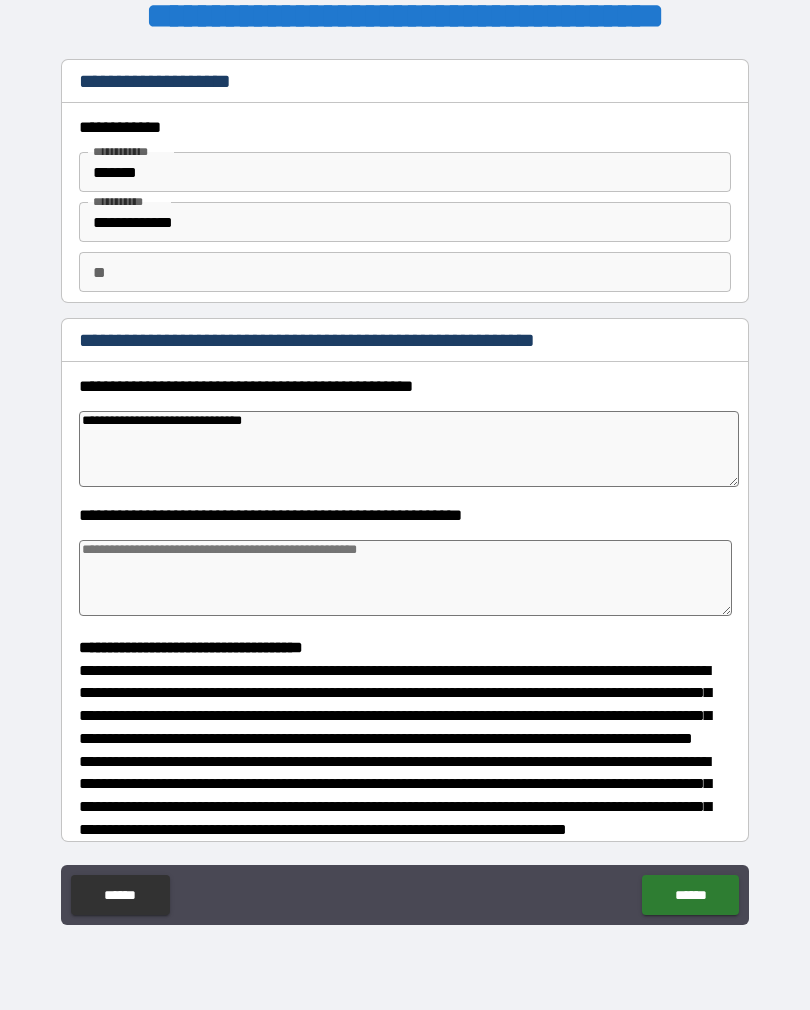 type on "*" 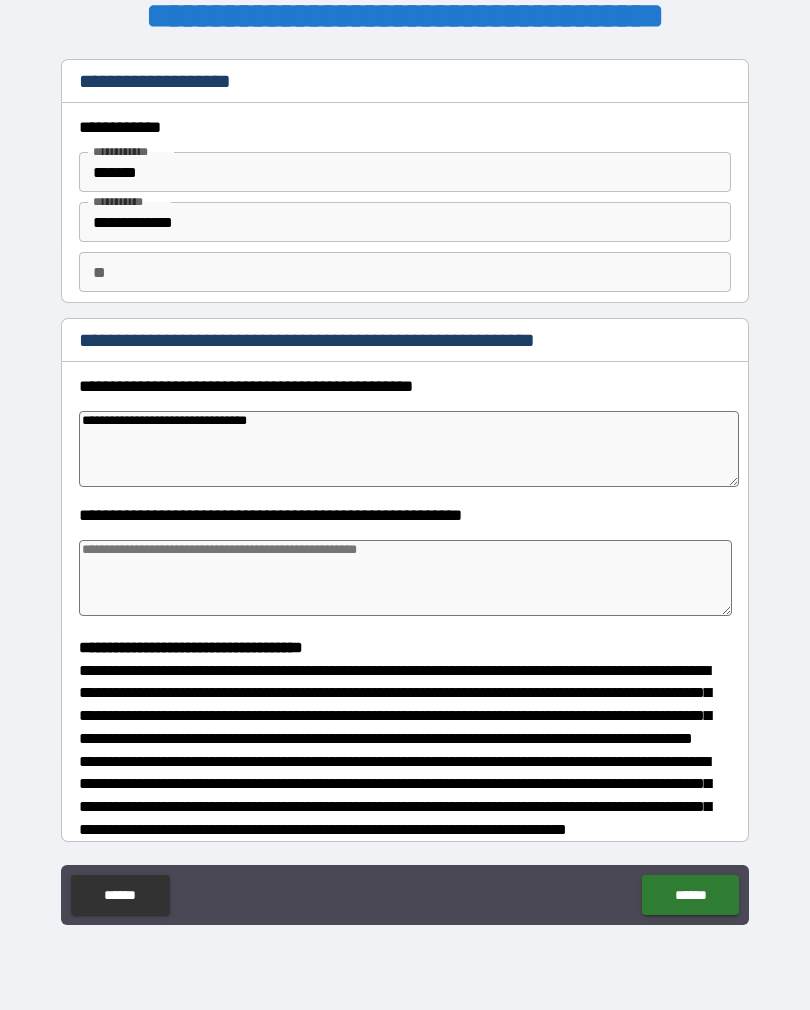type on "*" 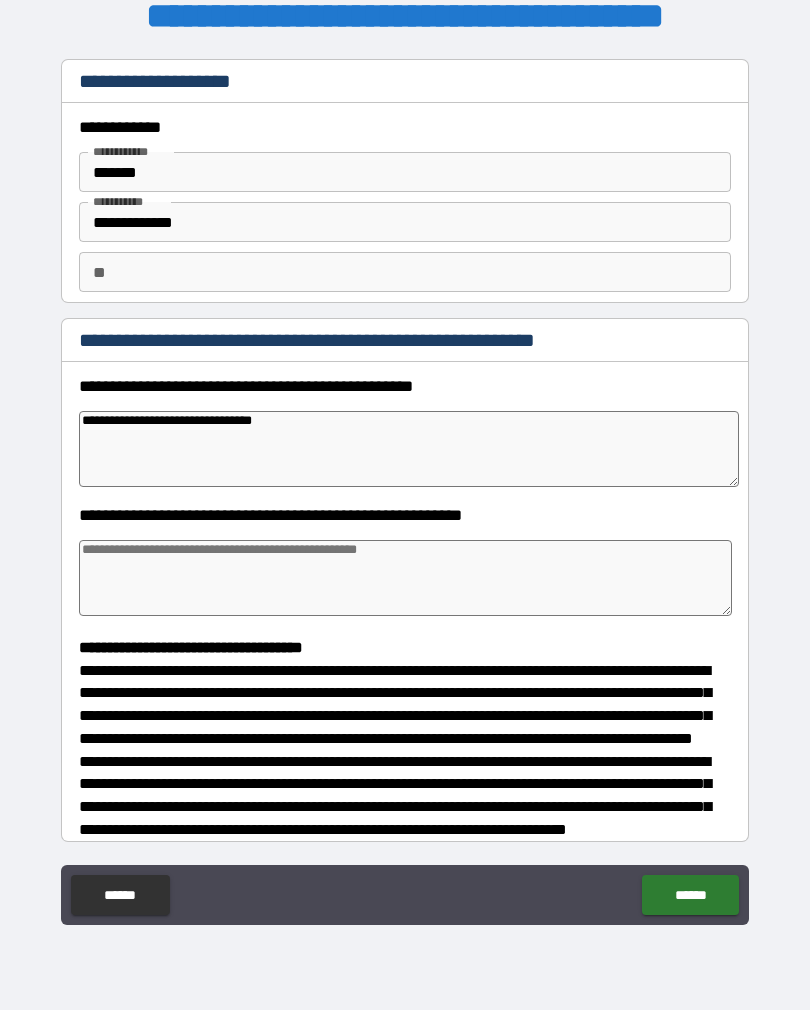 type on "*" 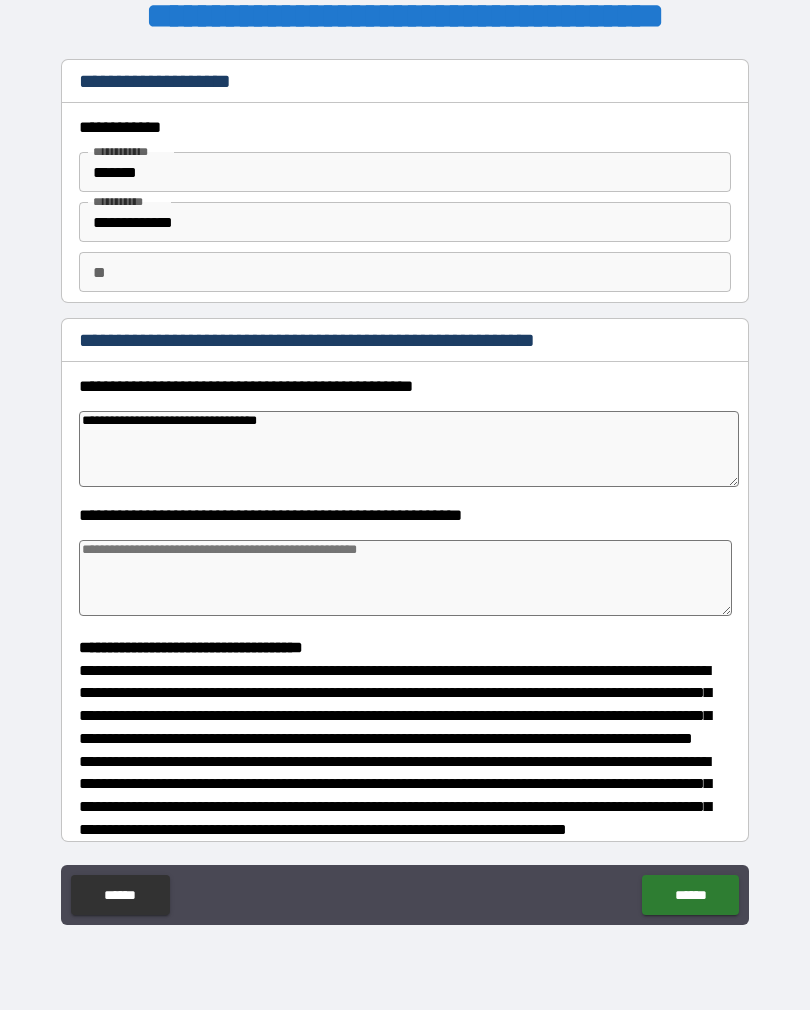 type on "*" 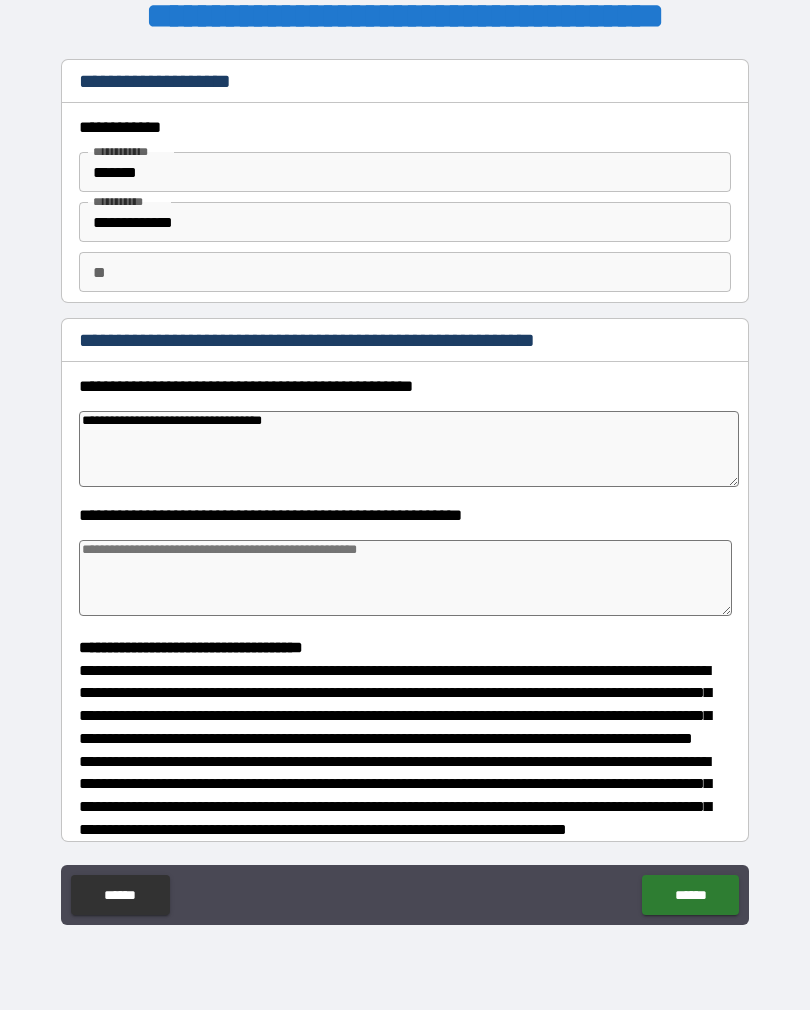 type on "*" 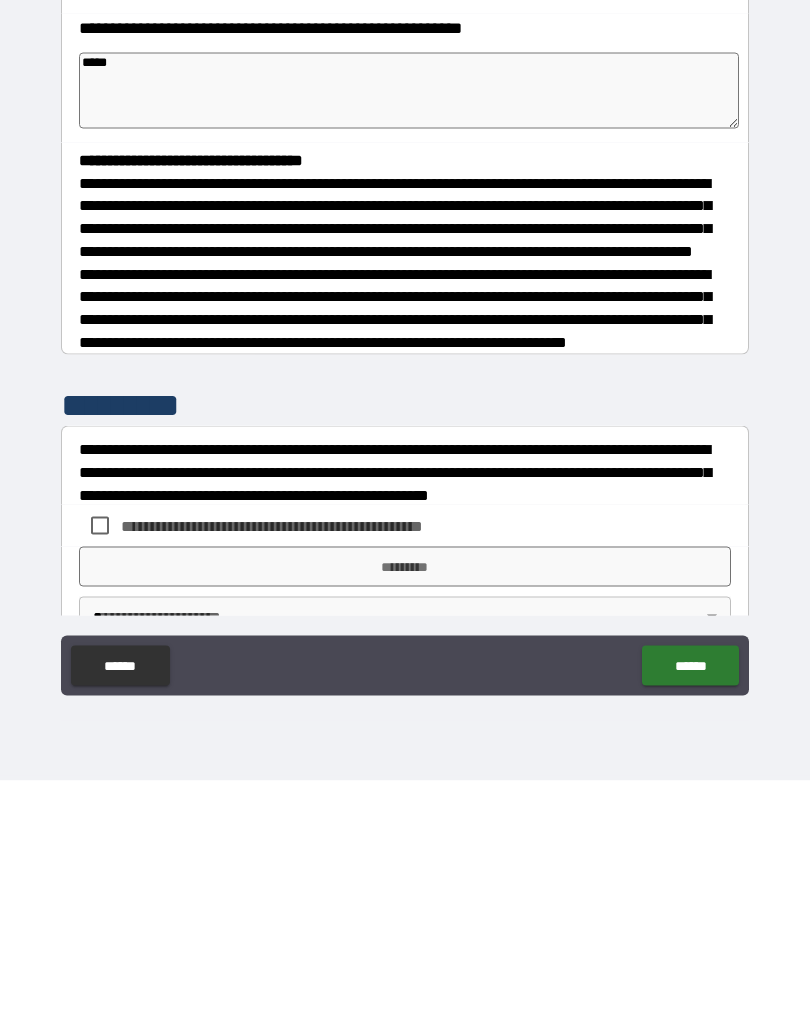 scroll, scrollTop: 255, scrollLeft: 0, axis: vertical 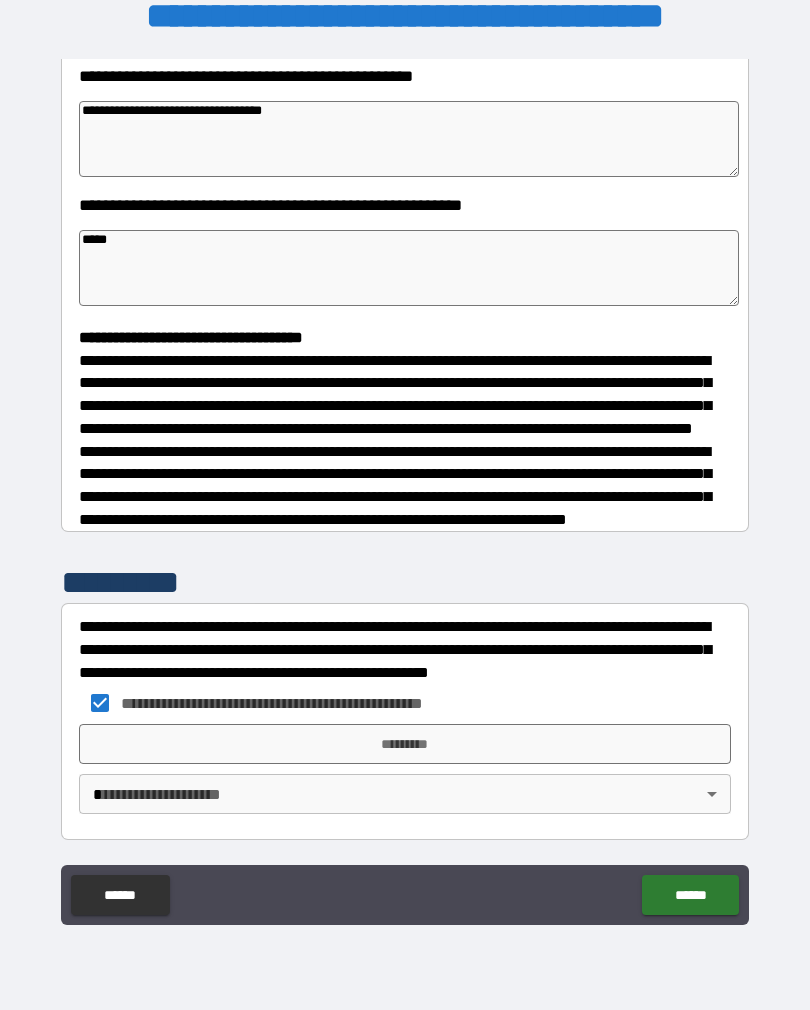 click on "*********" at bounding box center [405, 744] 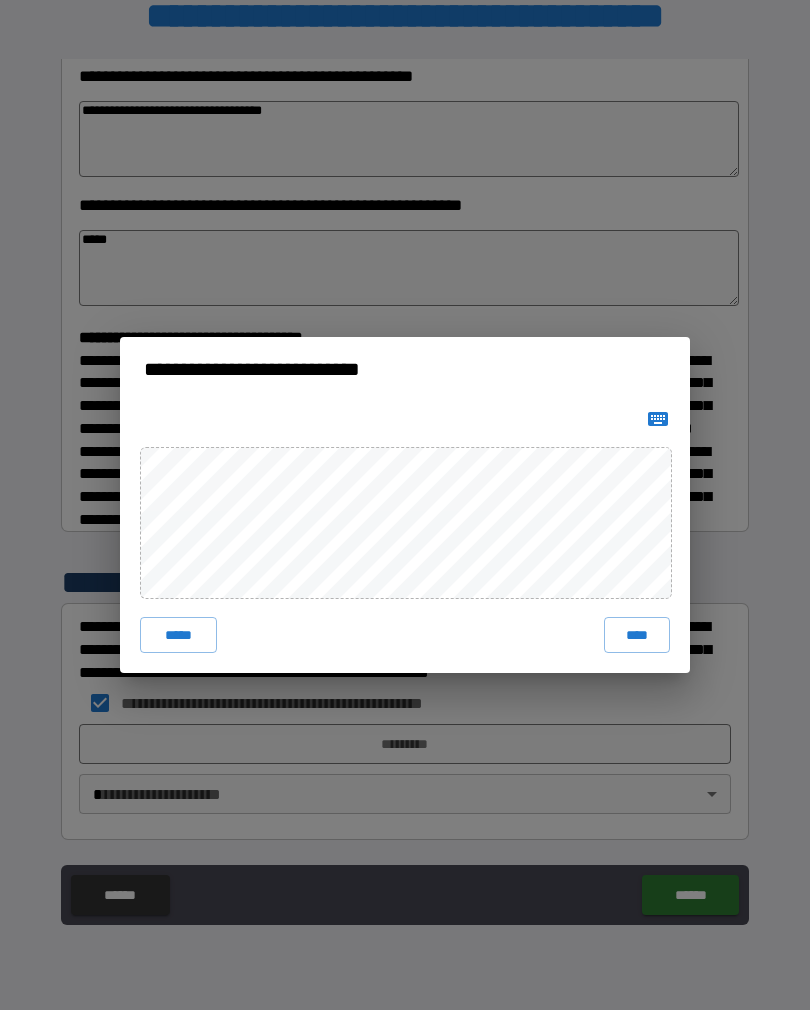 click on "****" at bounding box center [637, 635] 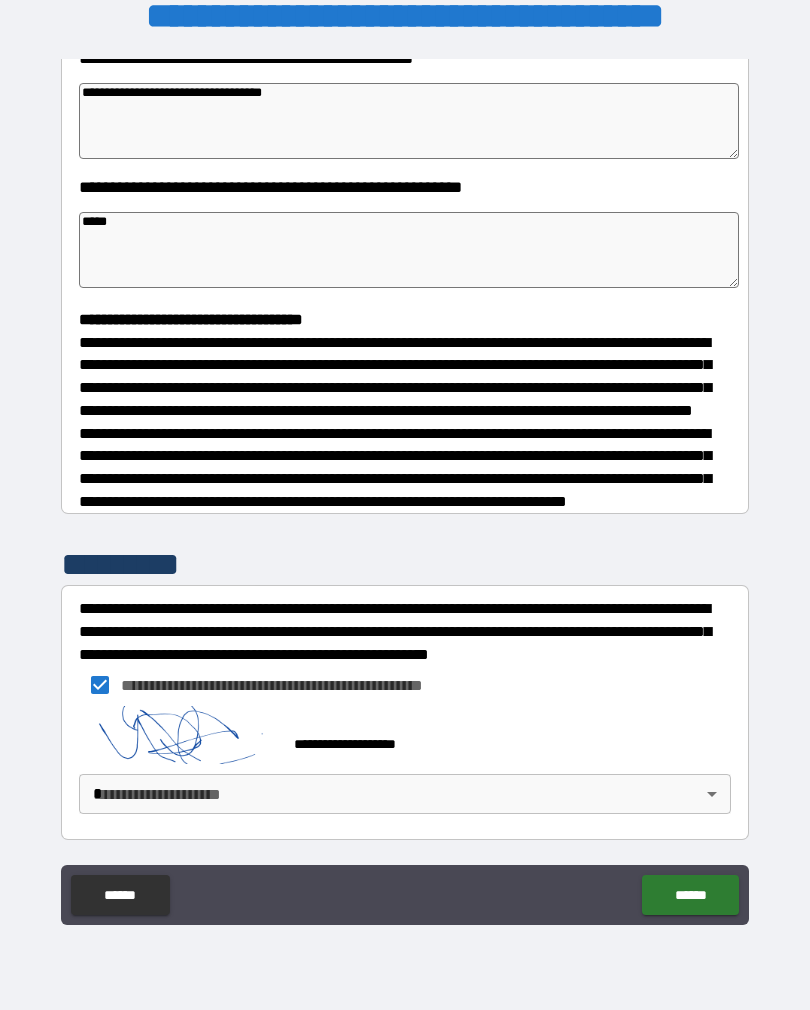 click on "[FIRST] [LAST] [CITY] [STATE] [POSTAL_CODE] [STREET] [NUMBER] [COUNTRY] [ADDRESS] [PHONE] [EMAIL] [SSN] [CREDIT_CARD] [PASSPORT] [DRIVER_LICENSE] [BIRTH_DATE] [AGE] [TIME]" at bounding box center (405, 489) 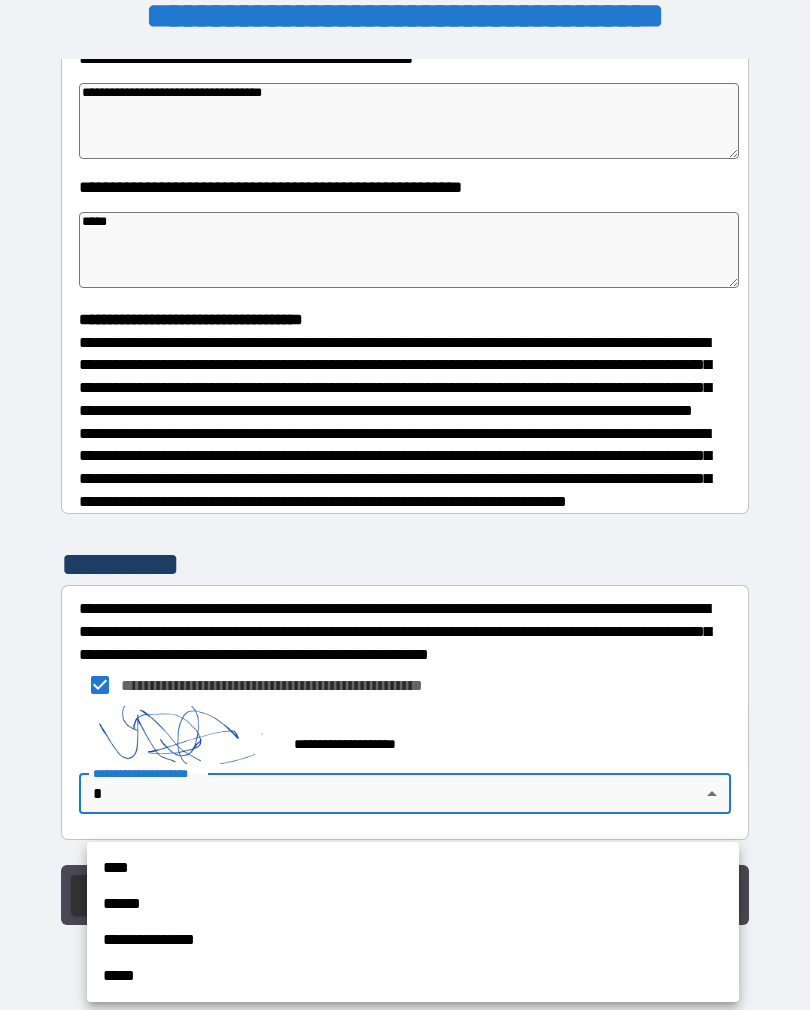 click on "****" at bounding box center [413, 868] 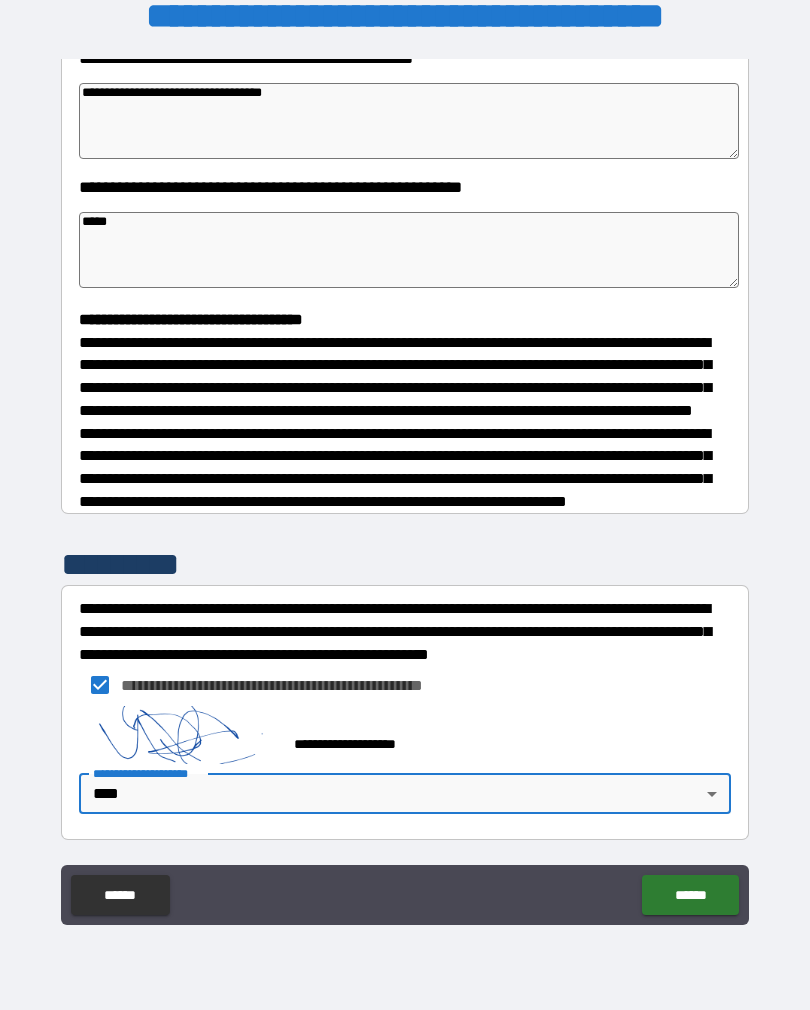 click on "******" at bounding box center (690, 895) 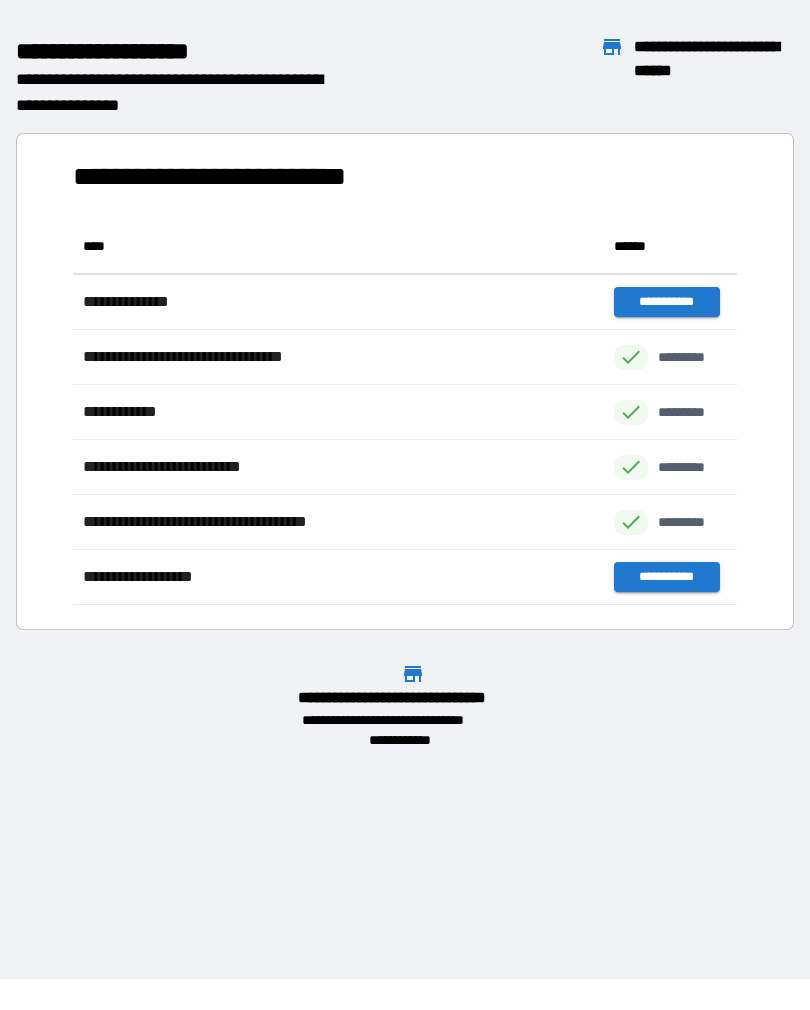 scroll, scrollTop: 1, scrollLeft: 1, axis: both 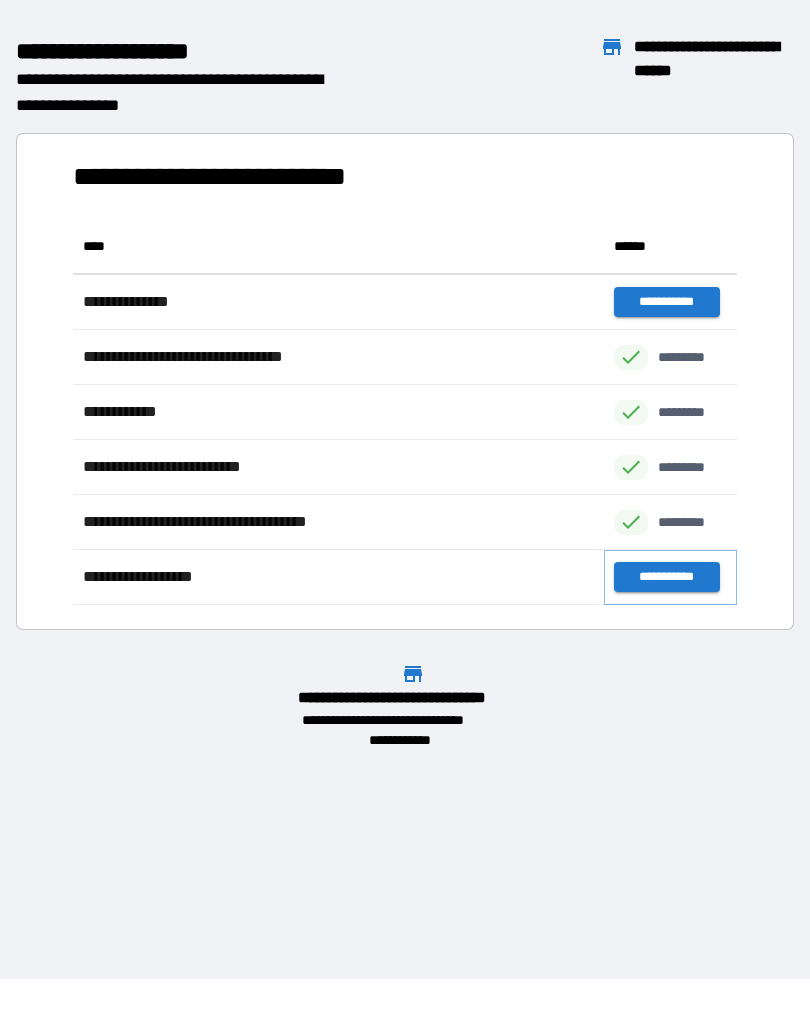 click on "**********" at bounding box center [666, 577] 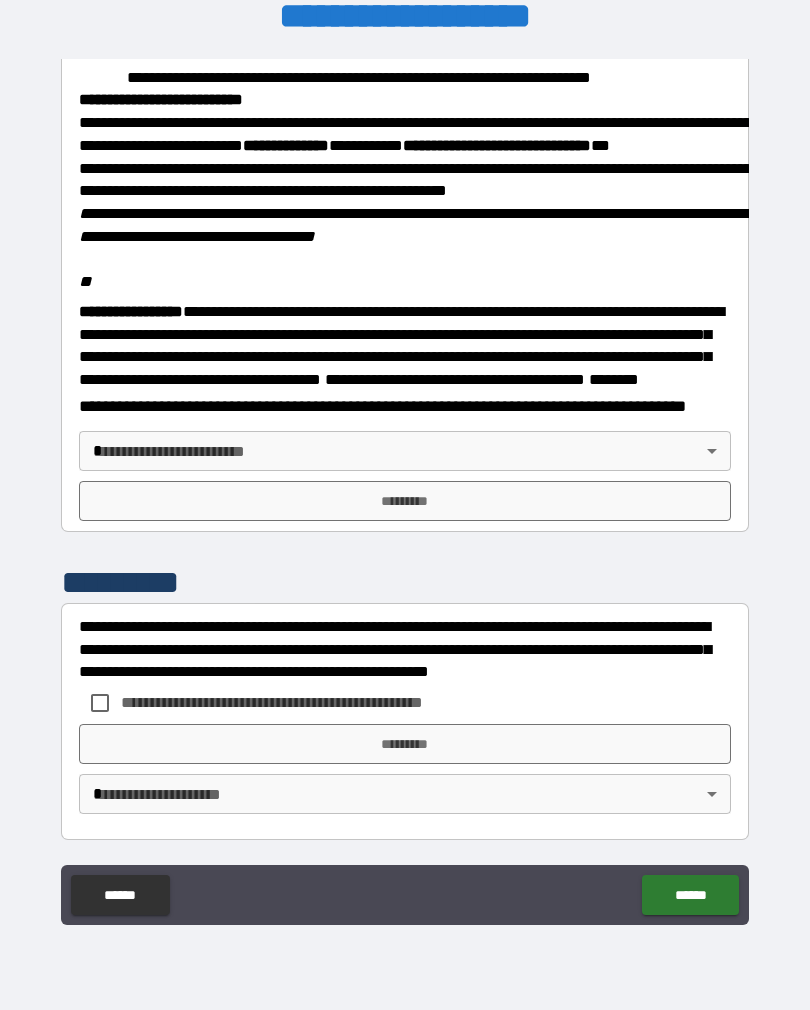 scroll, scrollTop: 2323, scrollLeft: 0, axis: vertical 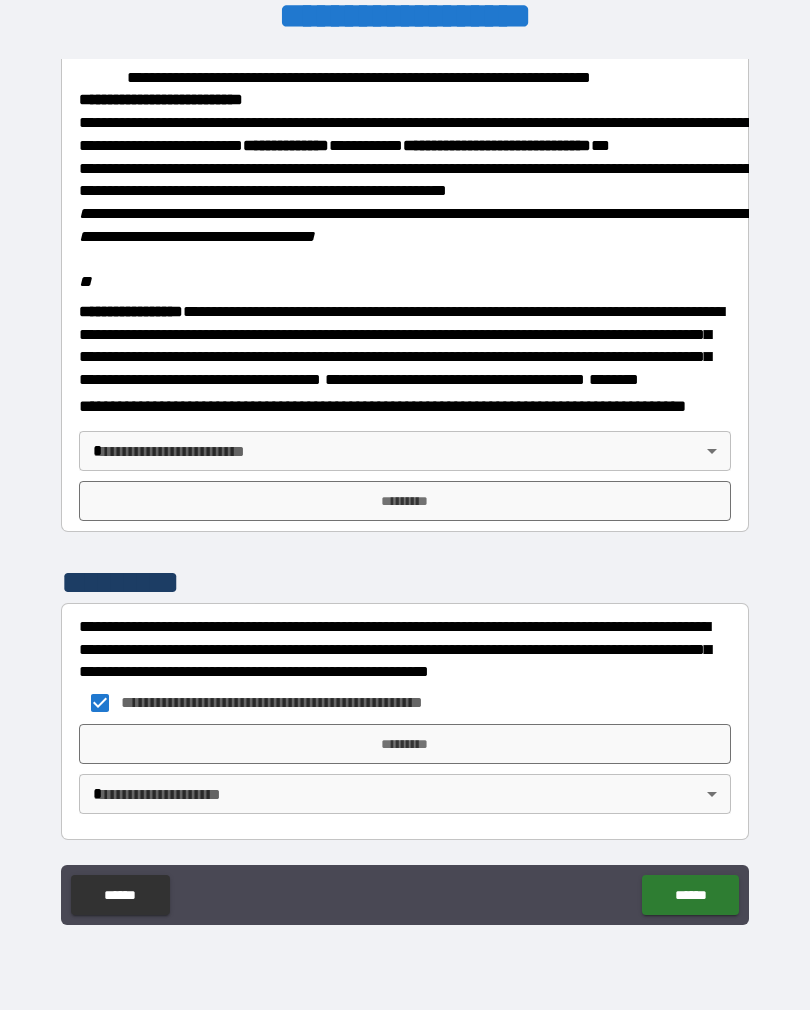 click on "[FIRST] [LAST] [CITY] [STATE] [POSTAL_CODE] [STREET] [NUMBER] [COUNTRY] [ADDRESS] [PHONE] [EMAIL] [SSN] [CREDIT_CARD] [PASSPORT] [DRIVER_LICENSE] [BIRTH_DATE] [AGE] [TIME]" at bounding box center (405, 489) 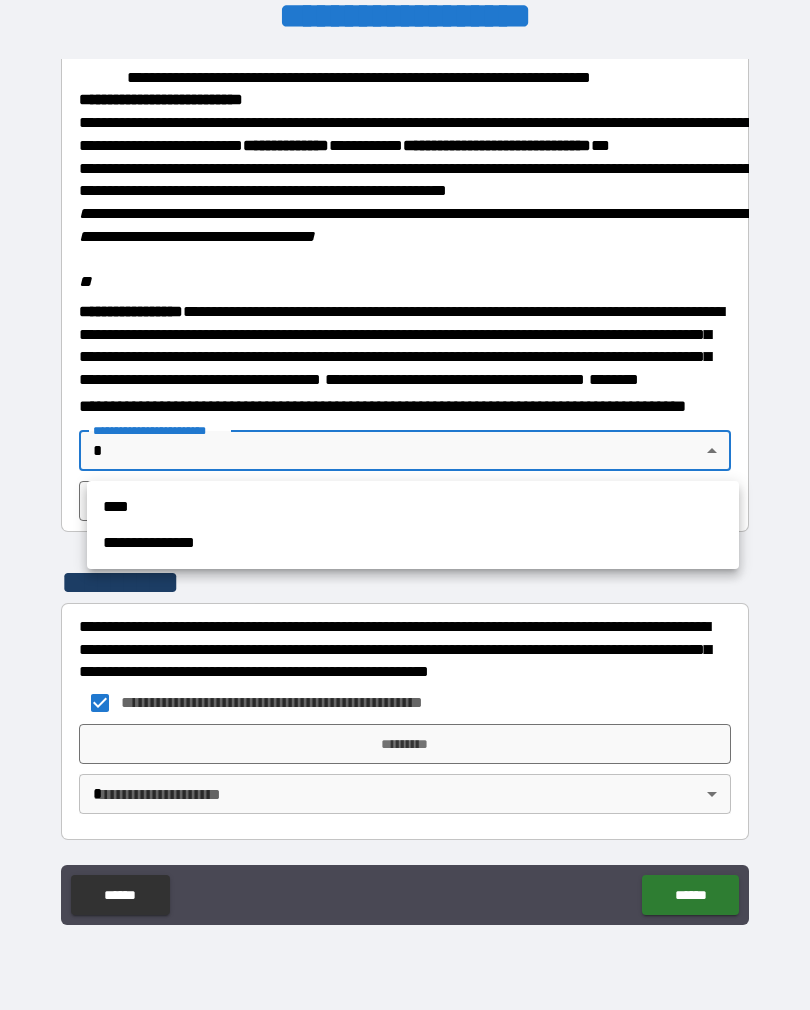 click on "****" at bounding box center (413, 507) 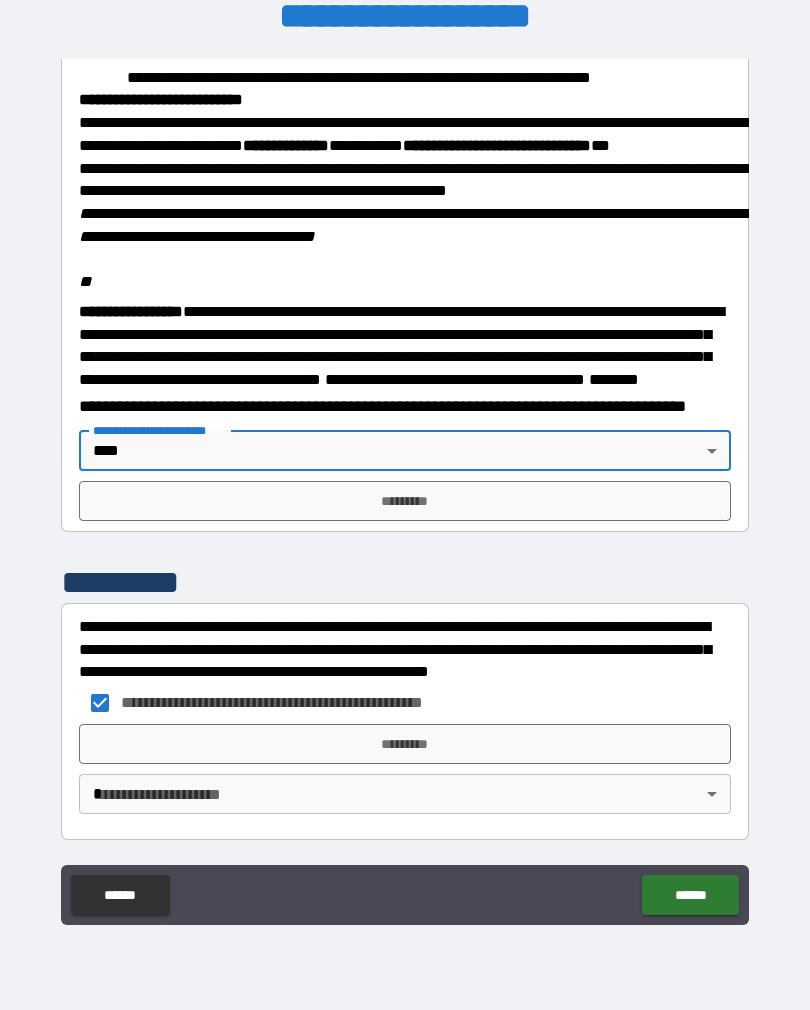 click on "*********" at bounding box center (405, 501) 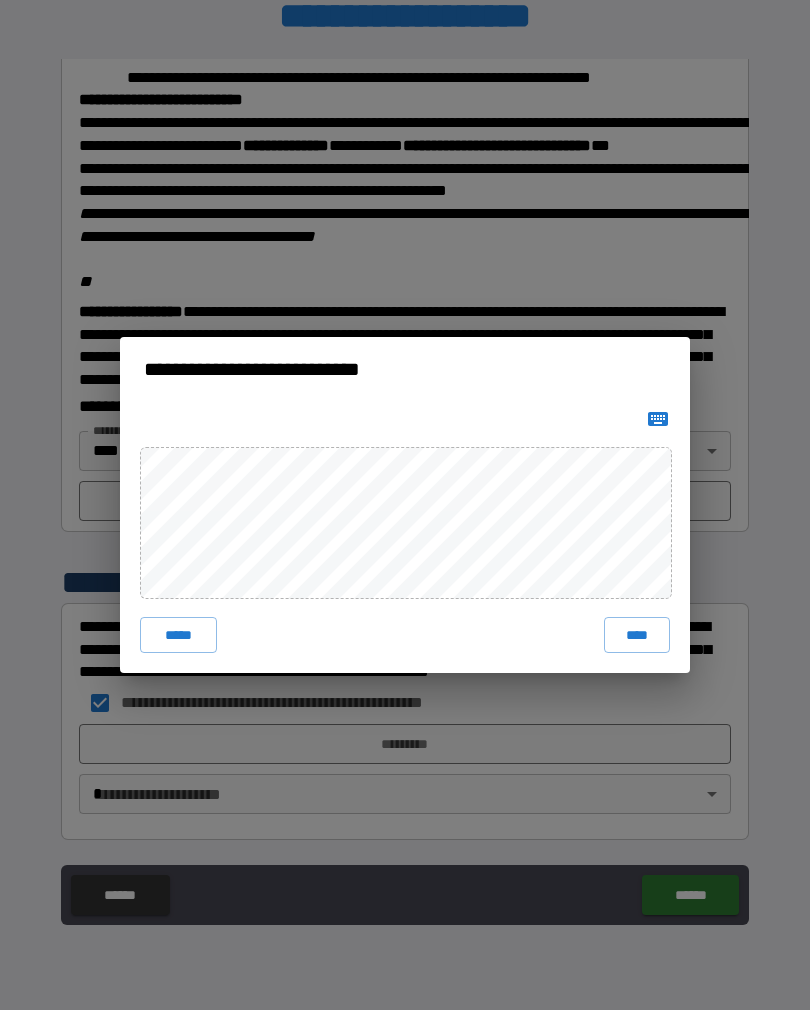 click on "****" at bounding box center [637, 635] 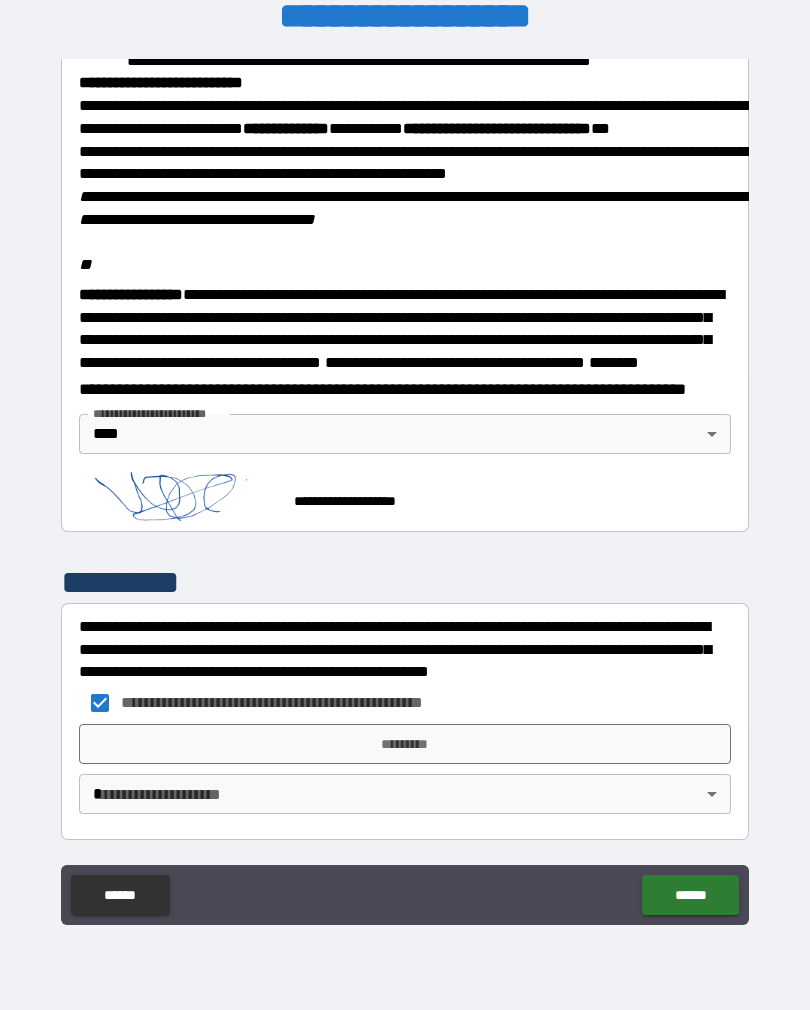scroll, scrollTop: 2313, scrollLeft: 0, axis: vertical 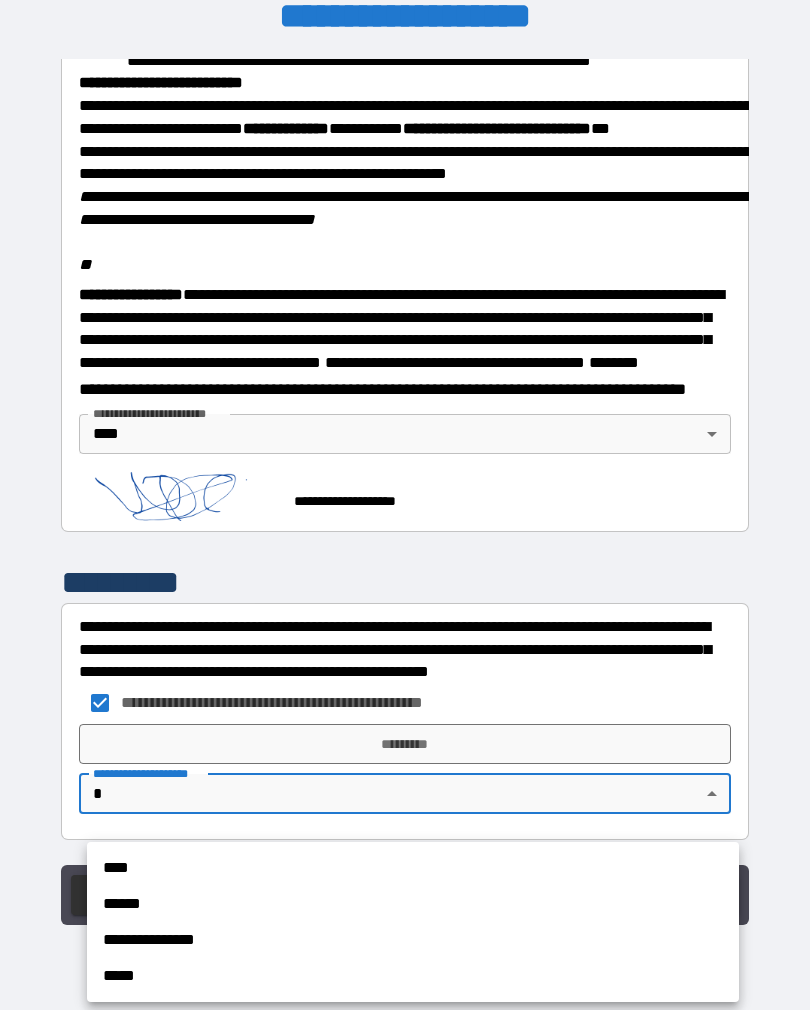 click on "****" at bounding box center [413, 868] 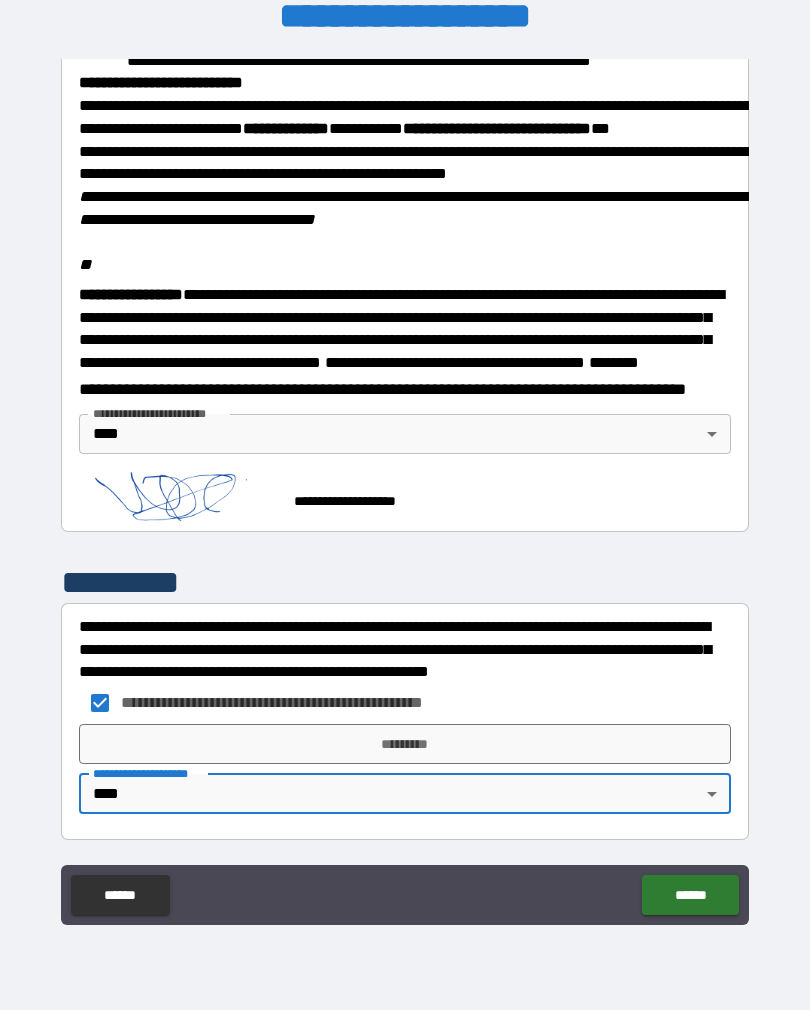click on "*********" at bounding box center [405, 744] 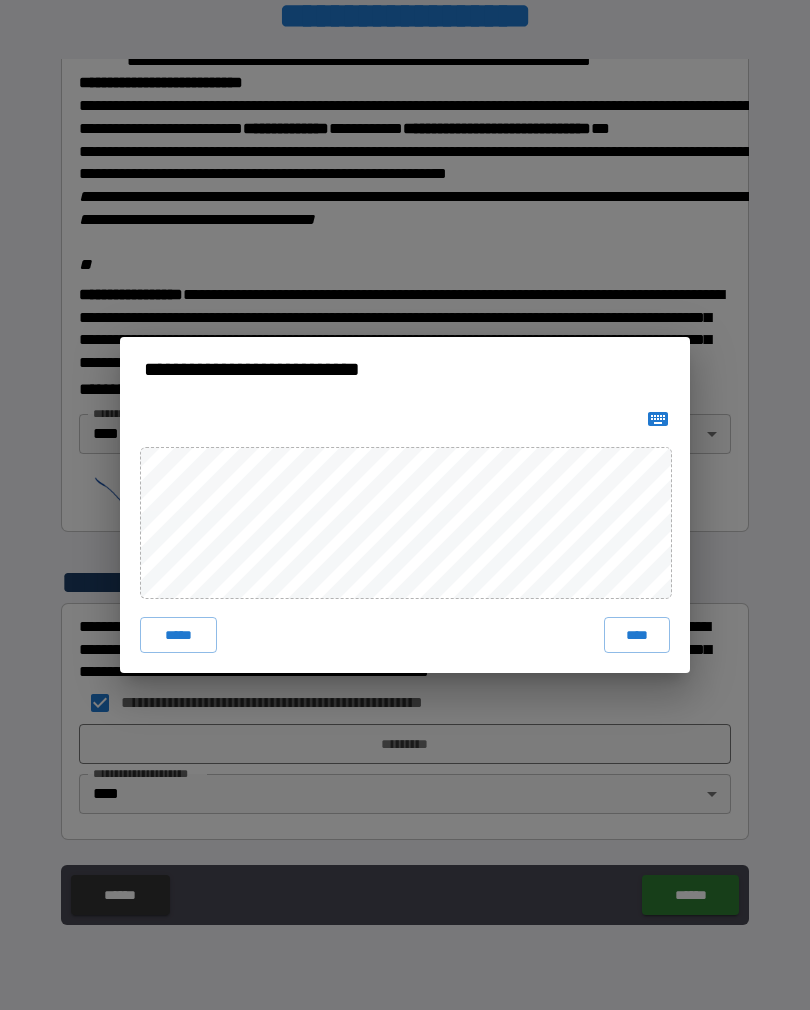 click on "****" at bounding box center [637, 635] 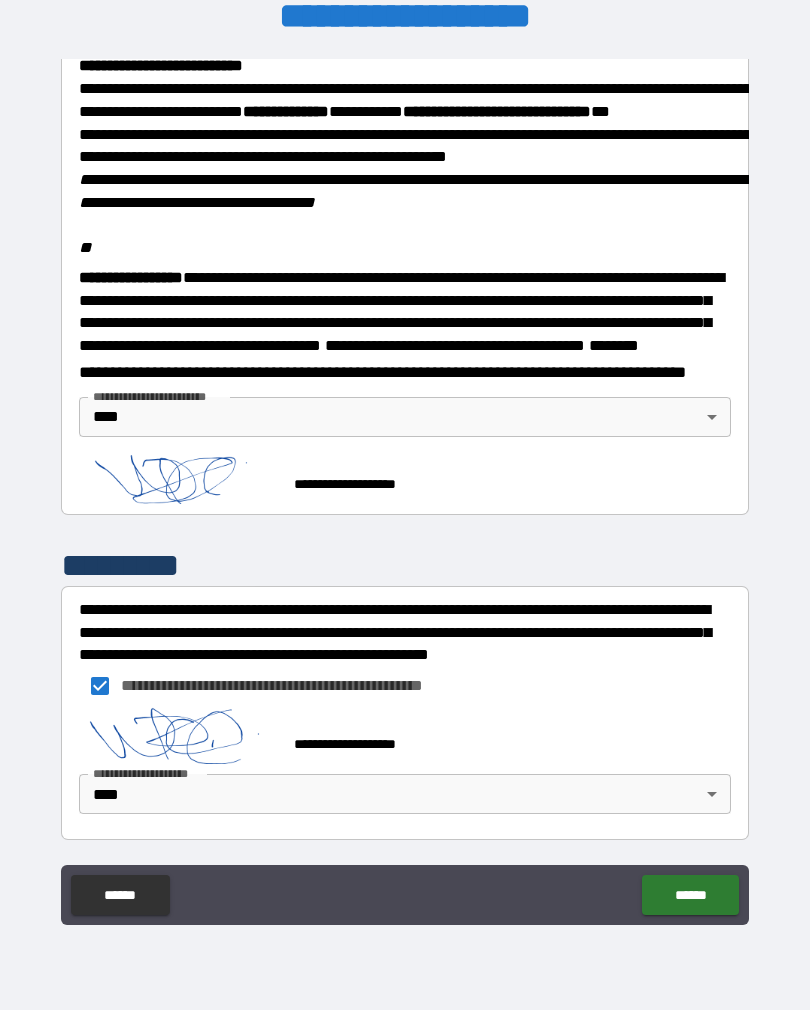 click on "******" at bounding box center [690, 895] 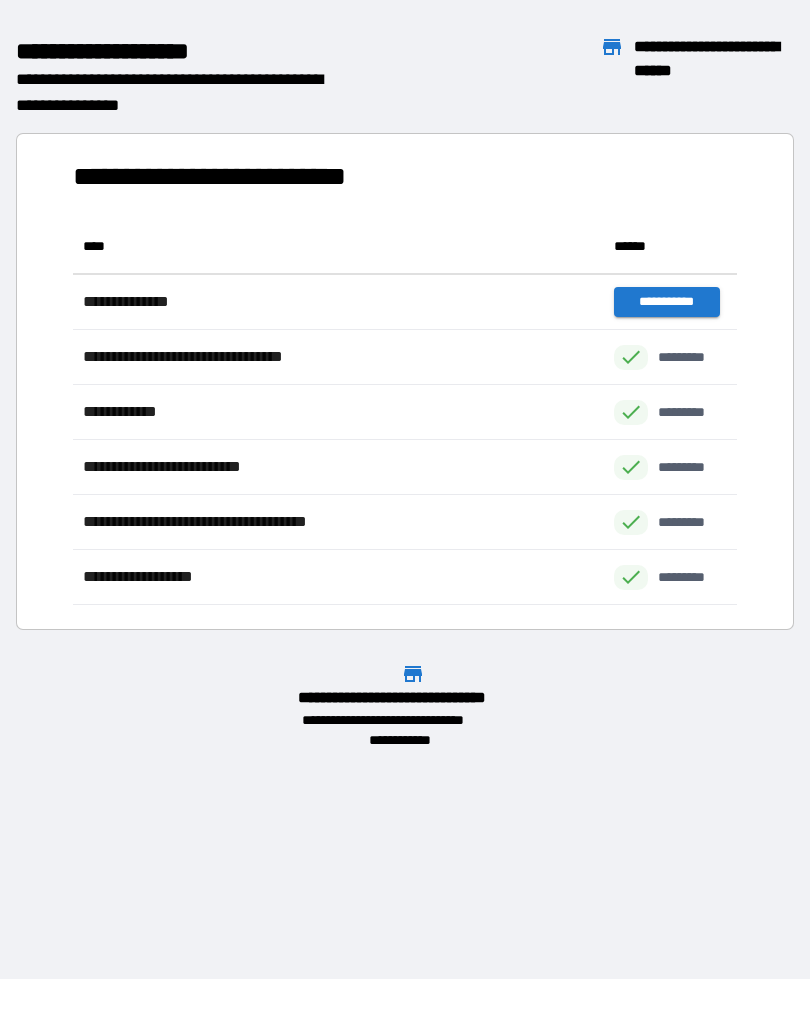 scroll, scrollTop: 386, scrollLeft: 664, axis: both 